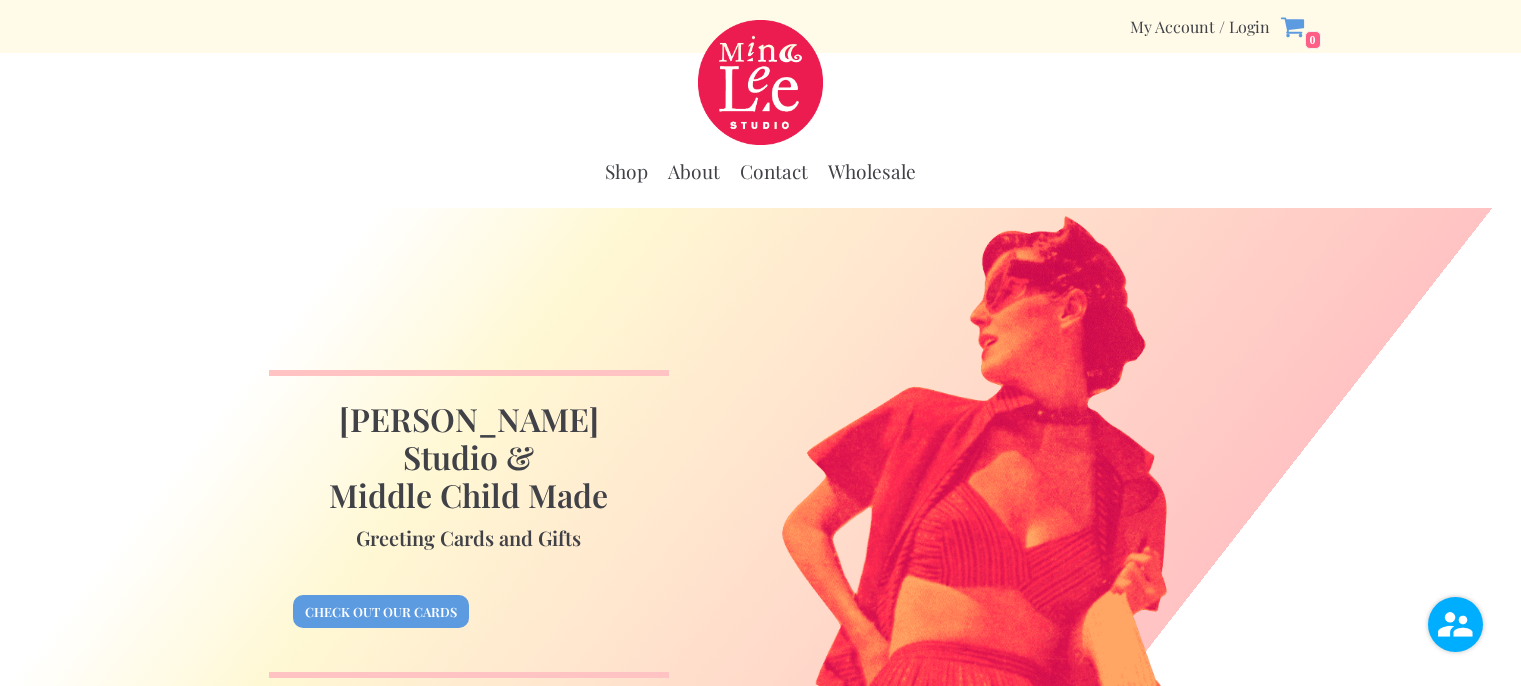scroll, scrollTop: 0, scrollLeft: 0, axis: both 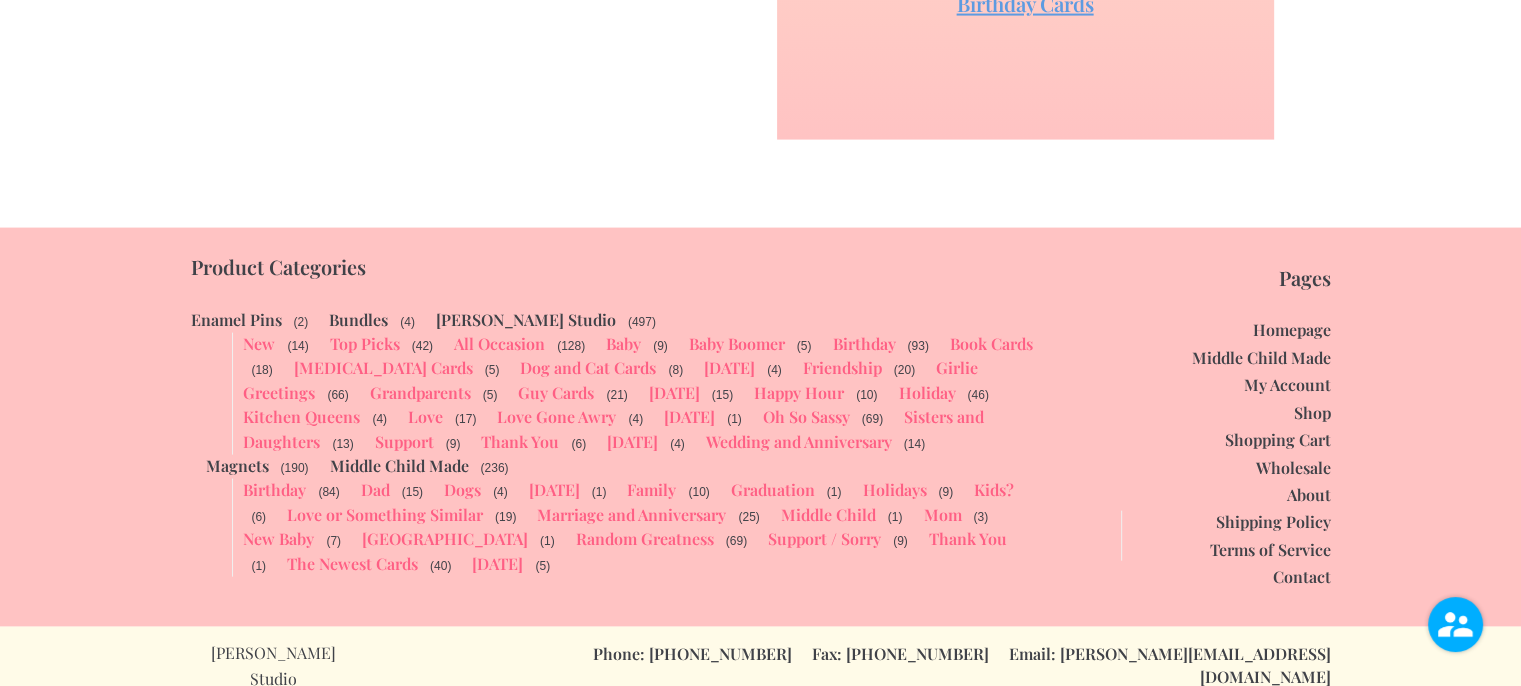 click on "Magnets" at bounding box center [237, 465] 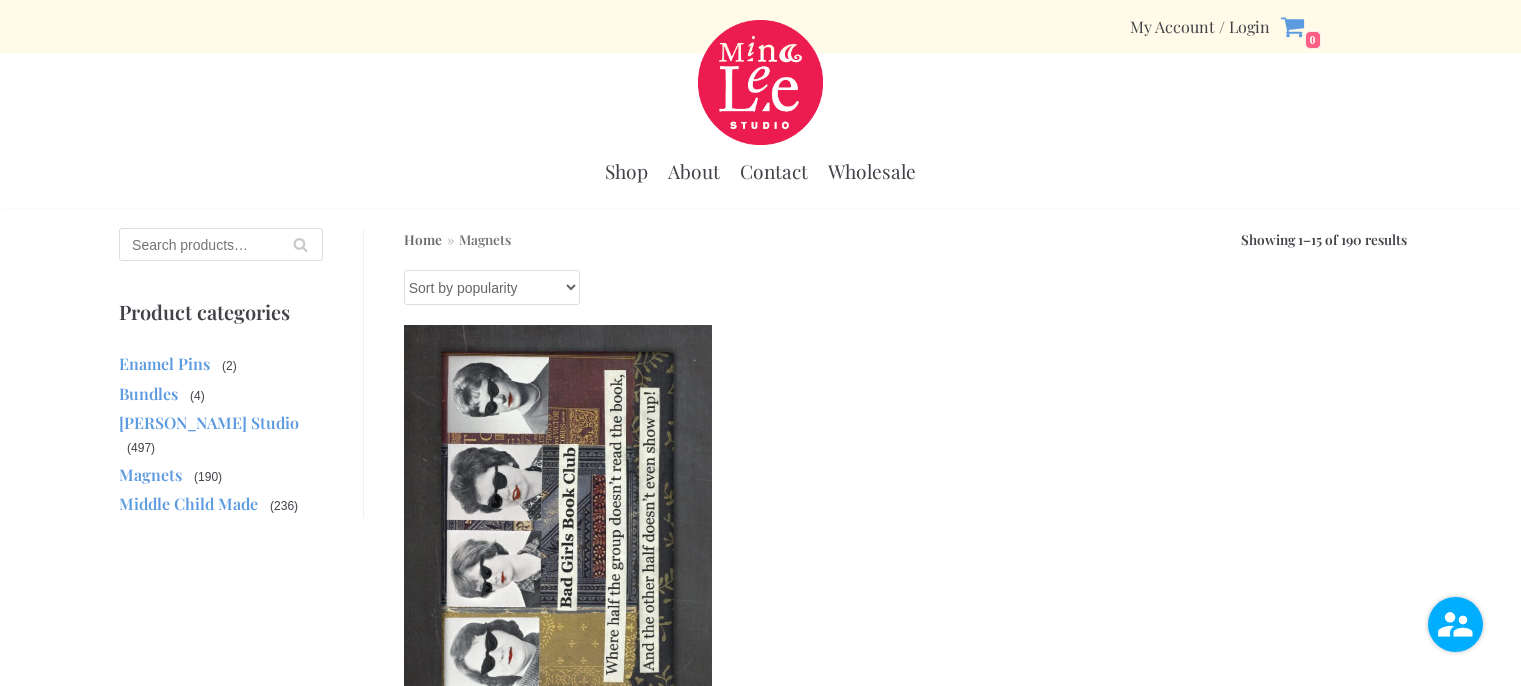 scroll, scrollTop: 0, scrollLeft: 0, axis: both 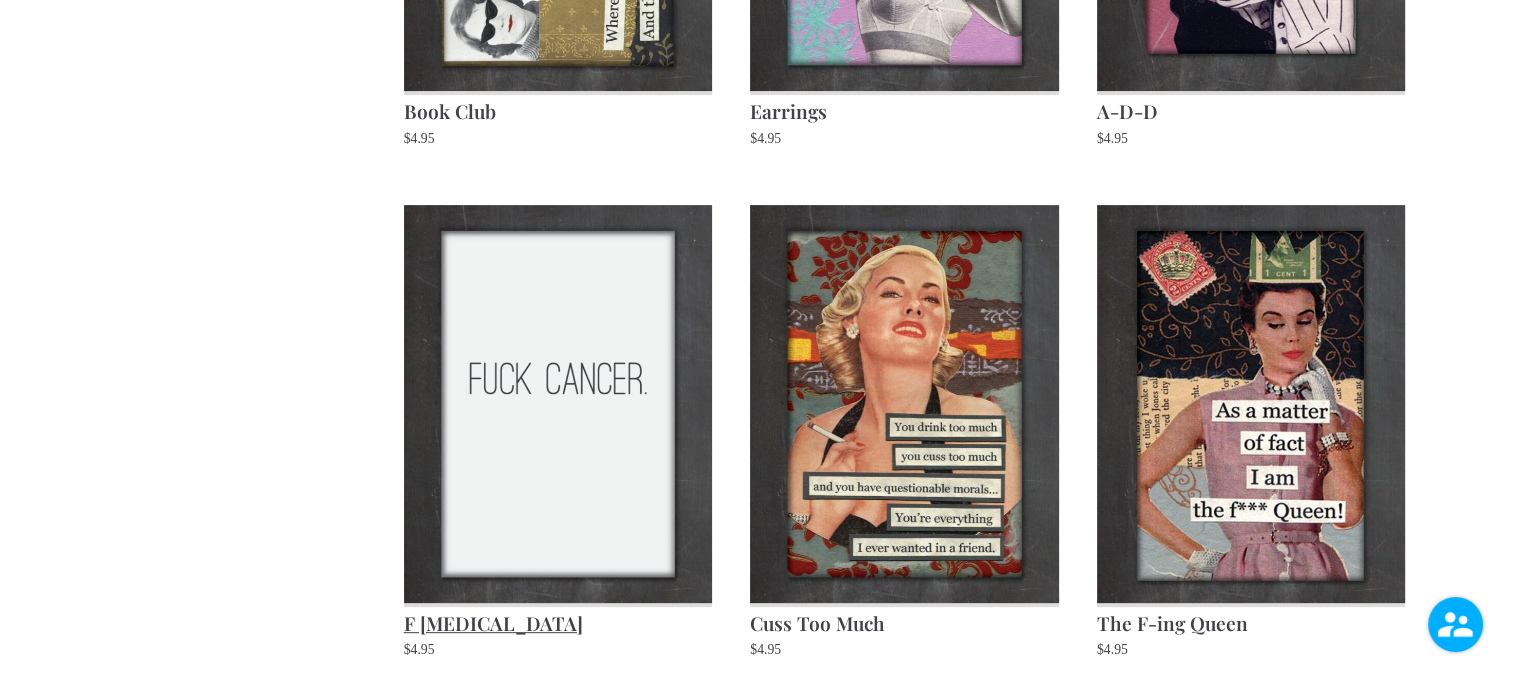 click at bounding box center (558, 404) 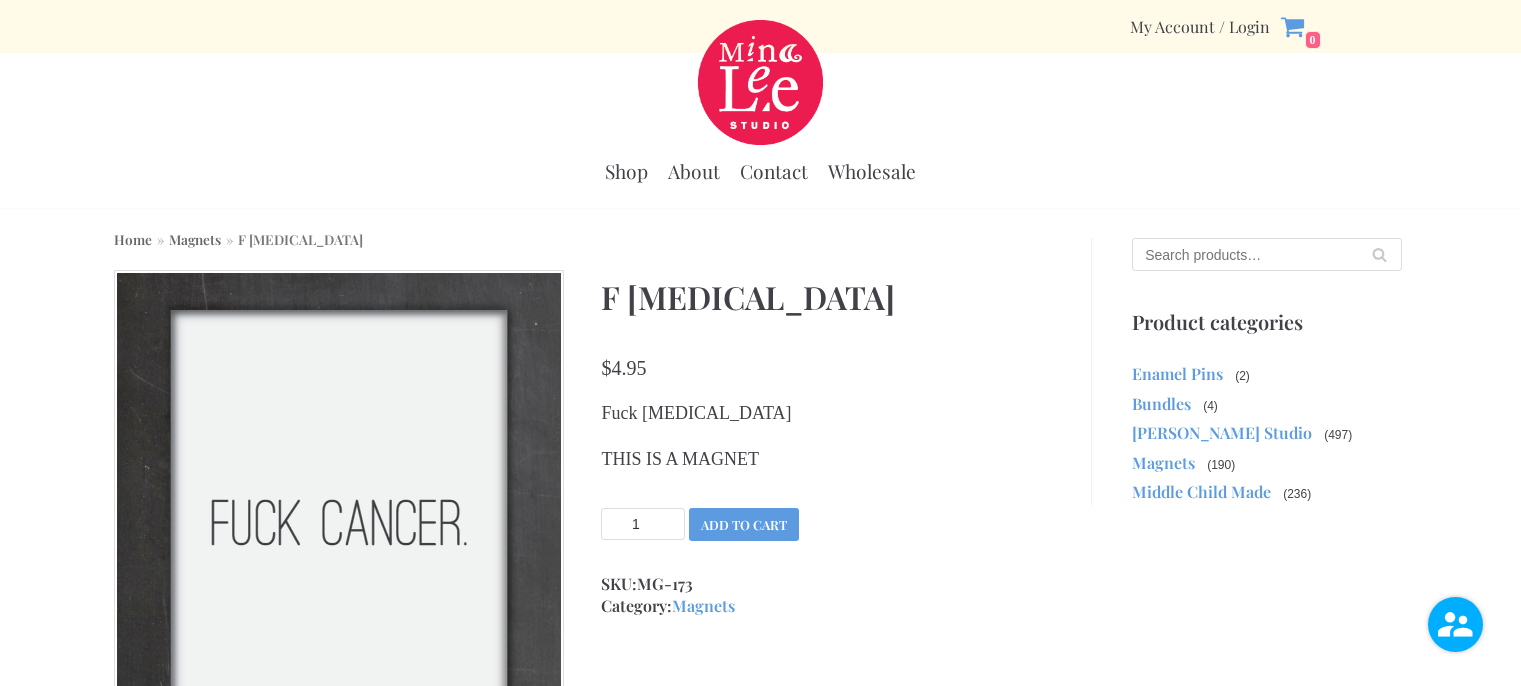 scroll, scrollTop: 0, scrollLeft: 0, axis: both 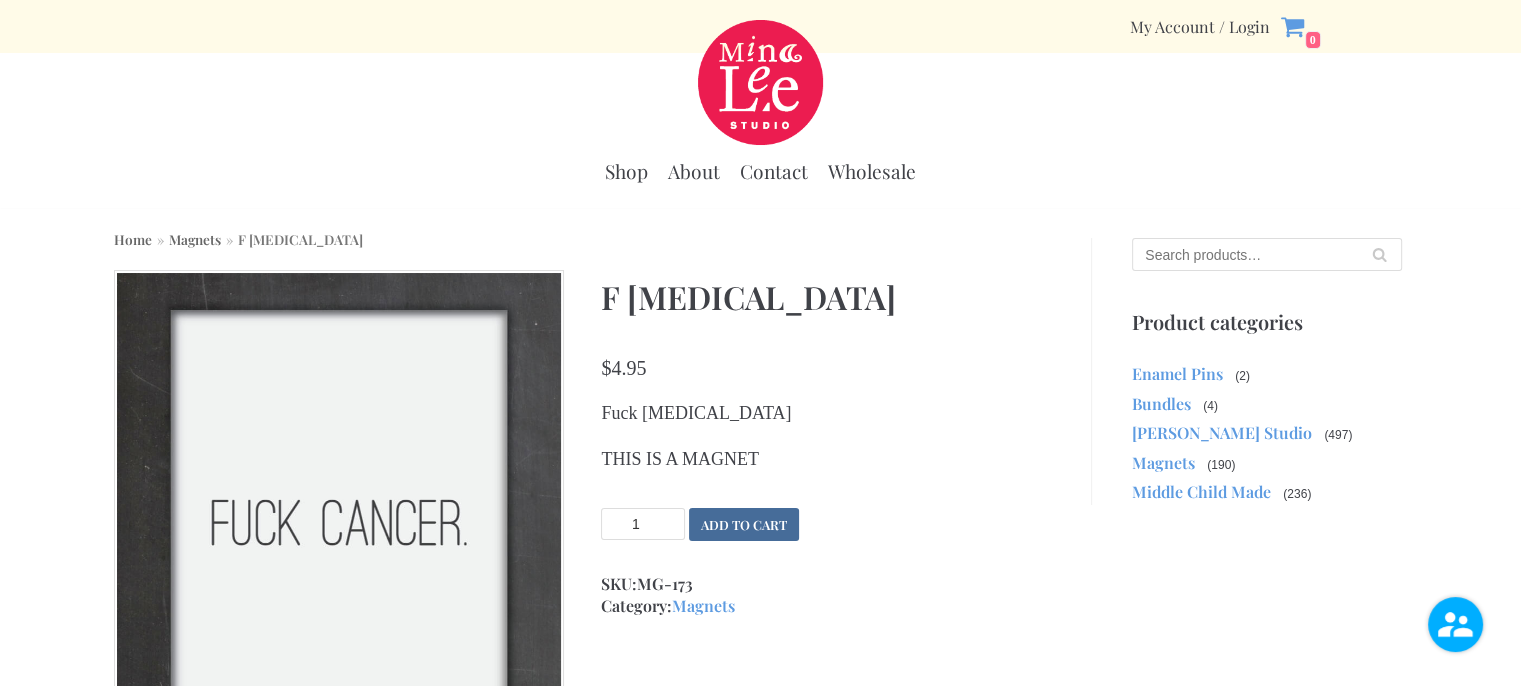 click on "Add to cart" at bounding box center (744, 524) 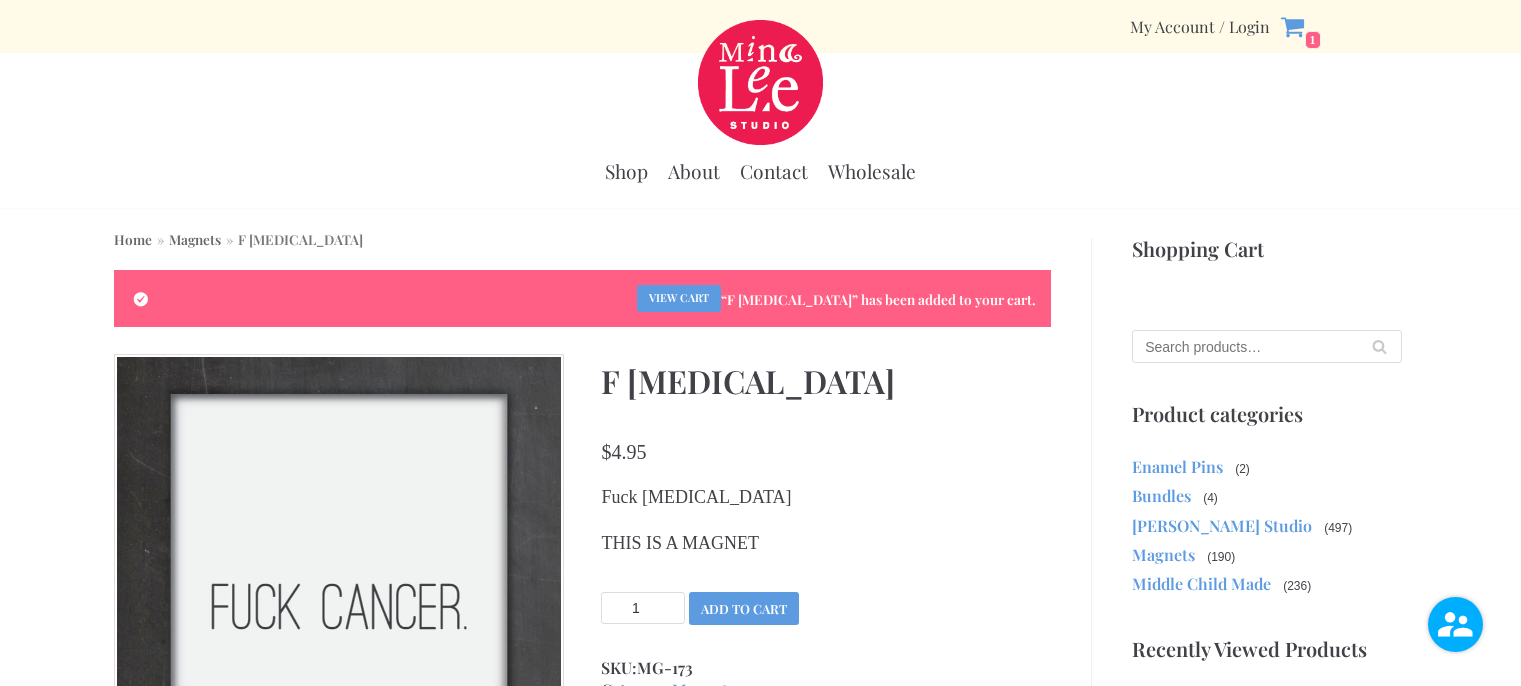 scroll, scrollTop: 0, scrollLeft: 0, axis: both 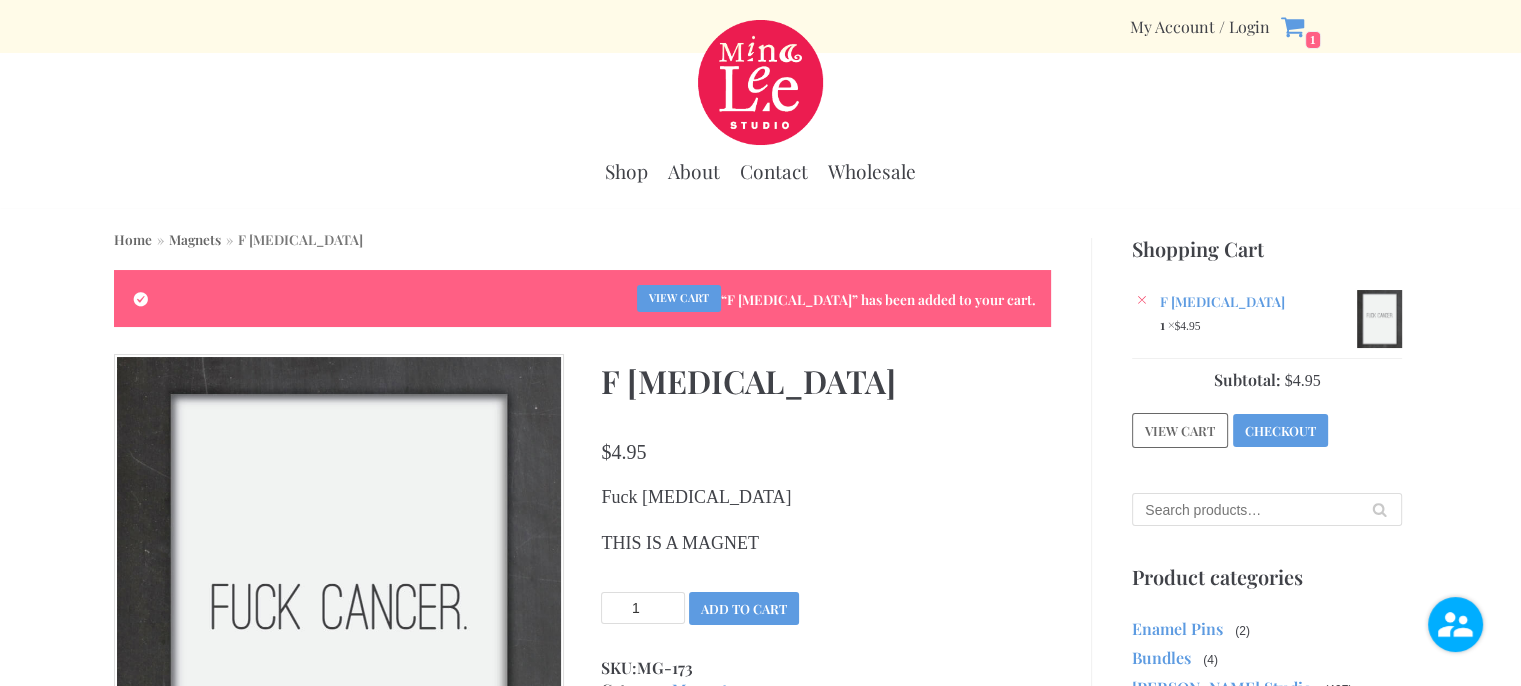 click on "Magnets" at bounding box center (195, 239) 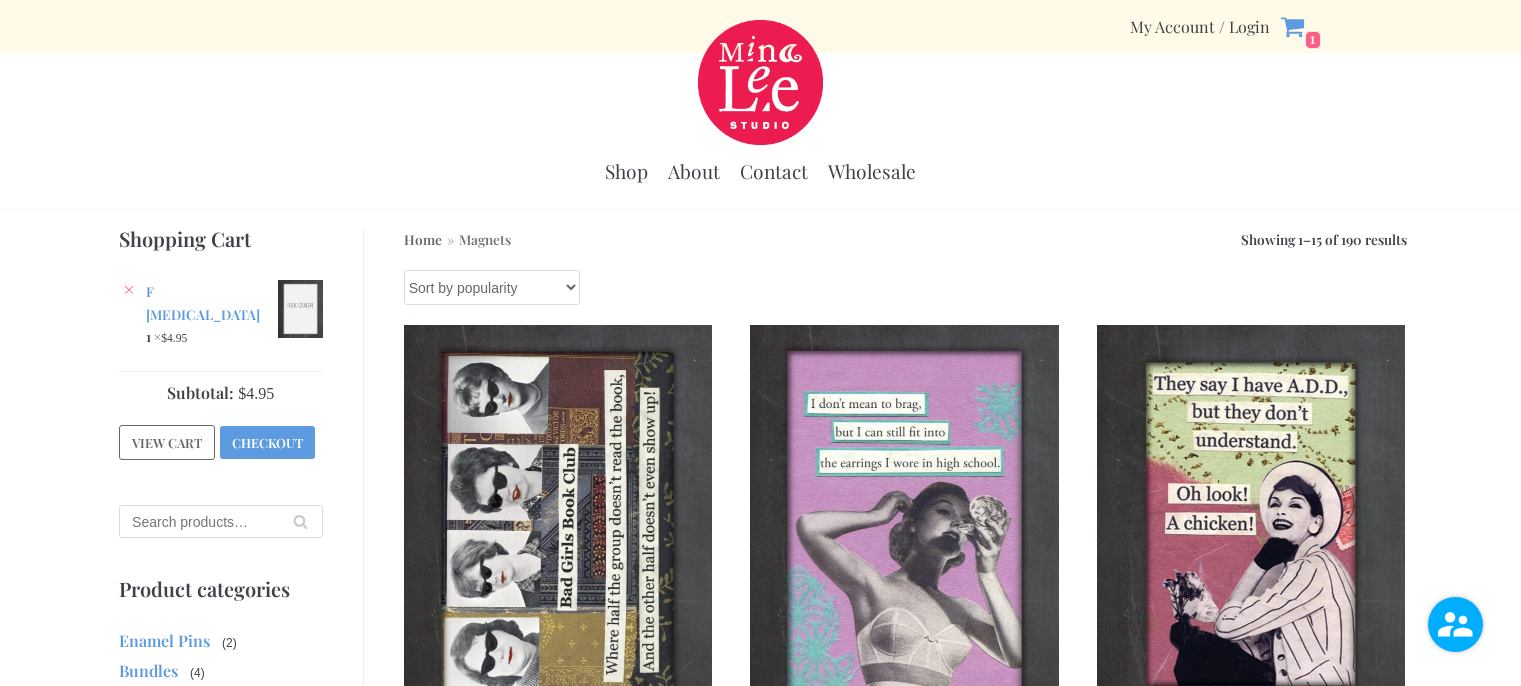 scroll, scrollTop: 0, scrollLeft: 0, axis: both 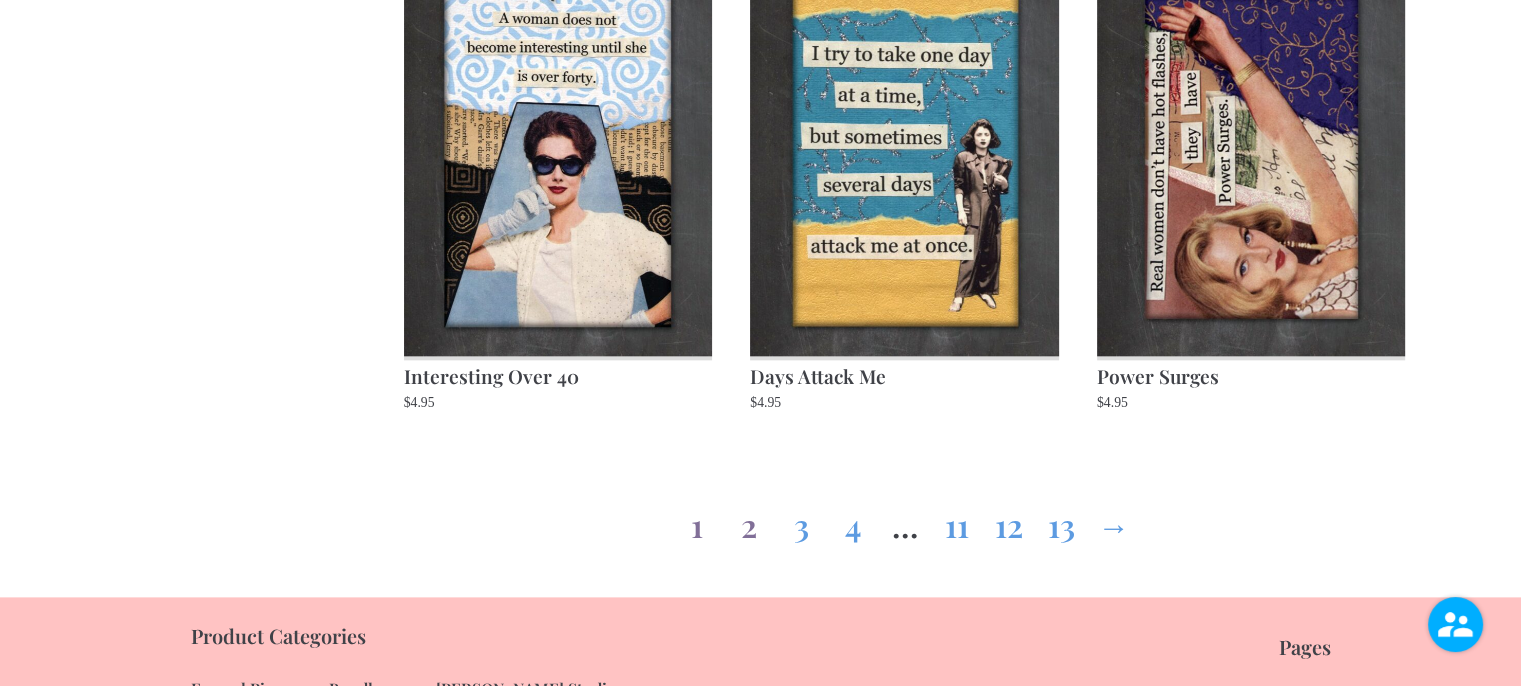 click on "2" at bounding box center (749, 521) 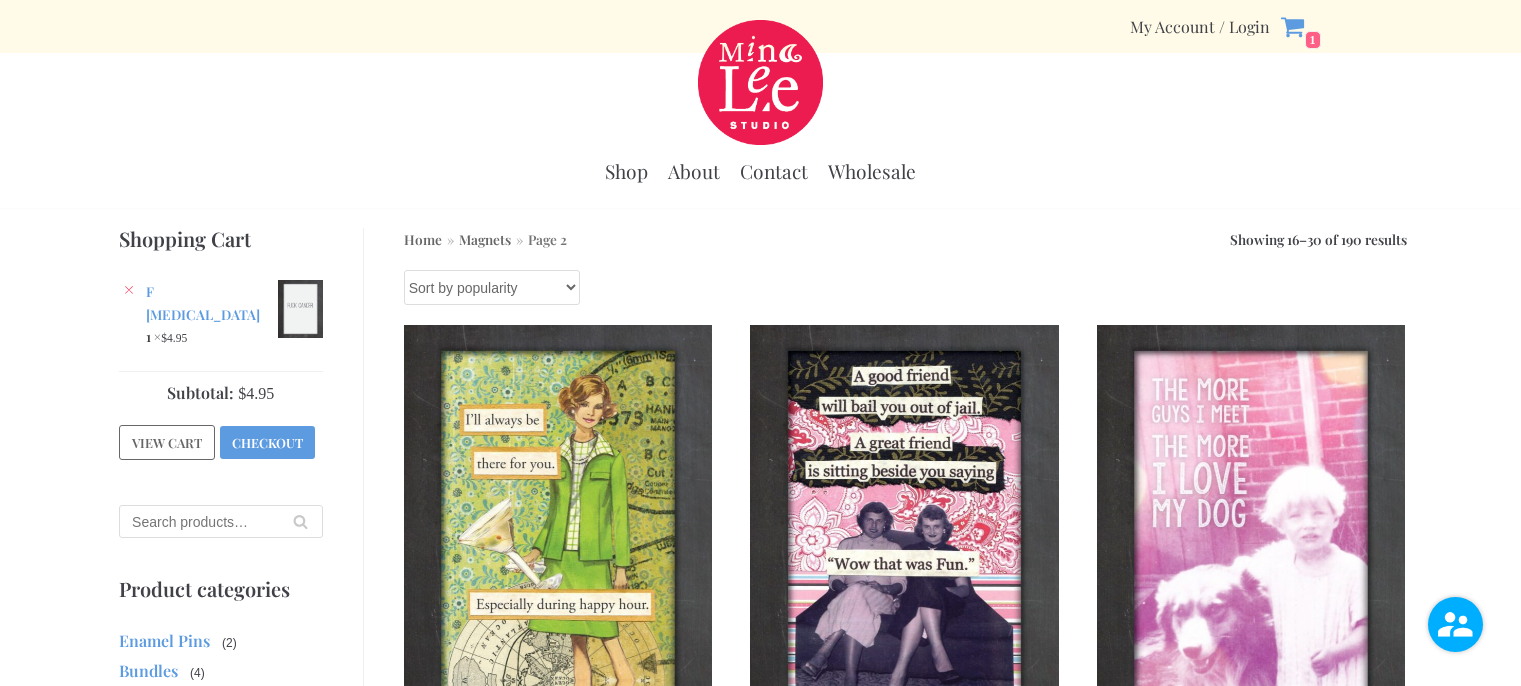 scroll, scrollTop: 0, scrollLeft: 0, axis: both 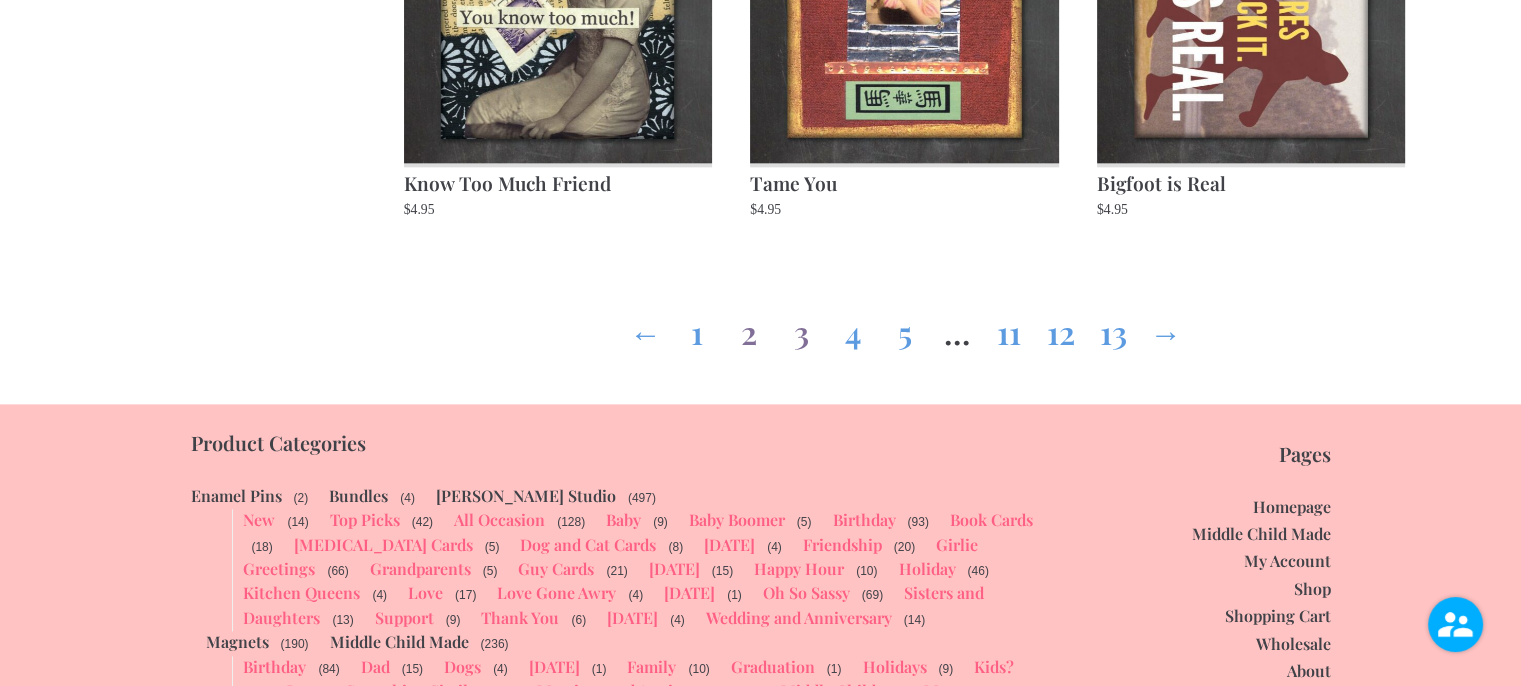 click on "3" at bounding box center (801, 328) 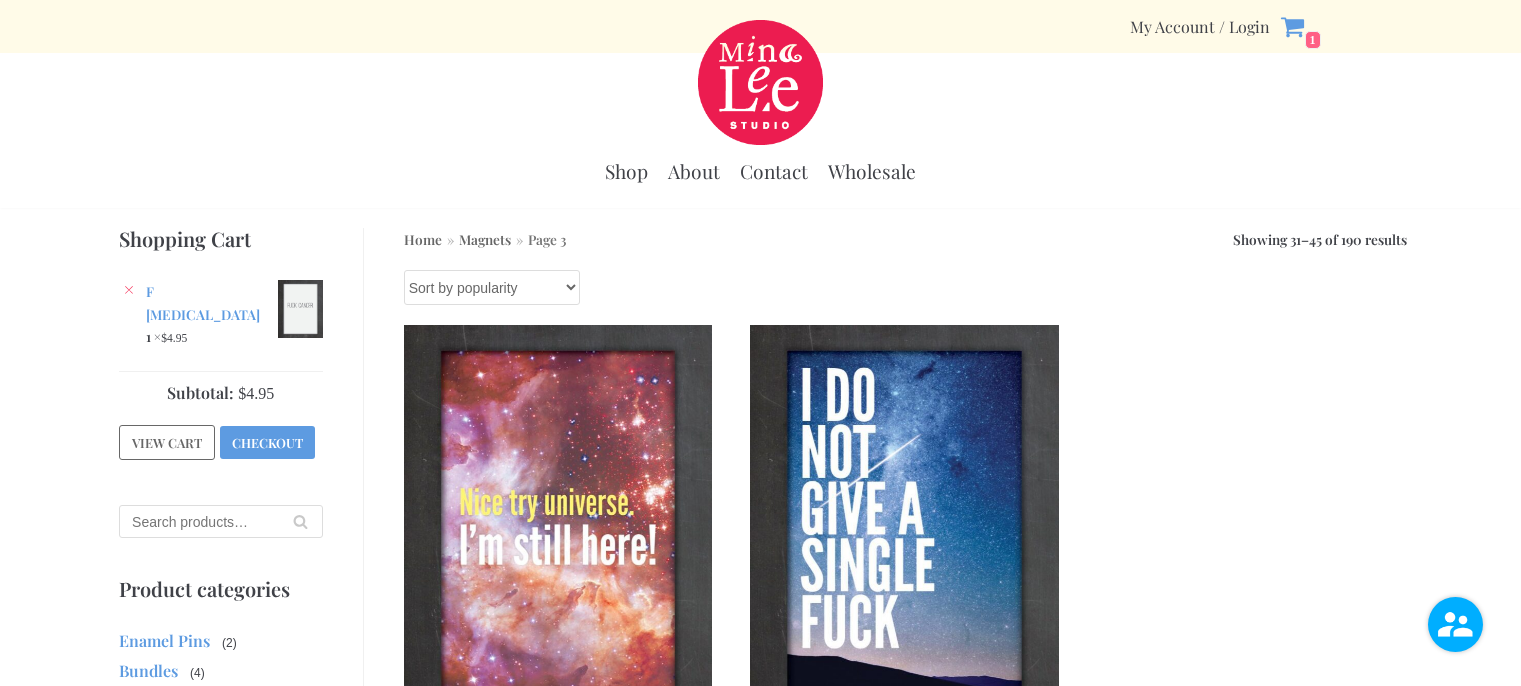 scroll, scrollTop: 0, scrollLeft: 0, axis: both 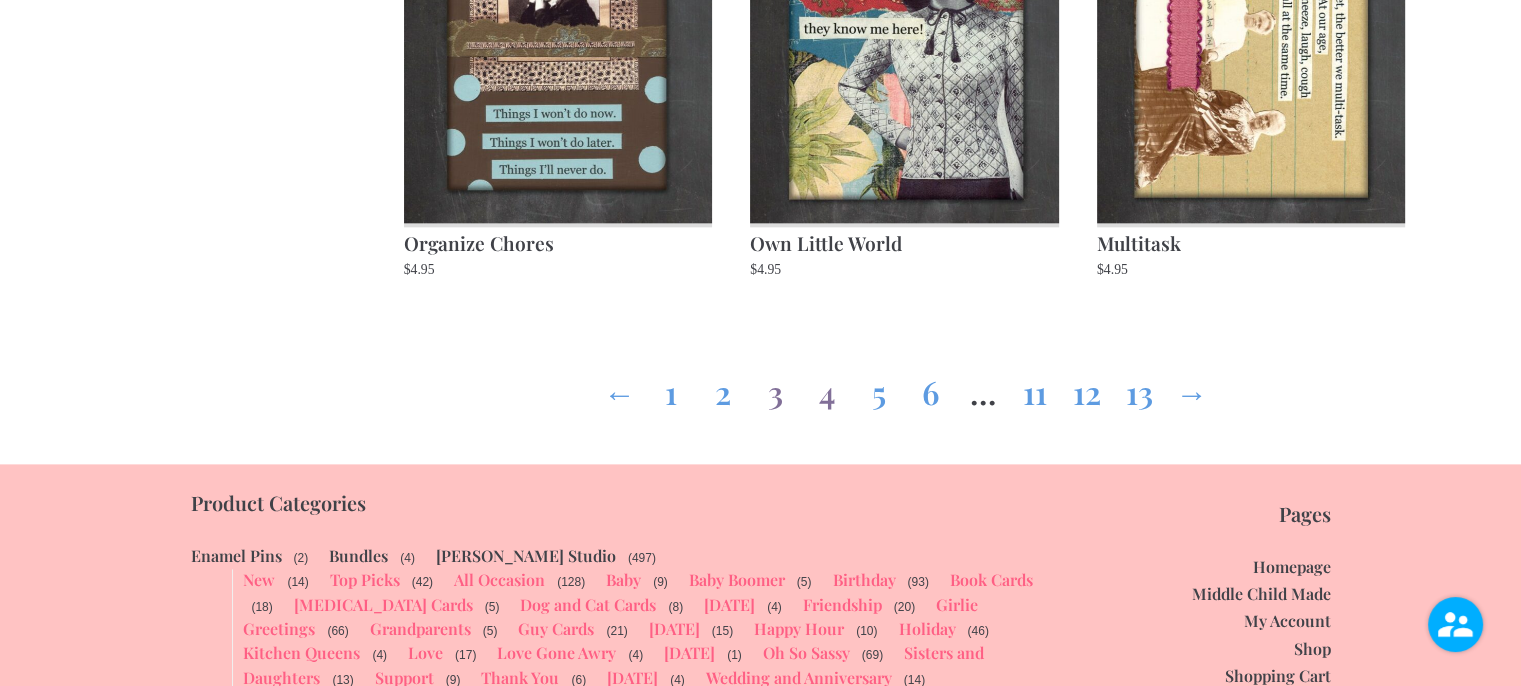 click on "4" at bounding box center (827, 388) 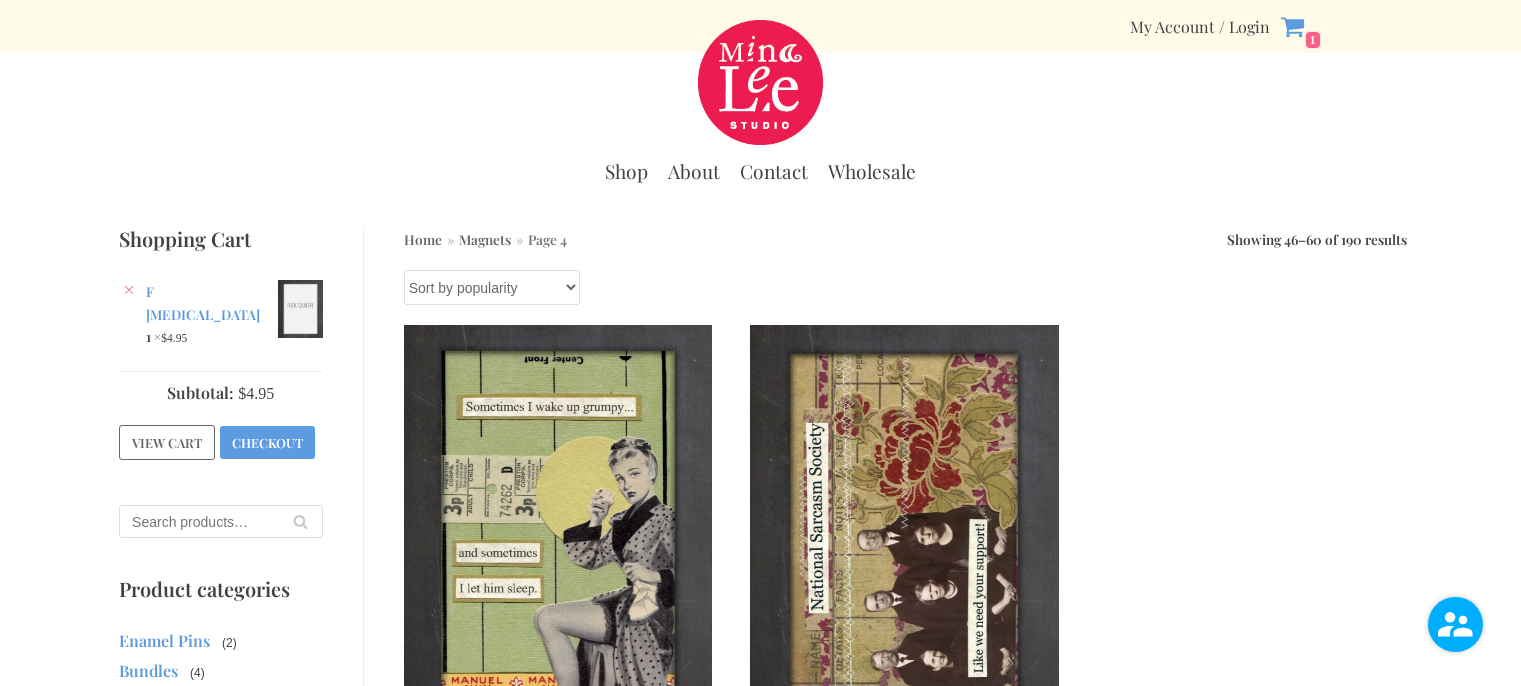 scroll, scrollTop: 0, scrollLeft: 0, axis: both 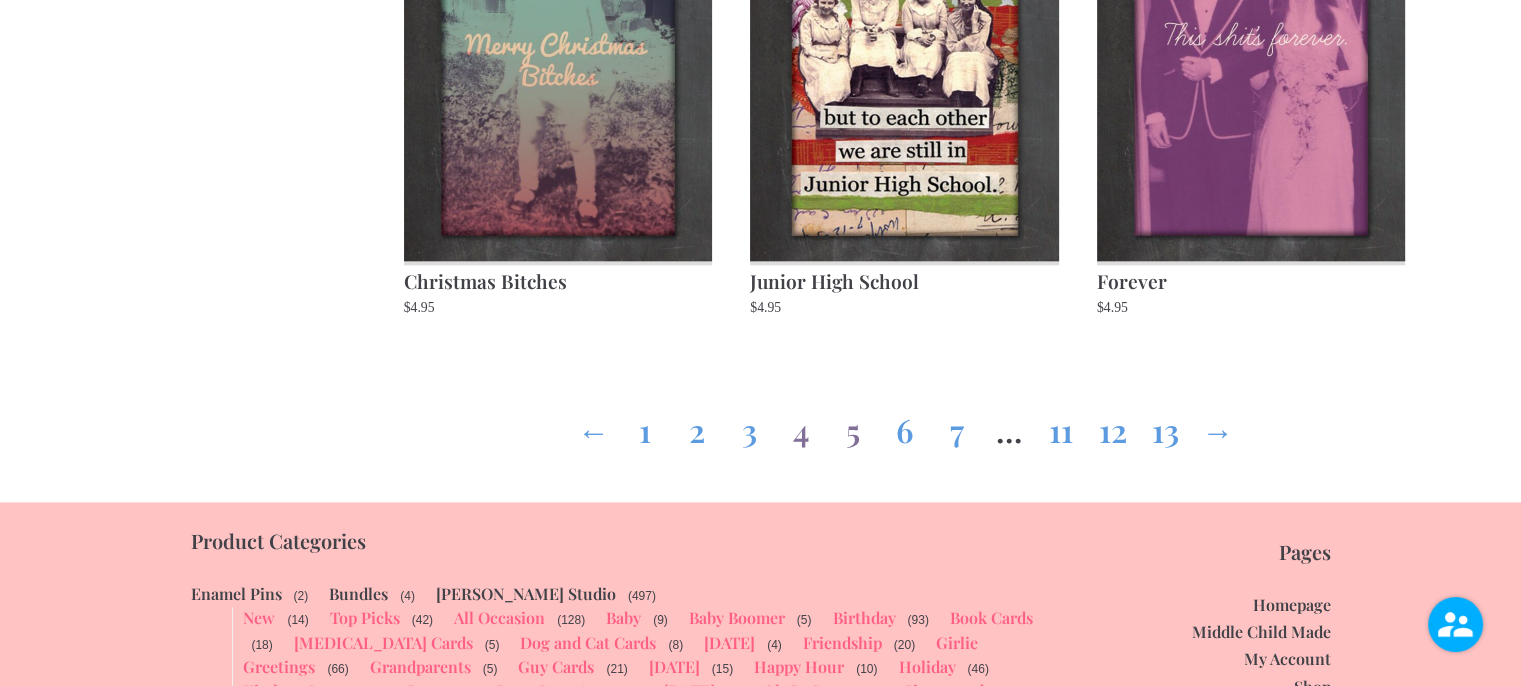 click on "5" at bounding box center (853, 426) 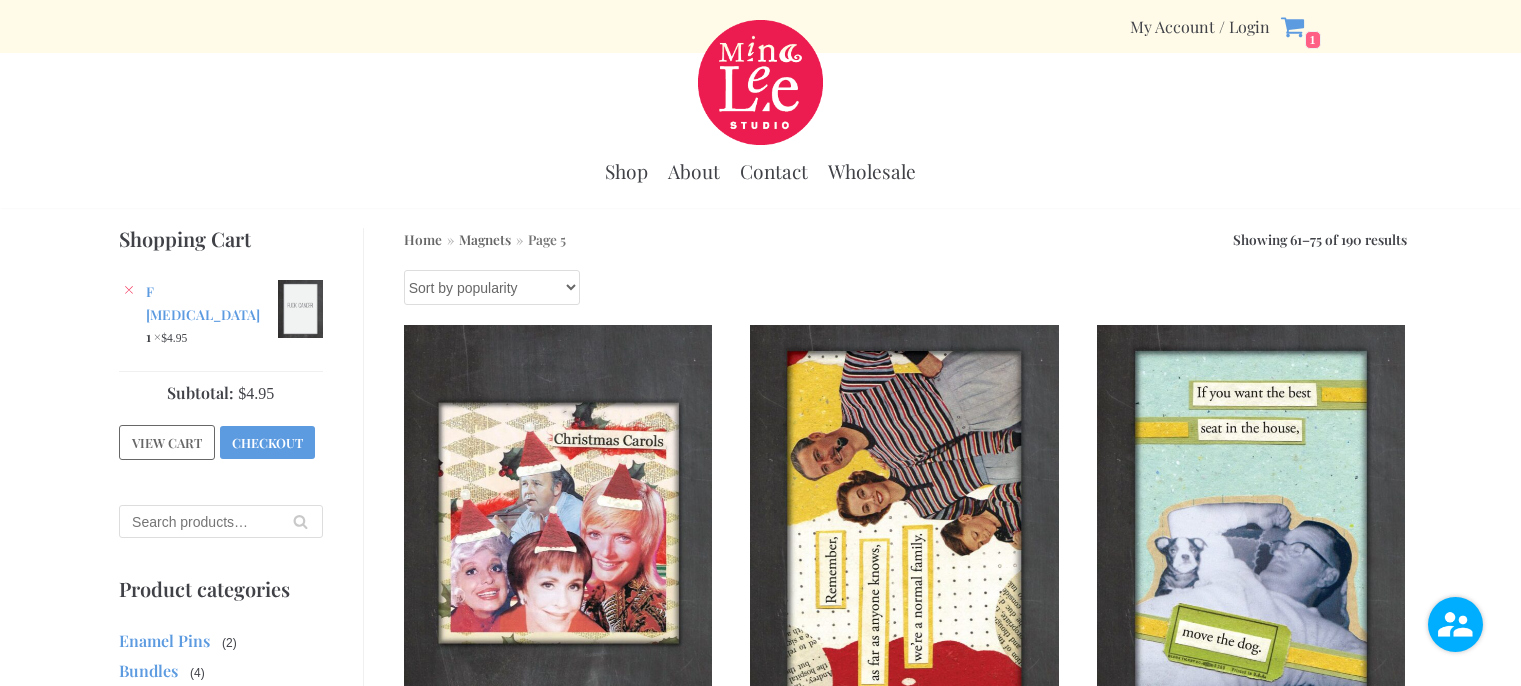 scroll, scrollTop: 0, scrollLeft: 0, axis: both 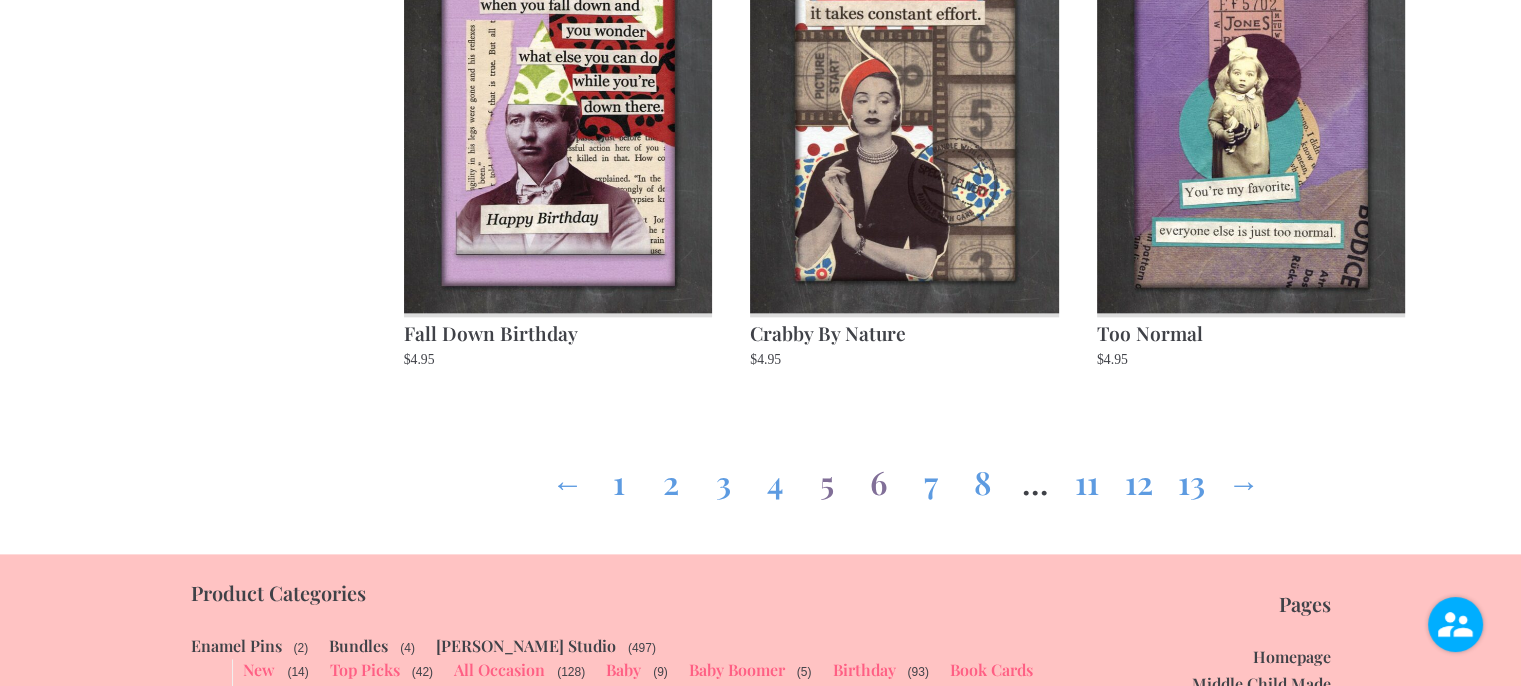 click on "6" at bounding box center (879, 478) 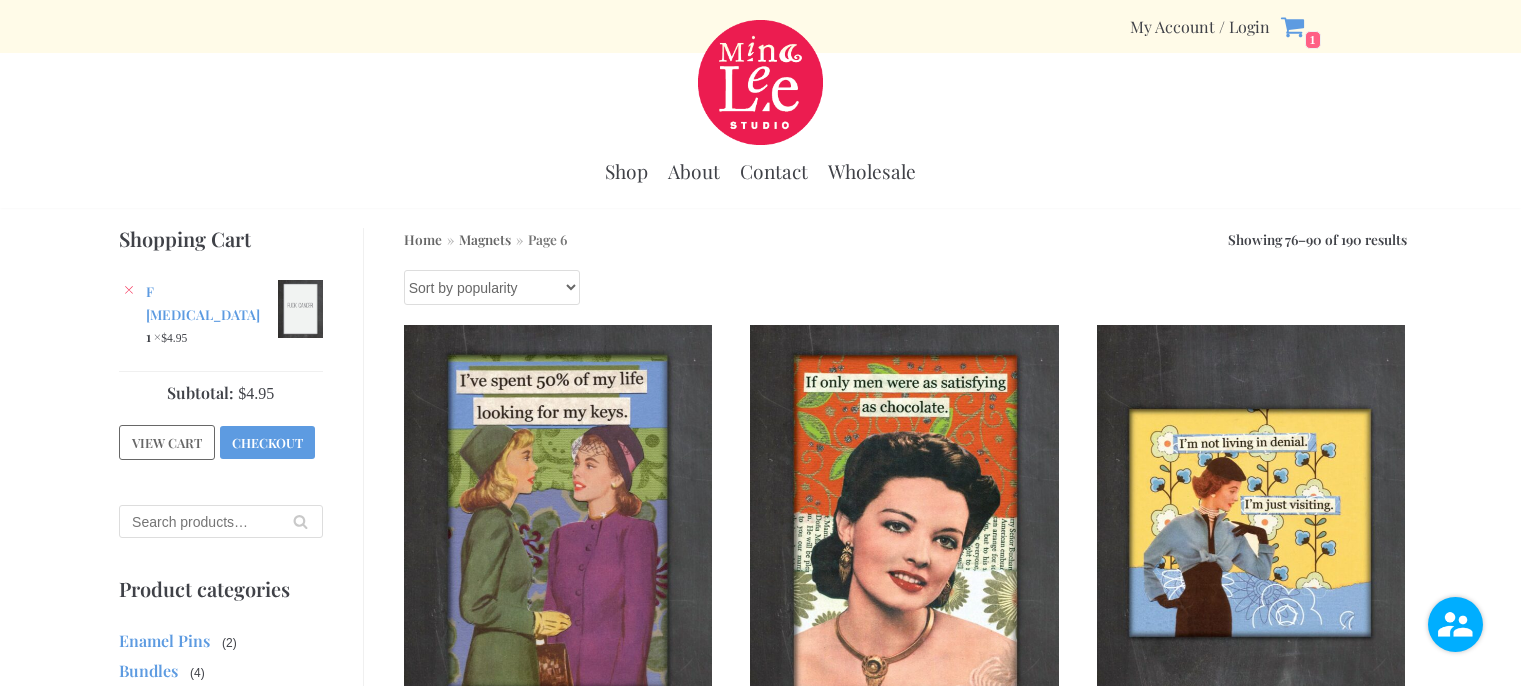 scroll, scrollTop: 0, scrollLeft: 0, axis: both 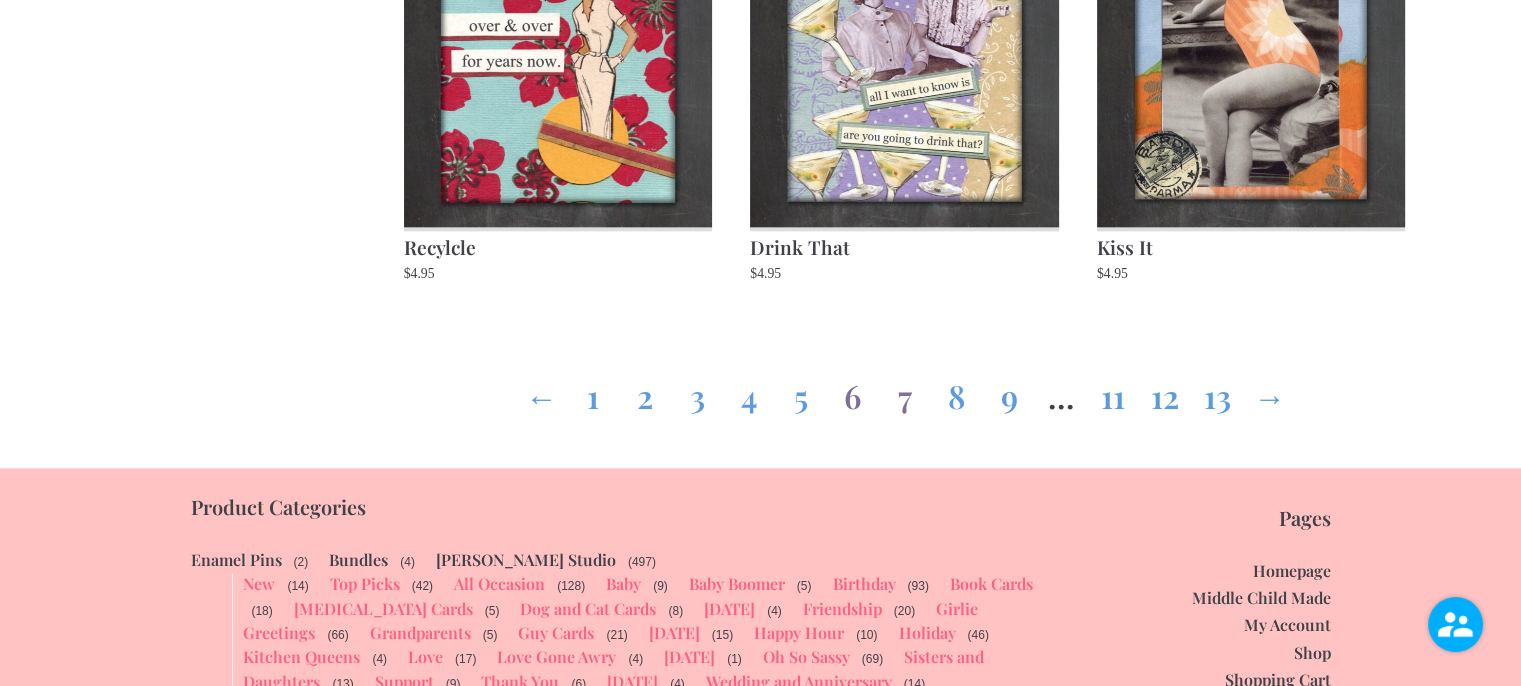 click on "7" at bounding box center (905, 392) 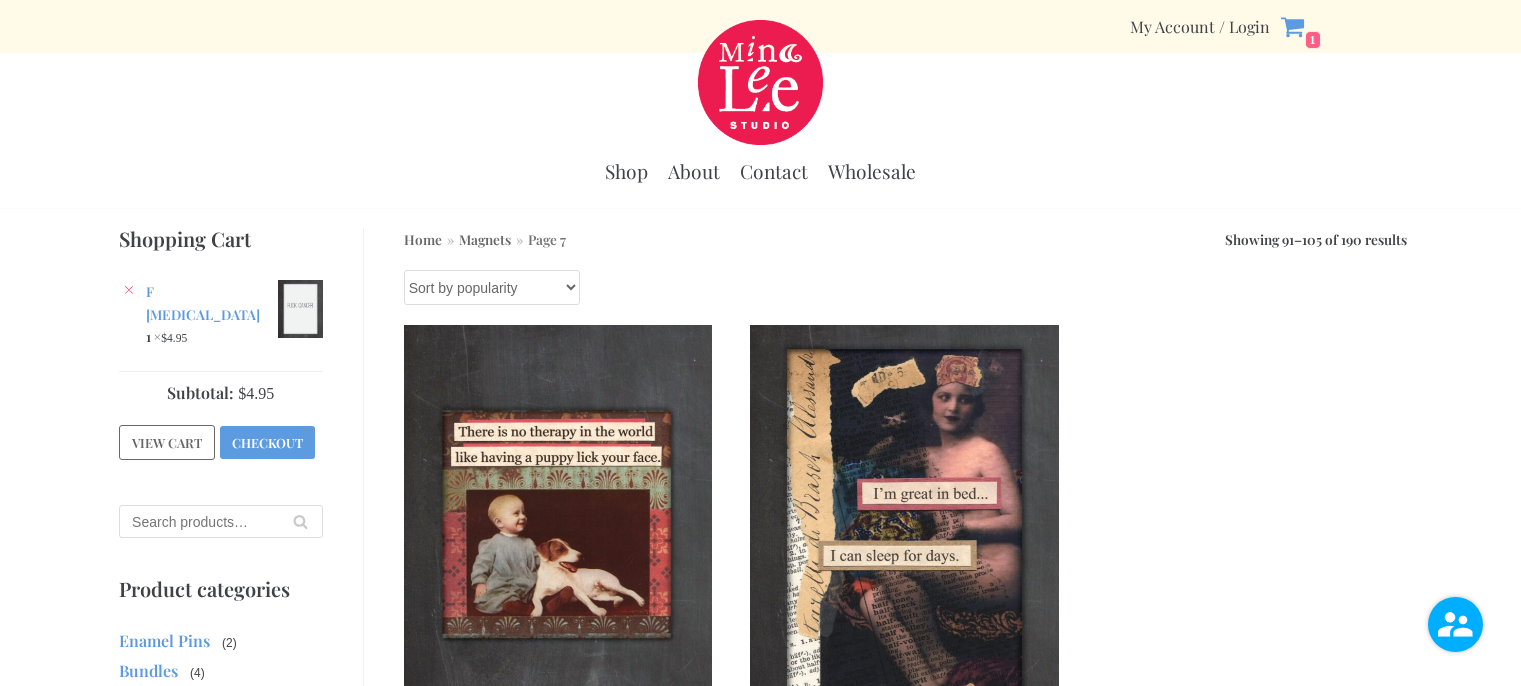 scroll, scrollTop: 0, scrollLeft: 0, axis: both 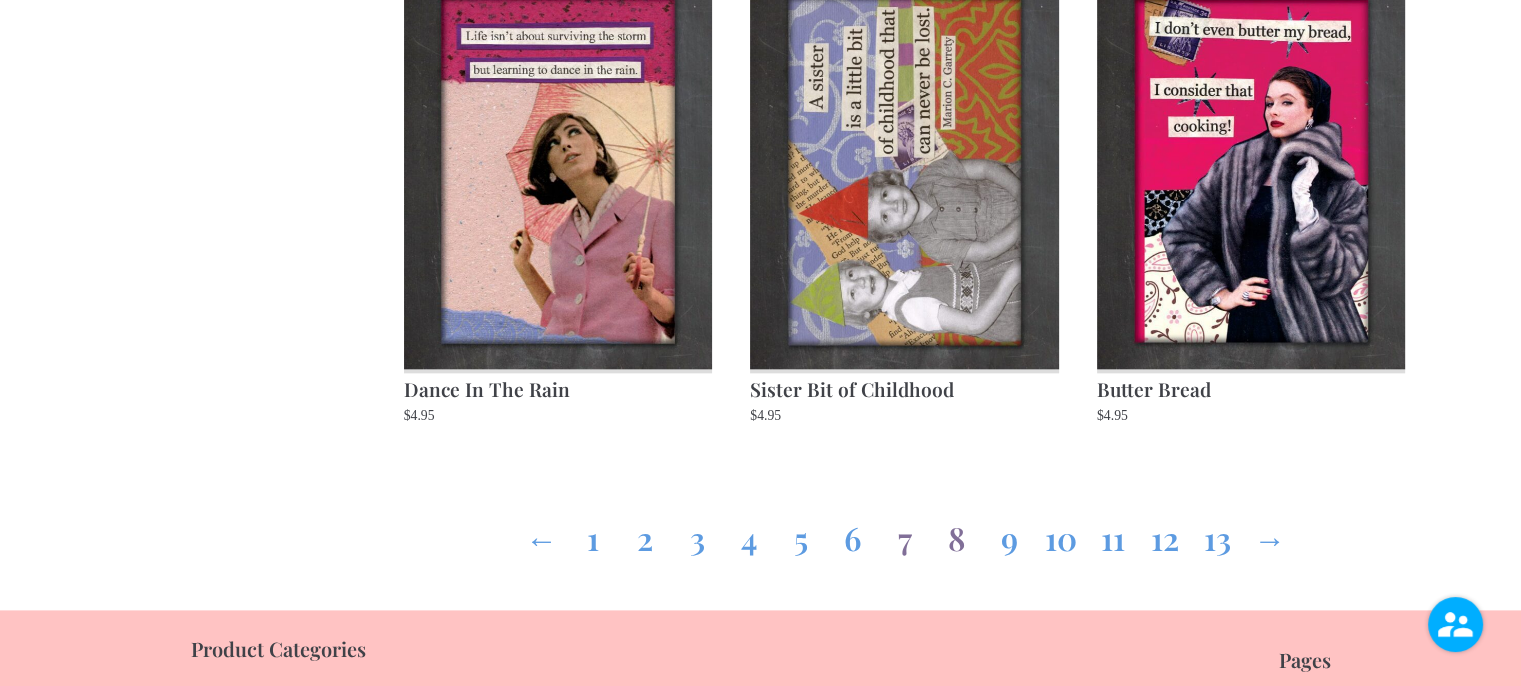 click on "8" at bounding box center [957, 534] 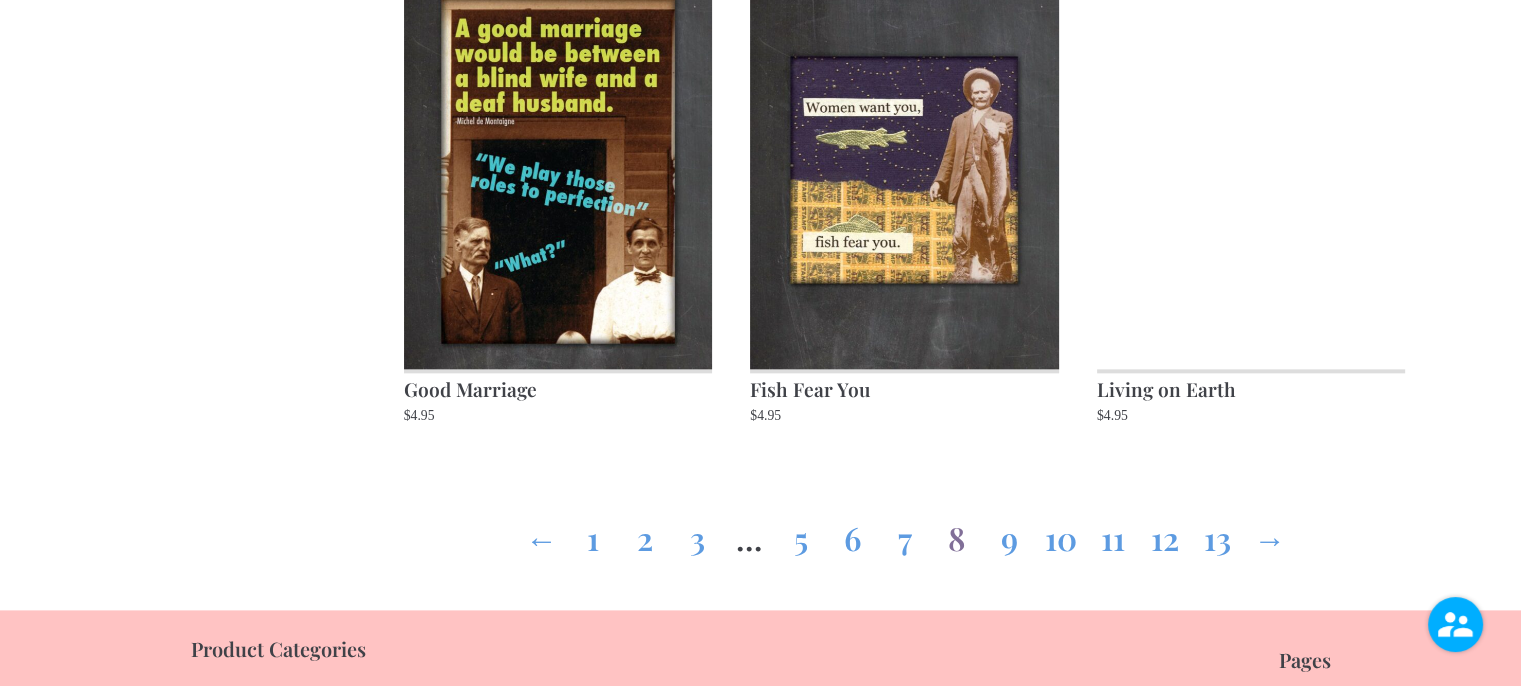 scroll, scrollTop: 2500, scrollLeft: 0, axis: vertical 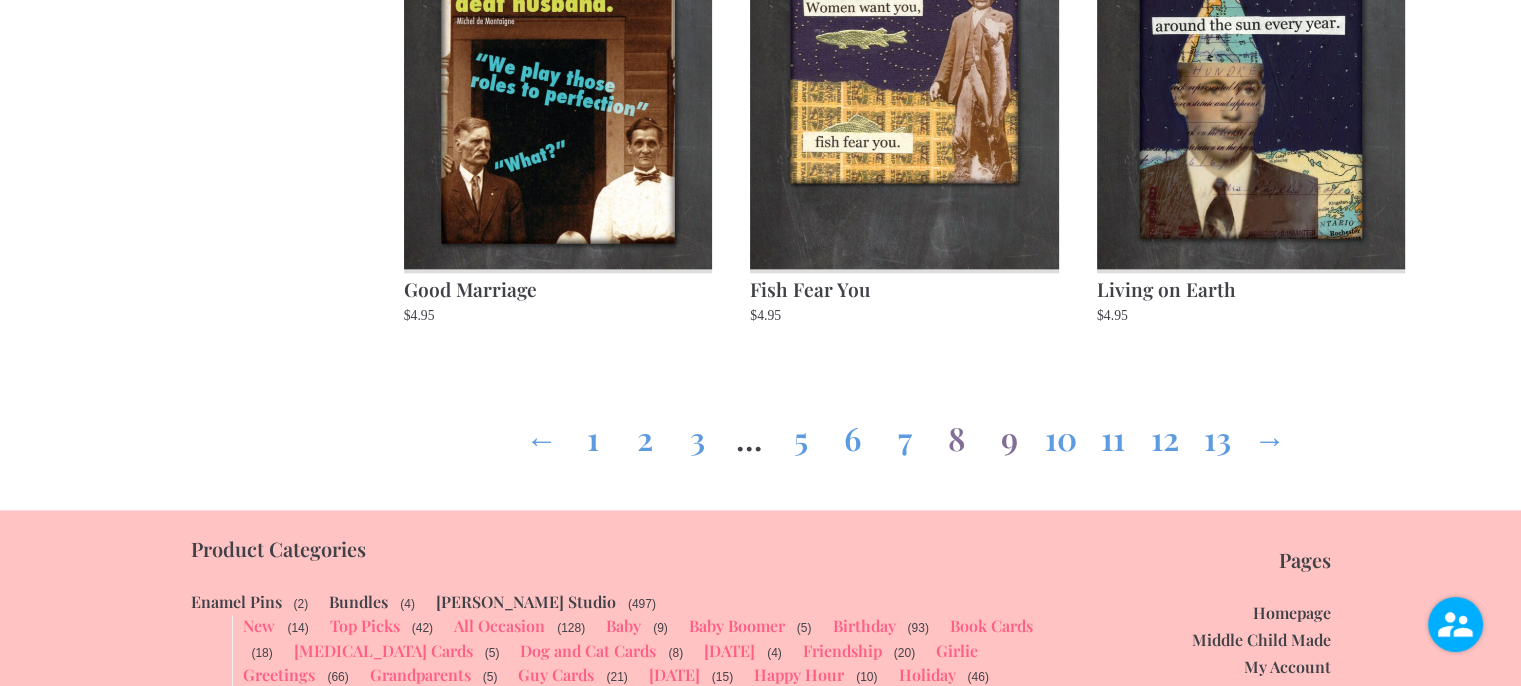 click on "9" at bounding box center [1009, 434] 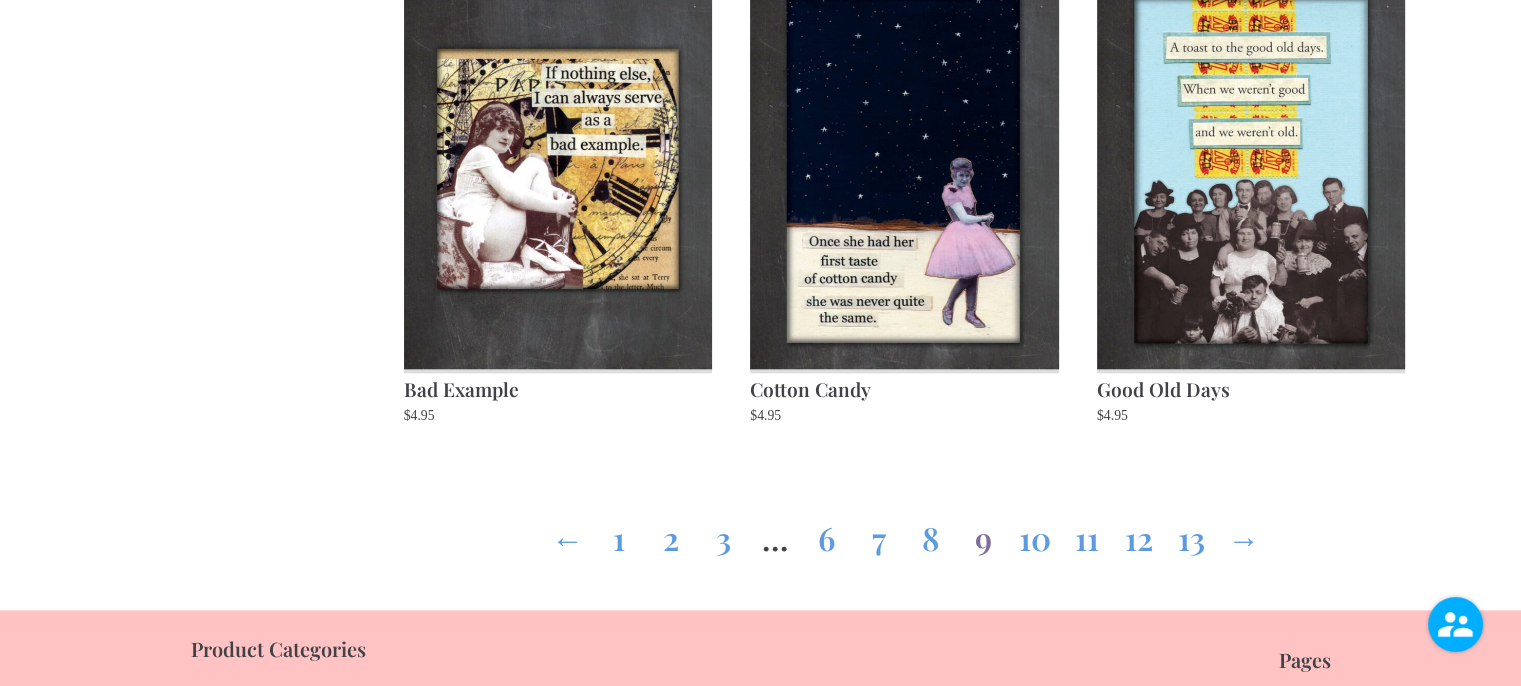 scroll, scrollTop: 2500, scrollLeft: 0, axis: vertical 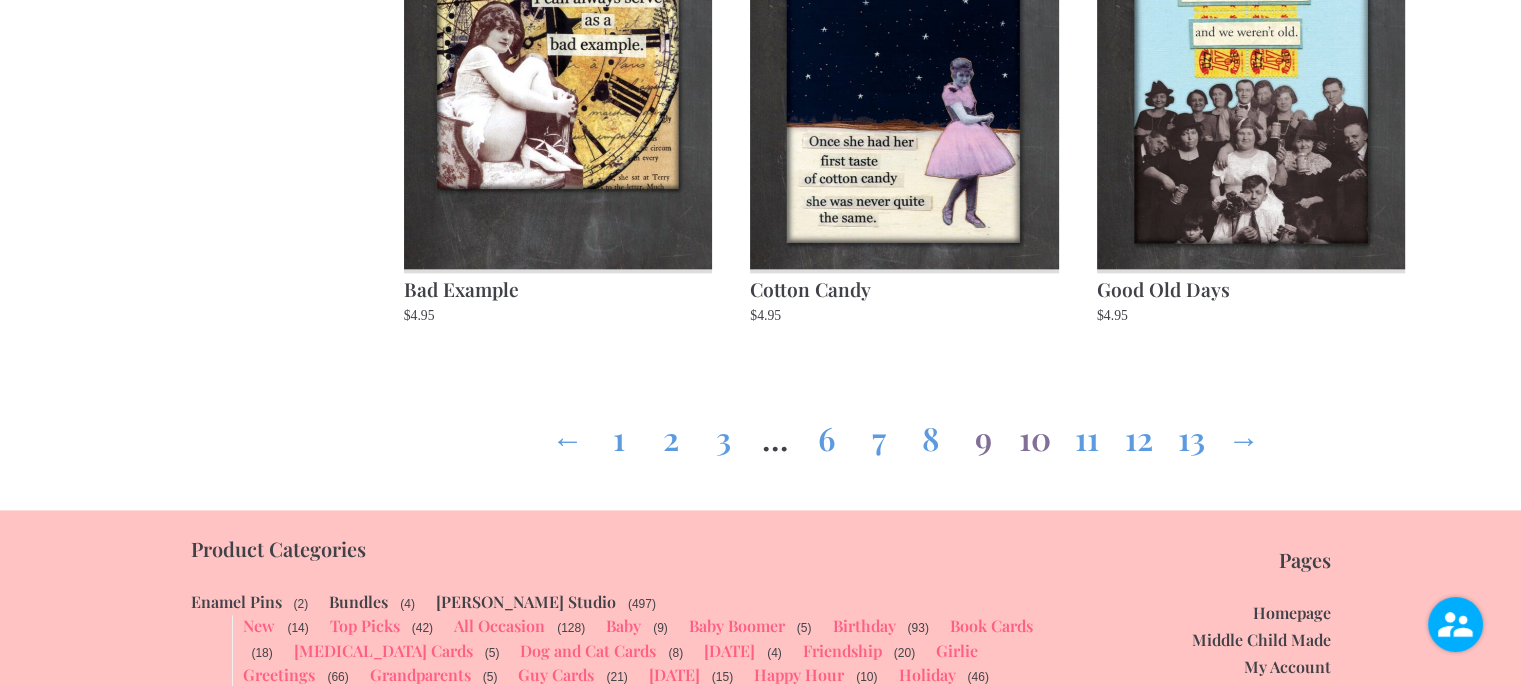 click on "10" at bounding box center [1035, 434] 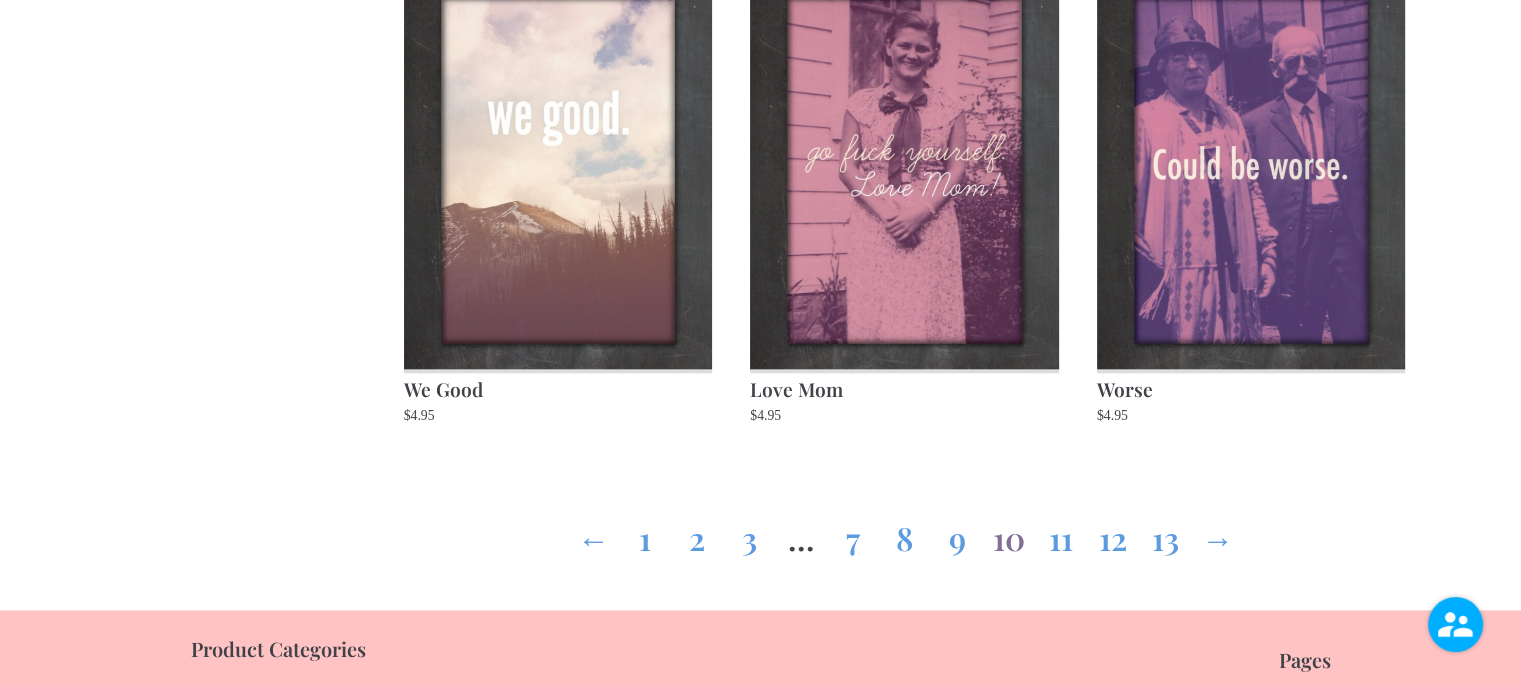 scroll, scrollTop: 2500, scrollLeft: 0, axis: vertical 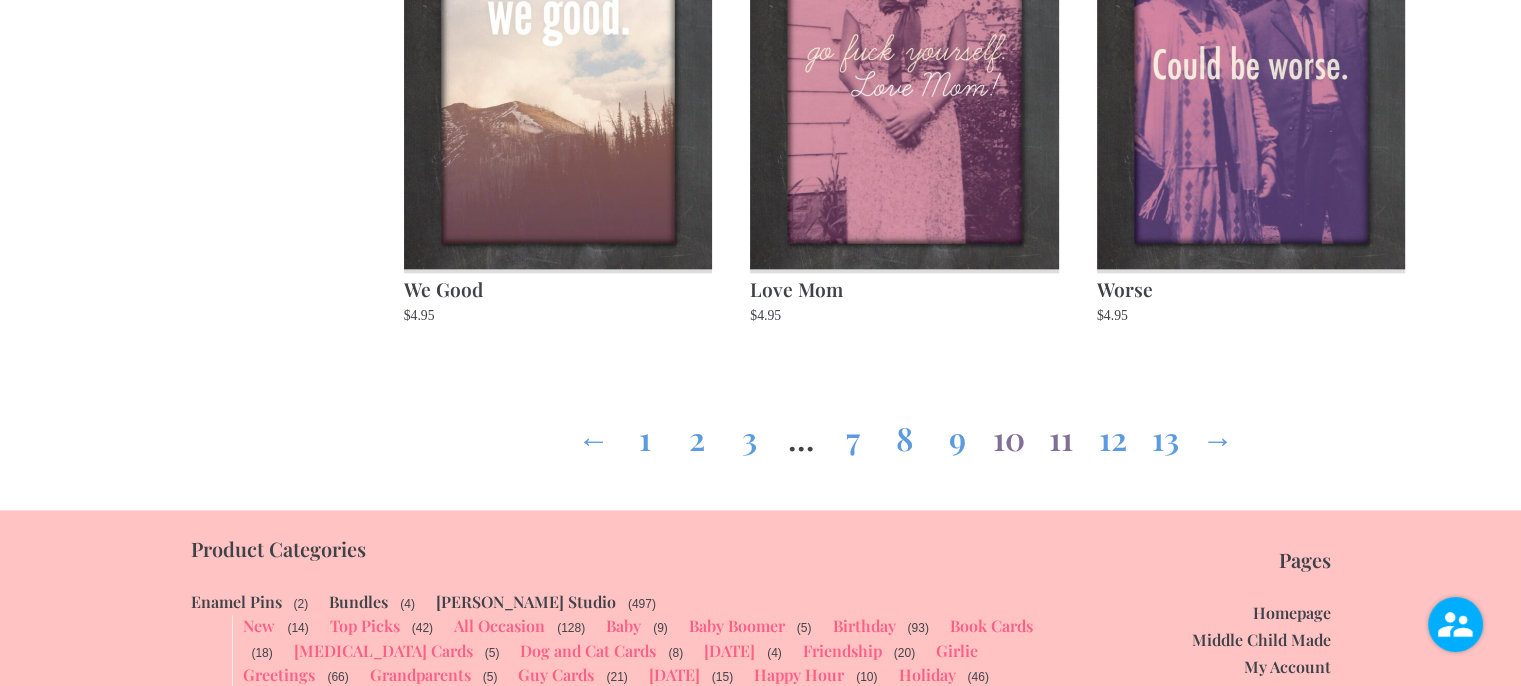 click on "11" at bounding box center [1061, 434] 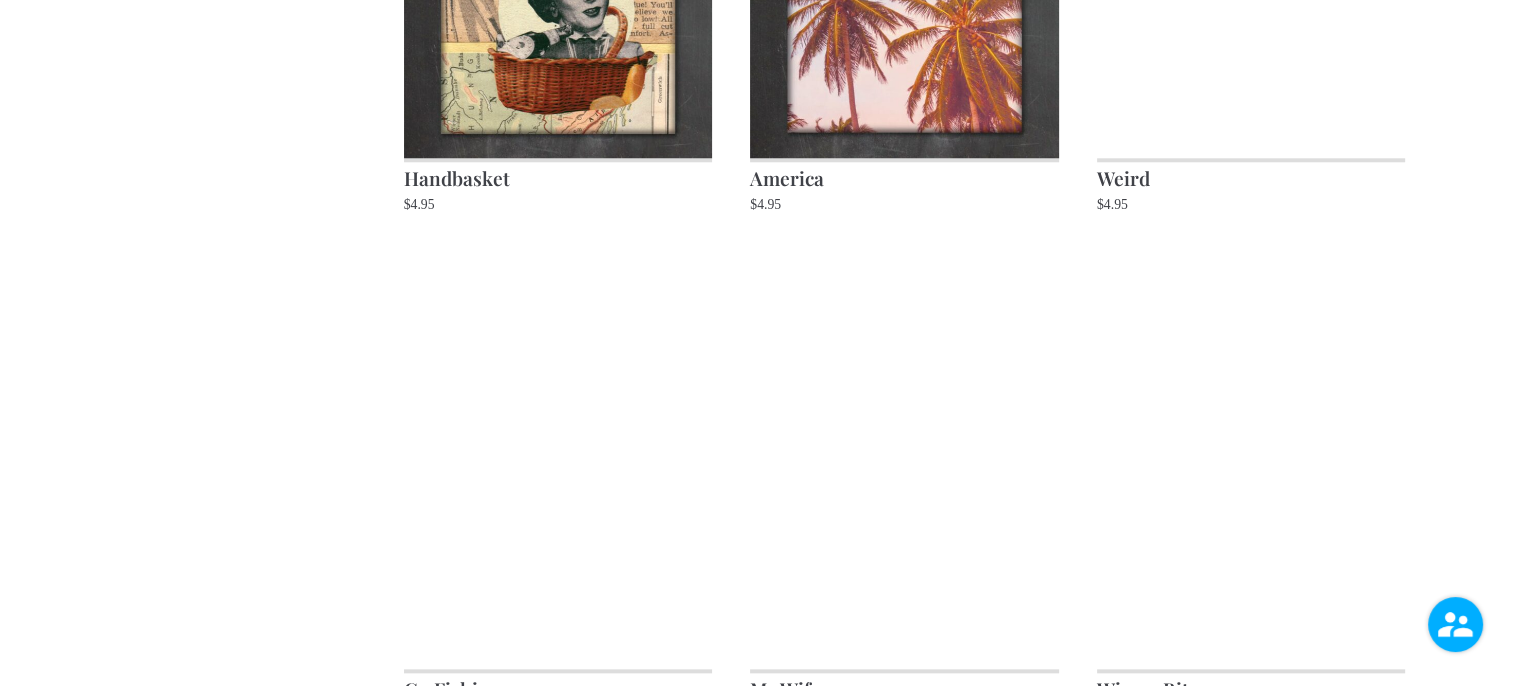 scroll, scrollTop: 2200, scrollLeft: 0, axis: vertical 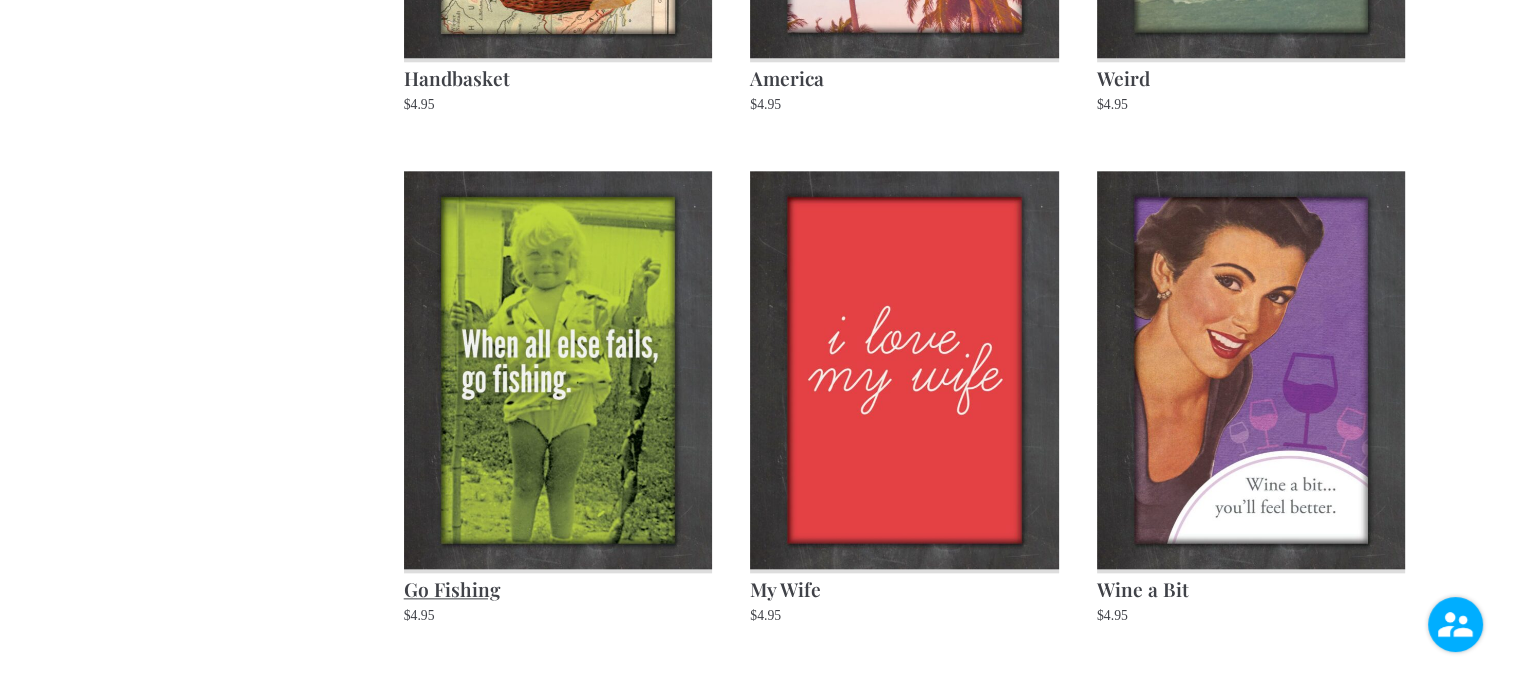 click at bounding box center (558, 370) 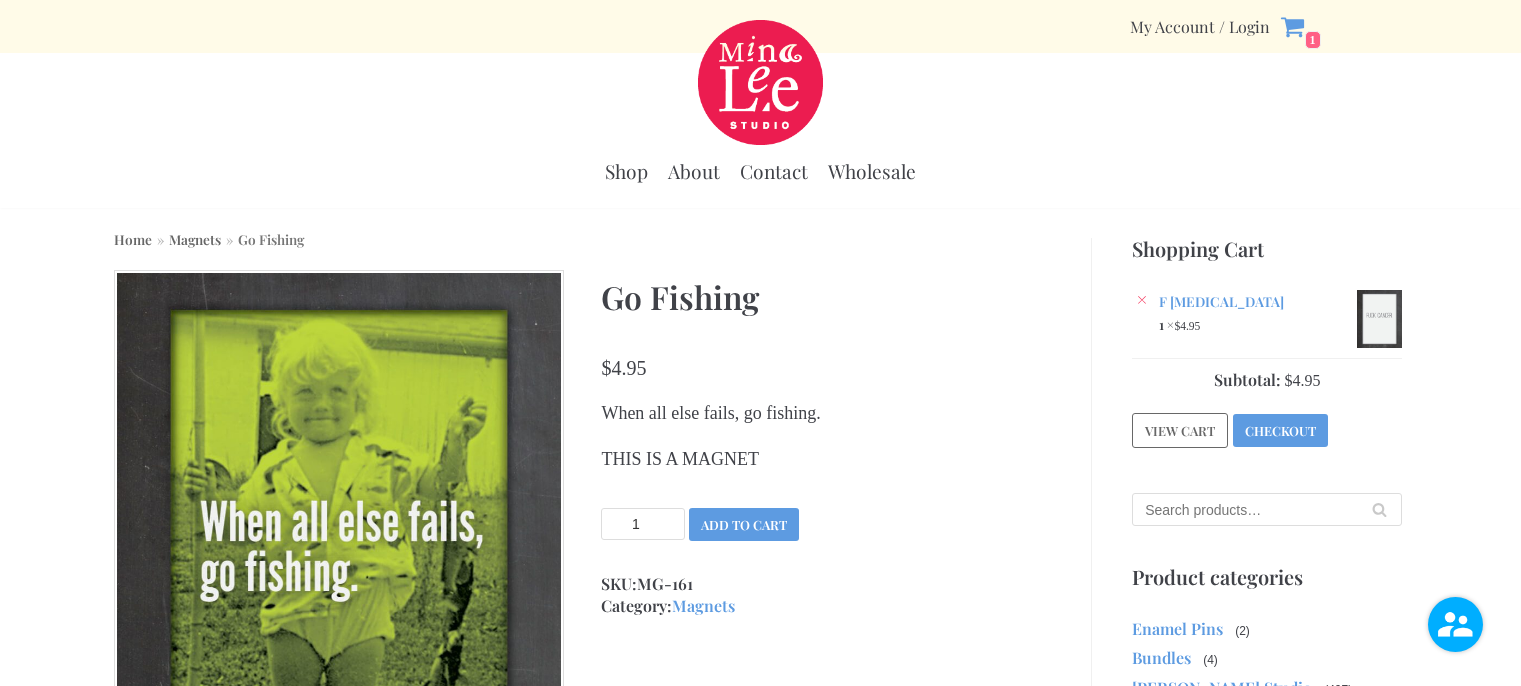 scroll, scrollTop: 0, scrollLeft: 0, axis: both 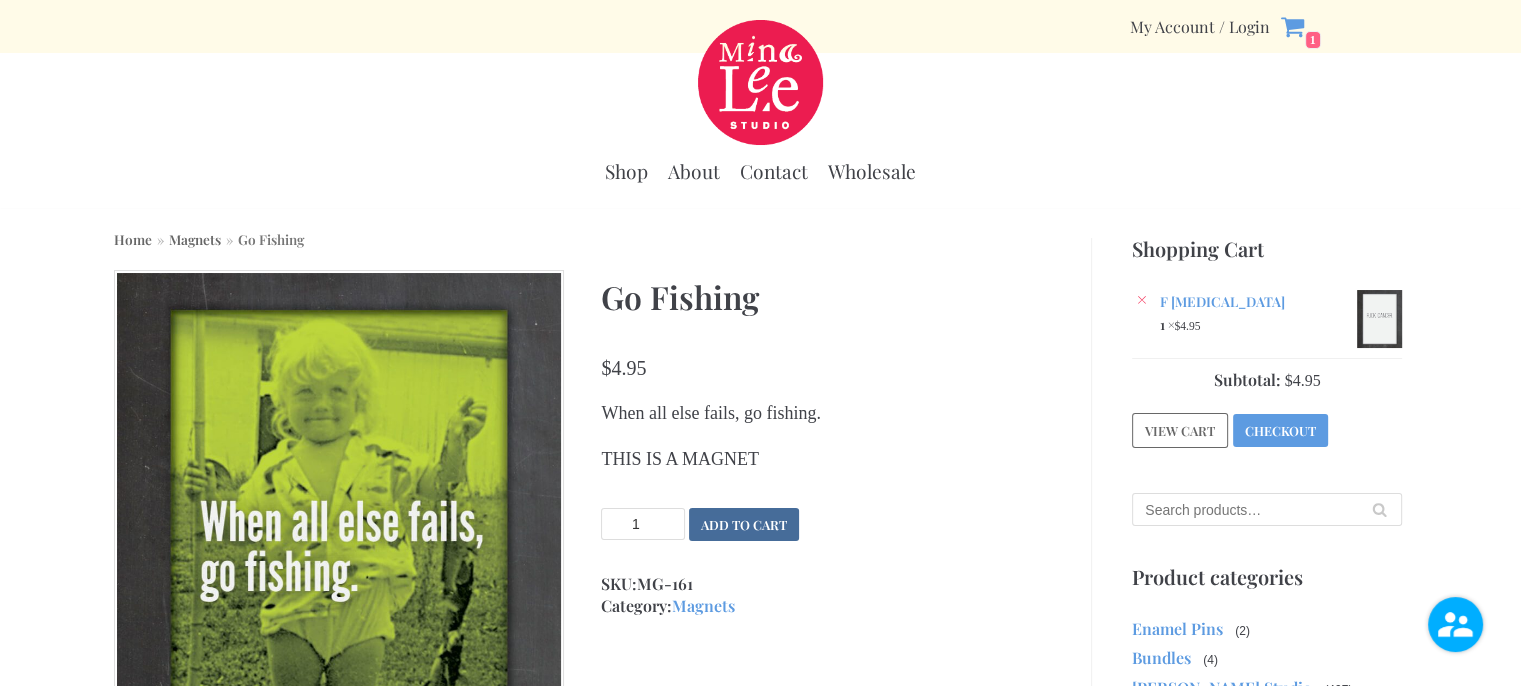 click on "Add to cart" at bounding box center (744, 524) 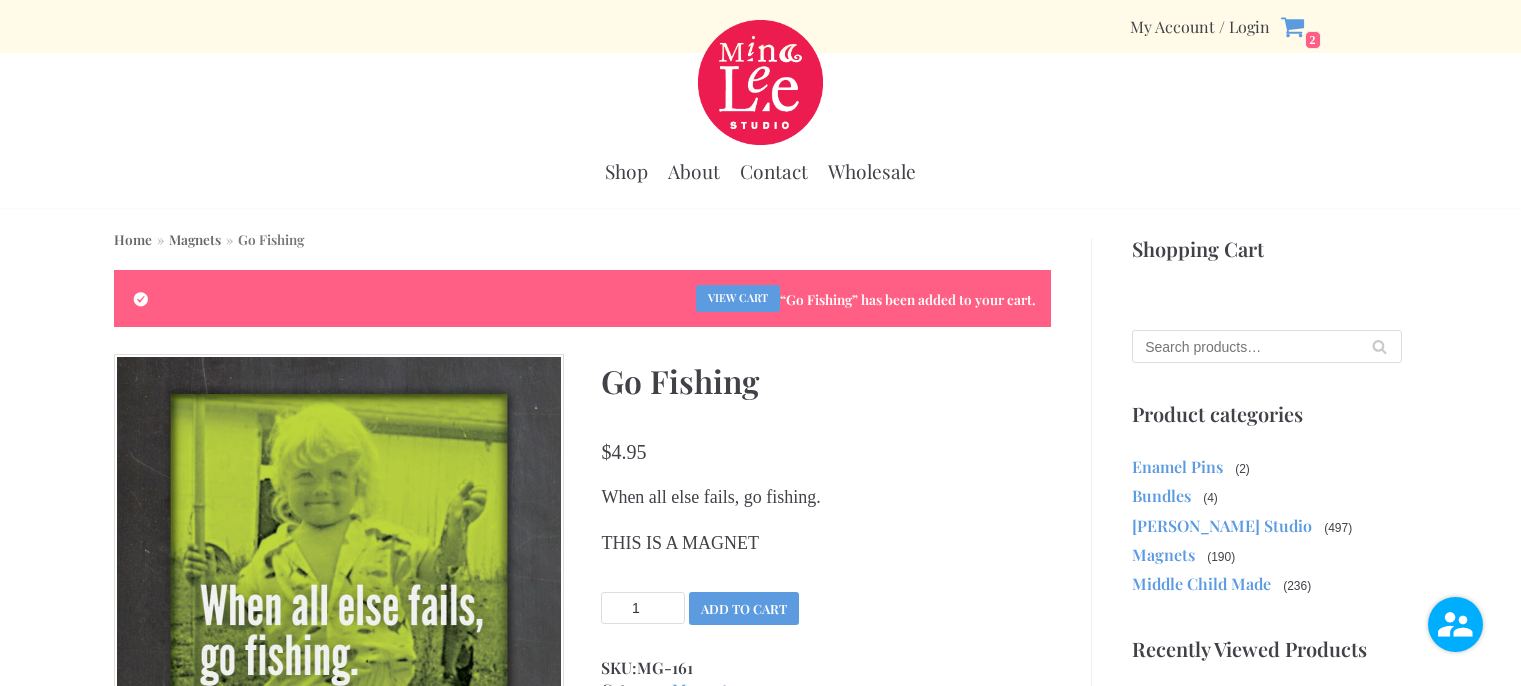 scroll, scrollTop: 0, scrollLeft: 0, axis: both 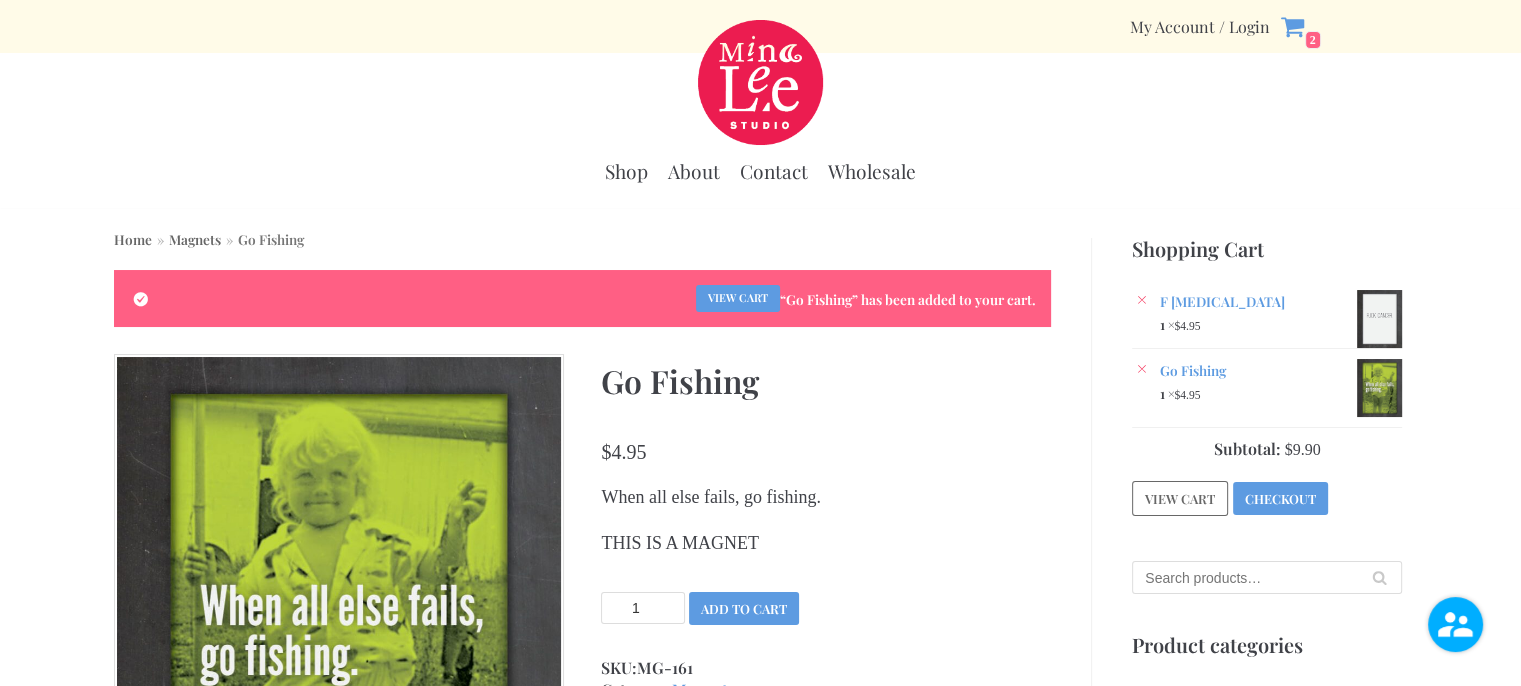 click on "Magnets" at bounding box center (195, 239) 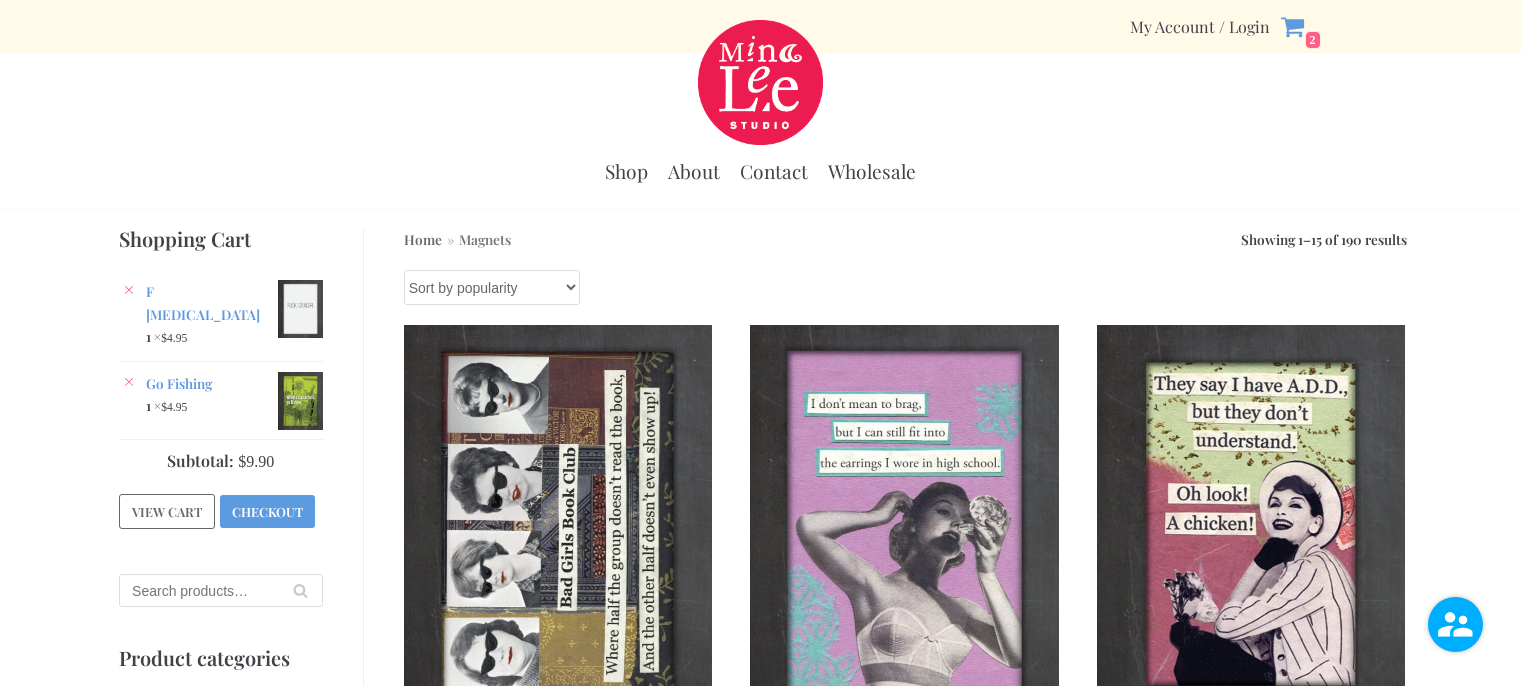 scroll, scrollTop: 0, scrollLeft: 0, axis: both 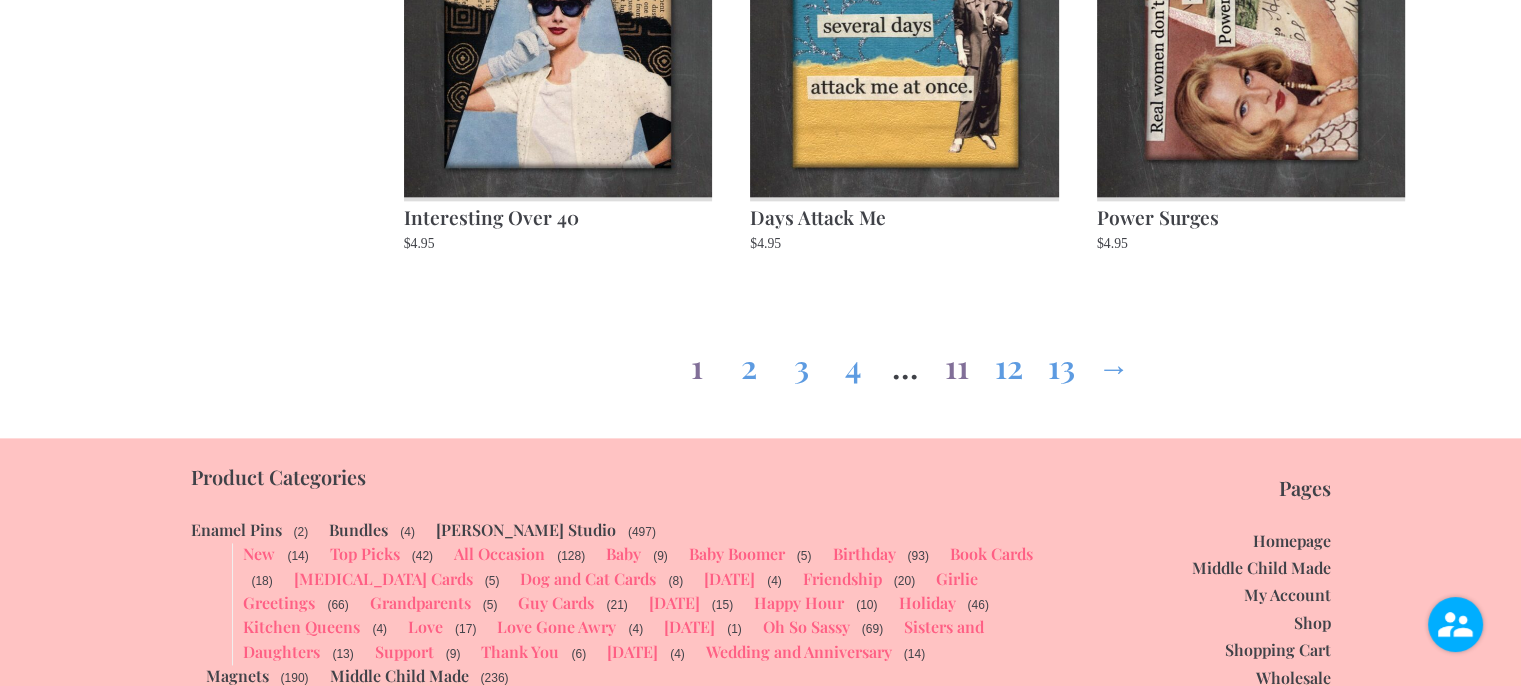 click on "11" at bounding box center [957, 362] 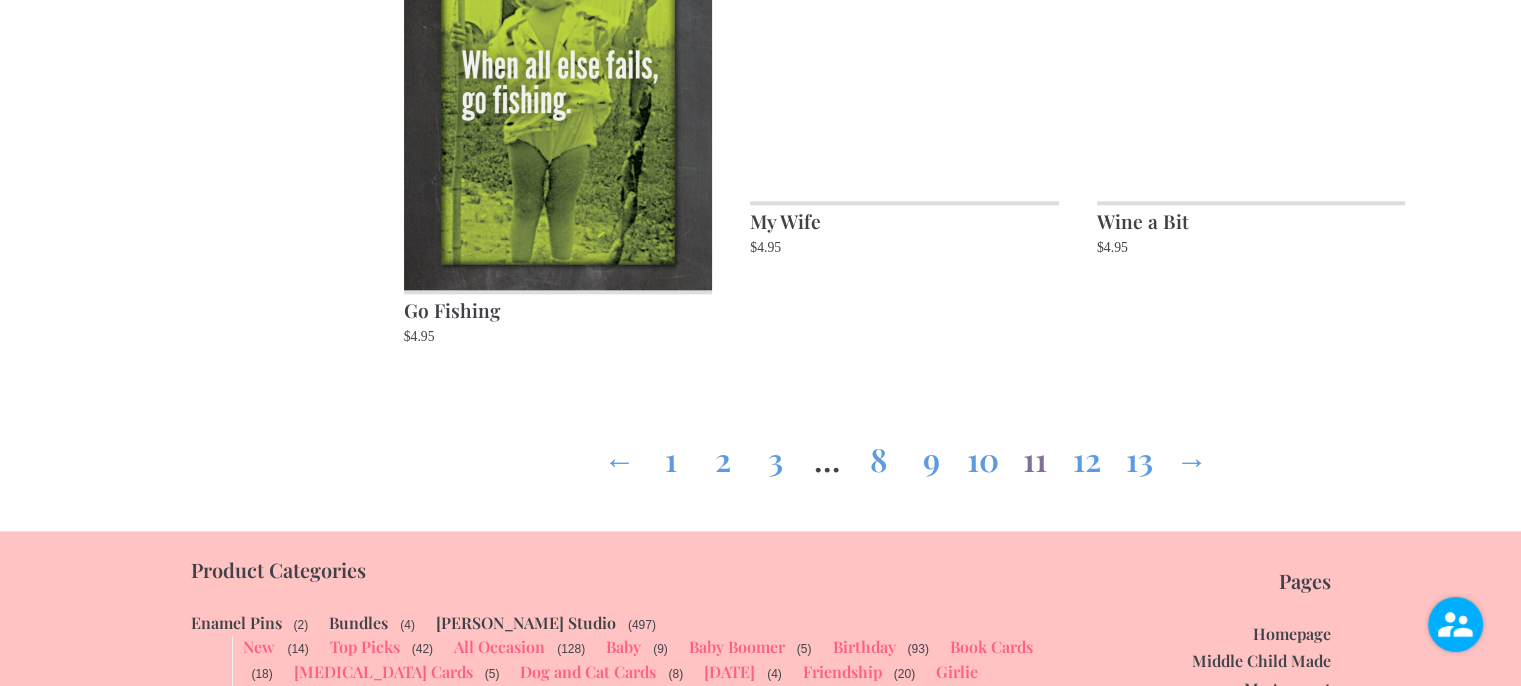scroll, scrollTop: 2400, scrollLeft: 0, axis: vertical 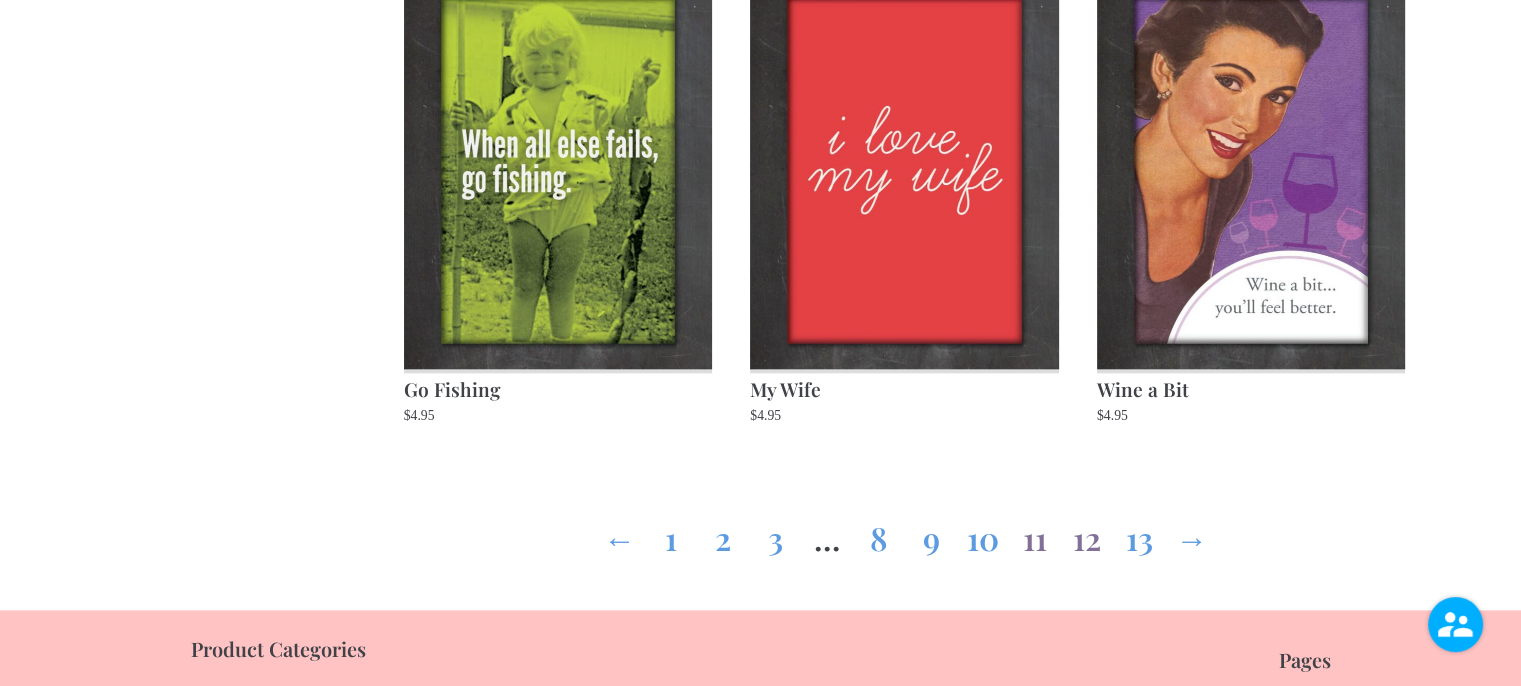 click on "12" 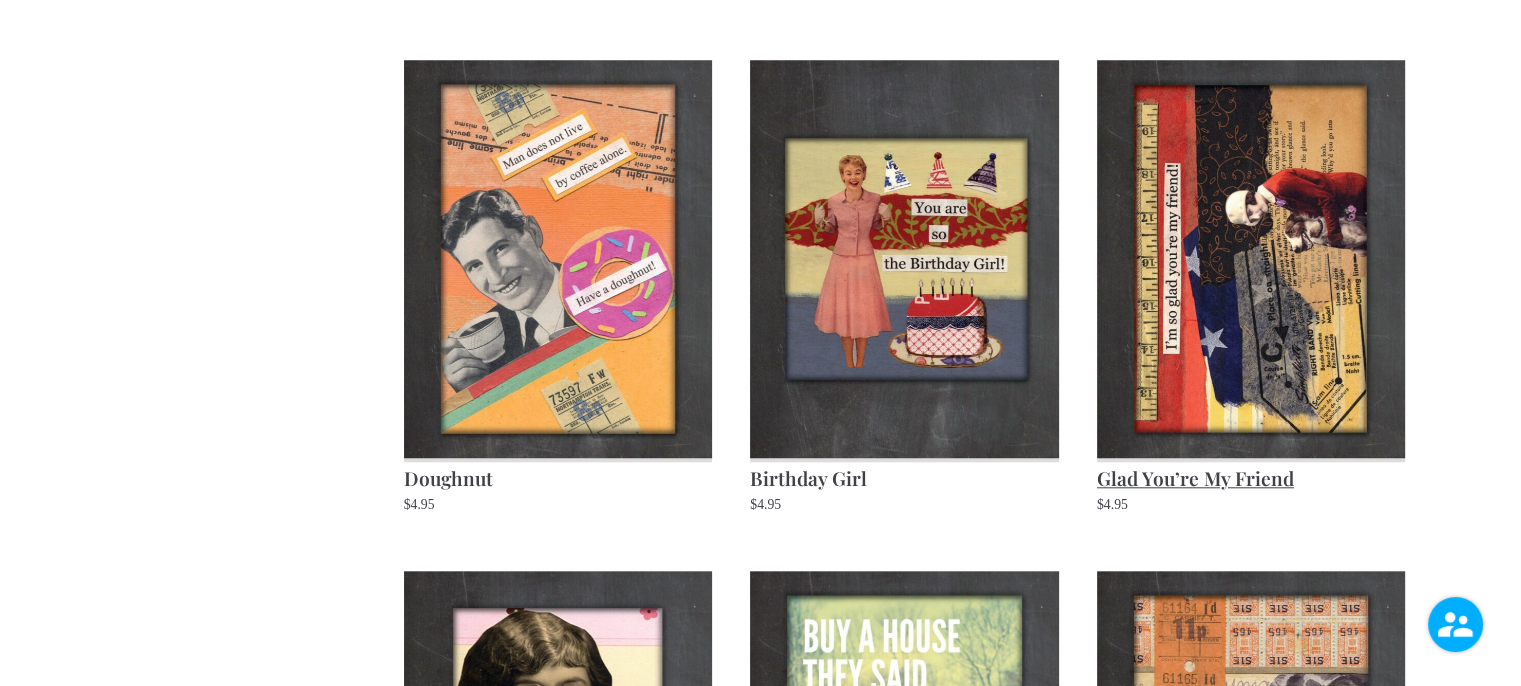 scroll, scrollTop: 1700, scrollLeft: 0, axis: vertical 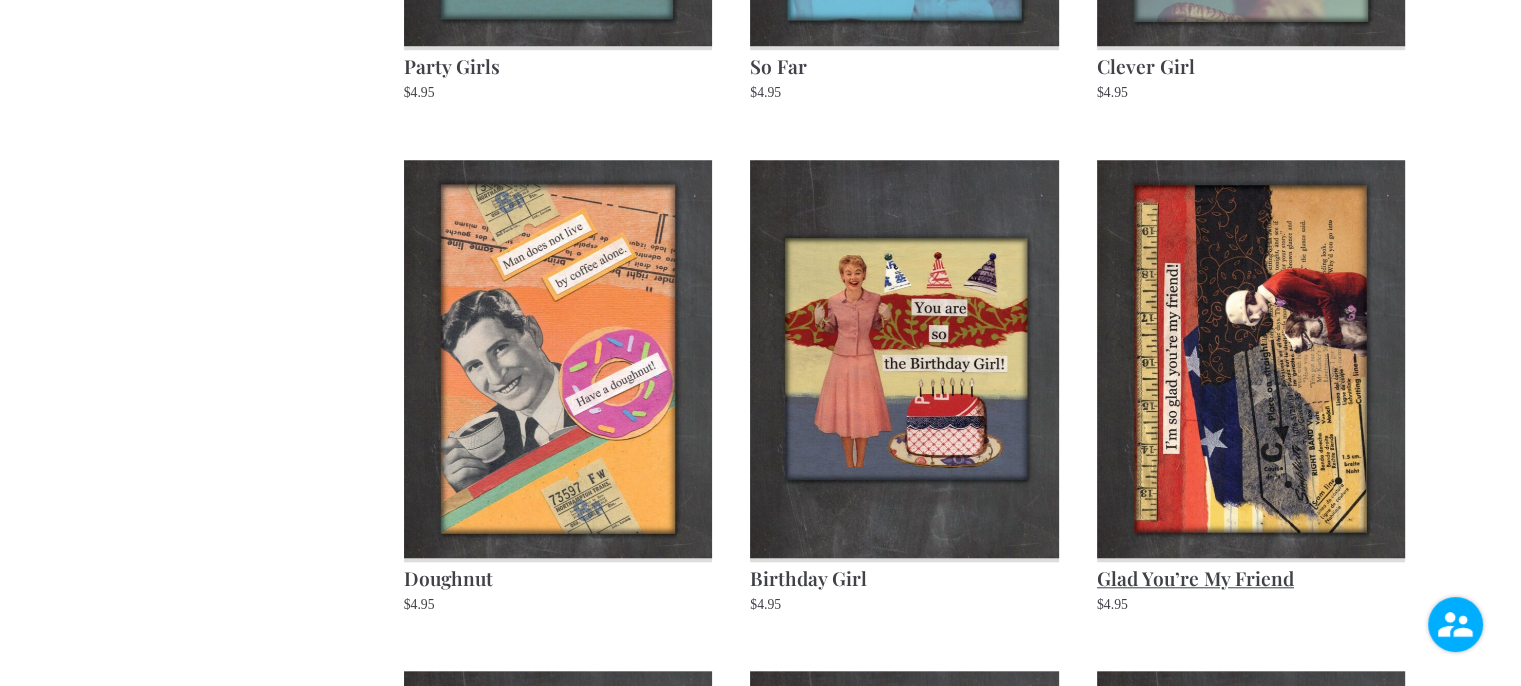 click at bounding box center [1251, 359] 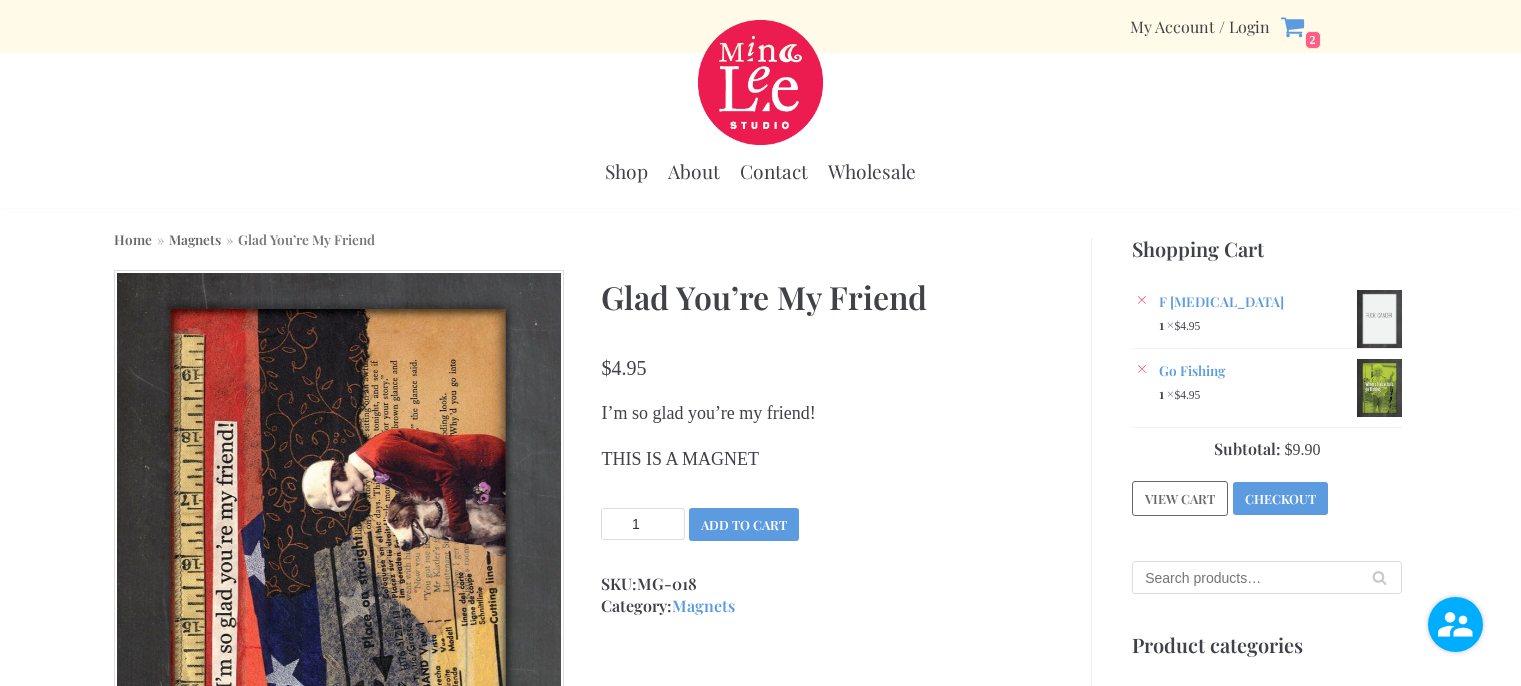 scroll, scrollTop: 0, scrollLeft: 0, axis: both 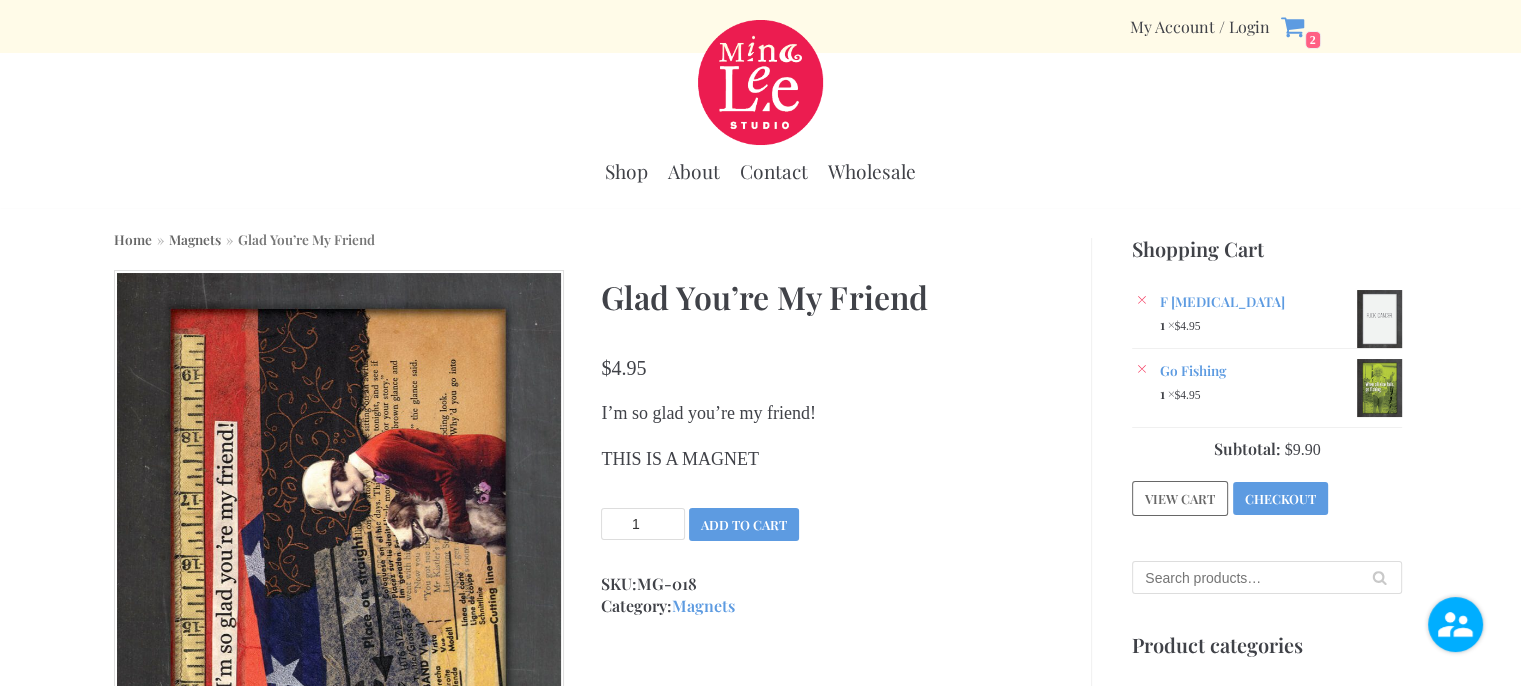 click on "Magnets" at bounding box center [195, 239] 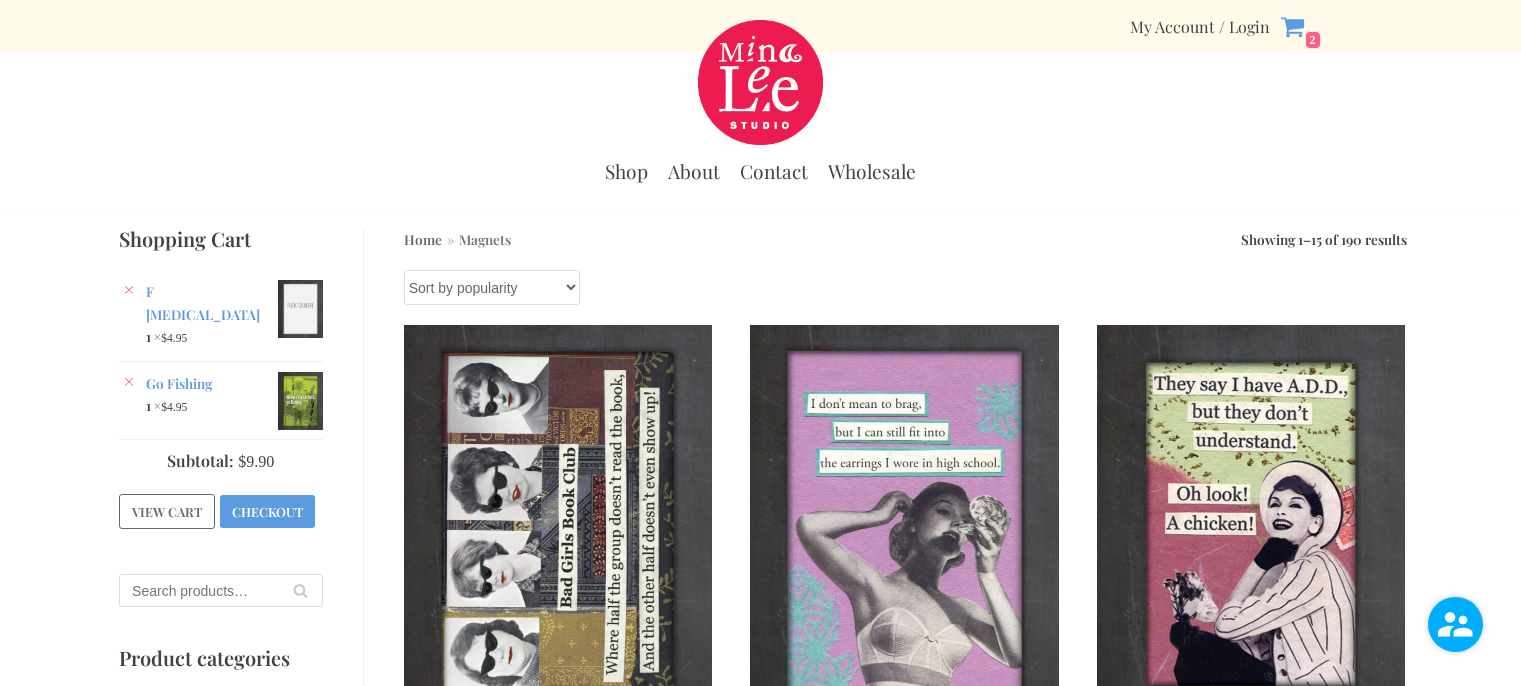scroll, scrollTop: 0, scrollLeft: 0, axis: both 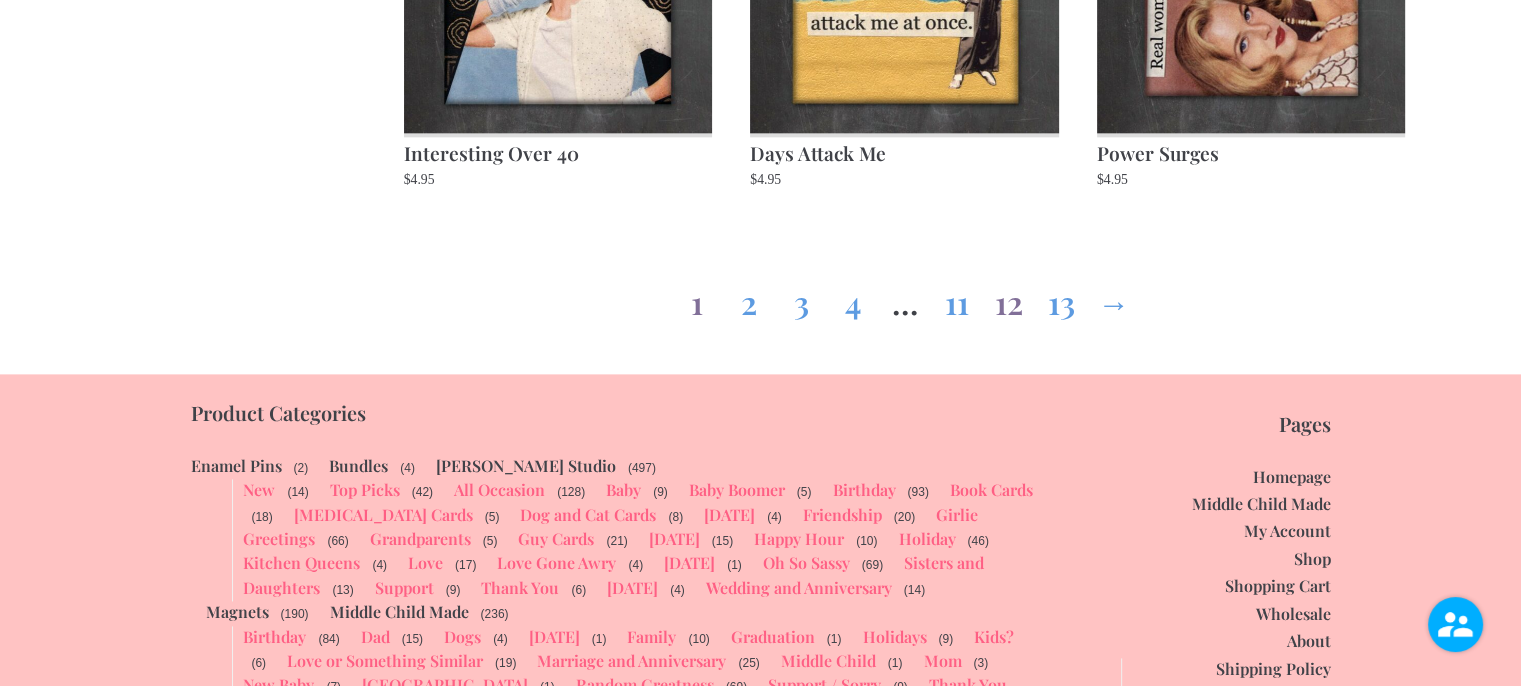 click on "12" at bounding box center (1009, 298) 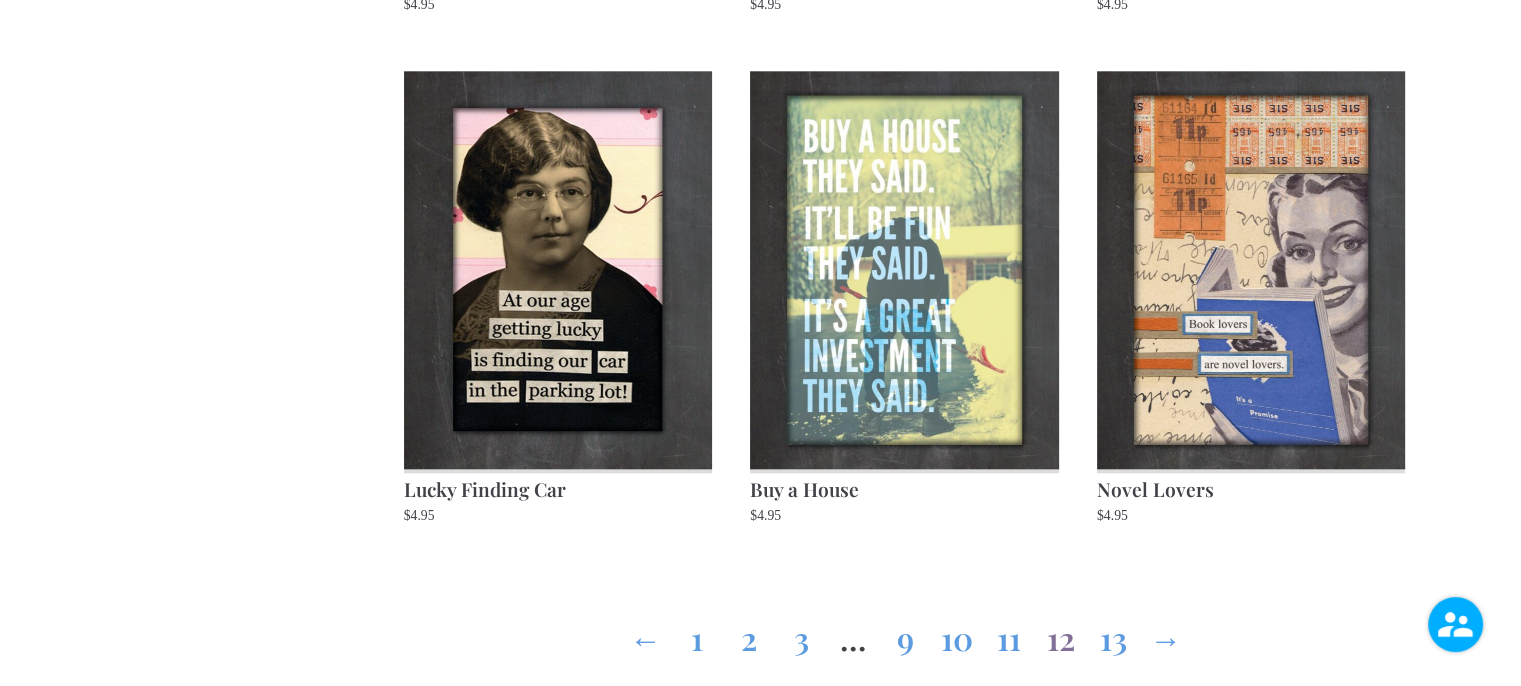 scroll, scrollTop: 2400, scrollLeft: 0, axis: vertical 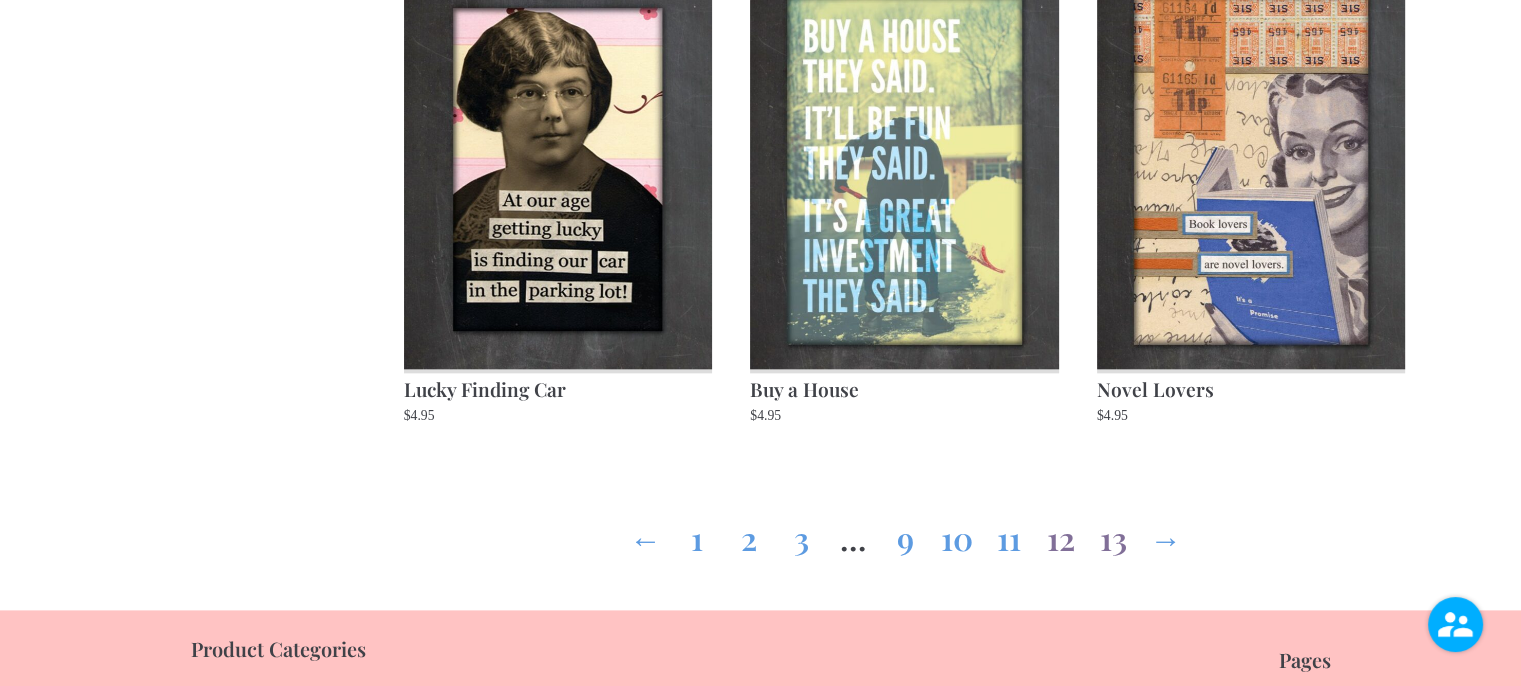 click on "13" at bounding box center [1113, 534] 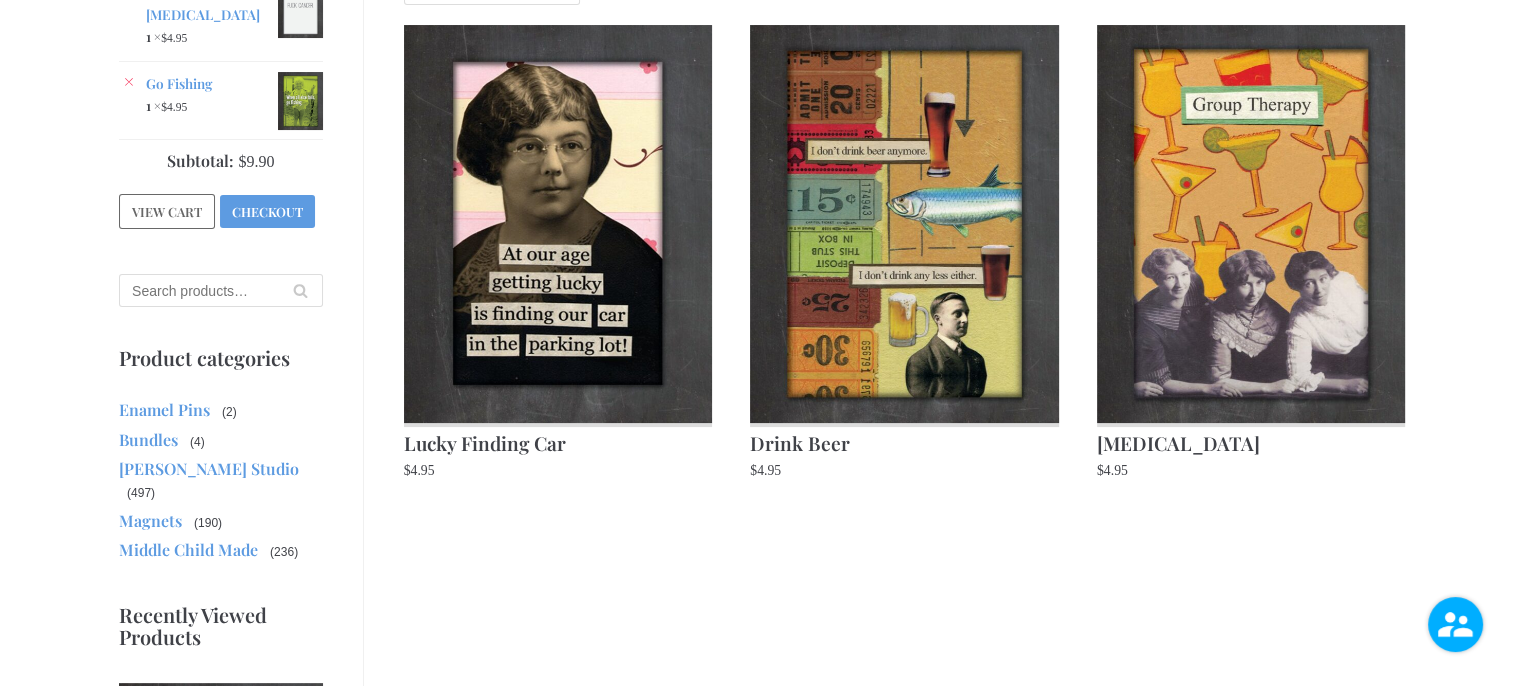 scroll, scrollTop: 500, scrollLeft: 0, axis: vertical 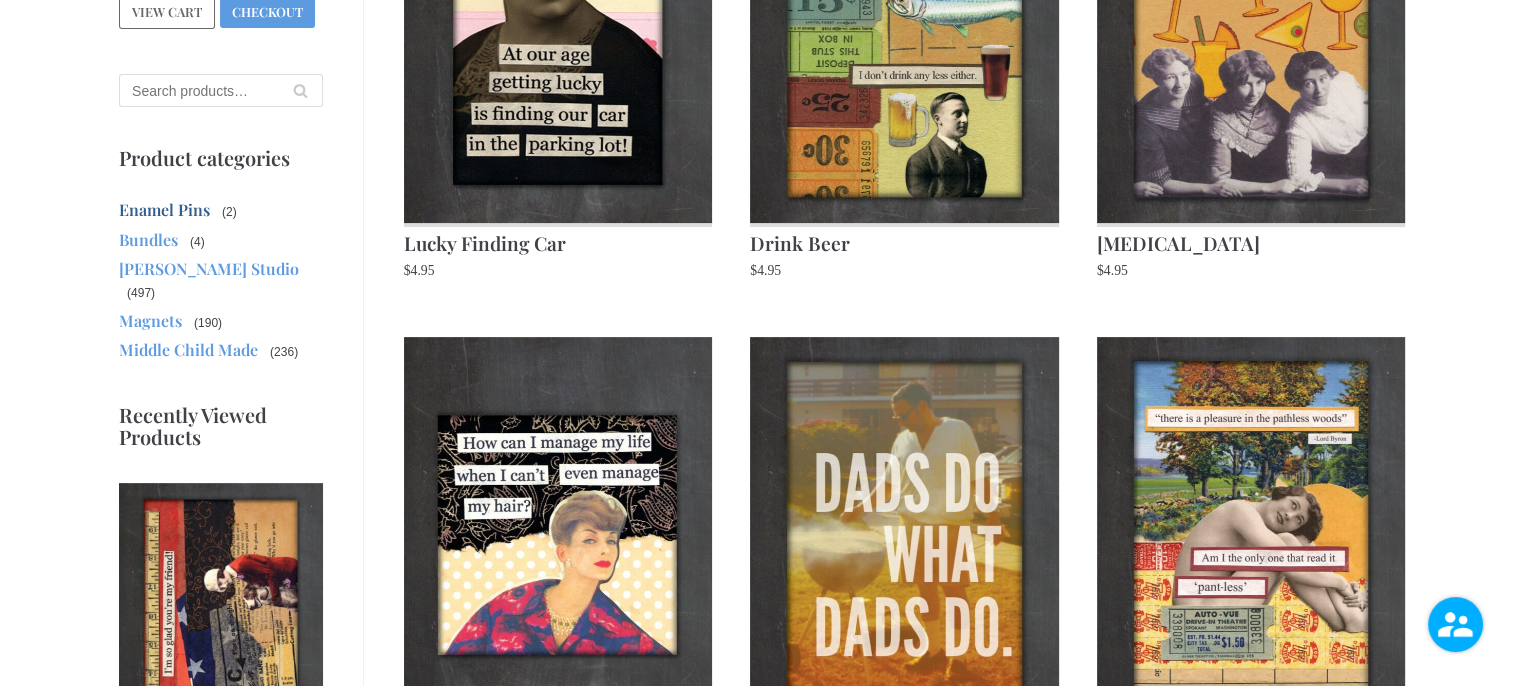 click on "Enamel Pins" at bounding box center [164, 209] 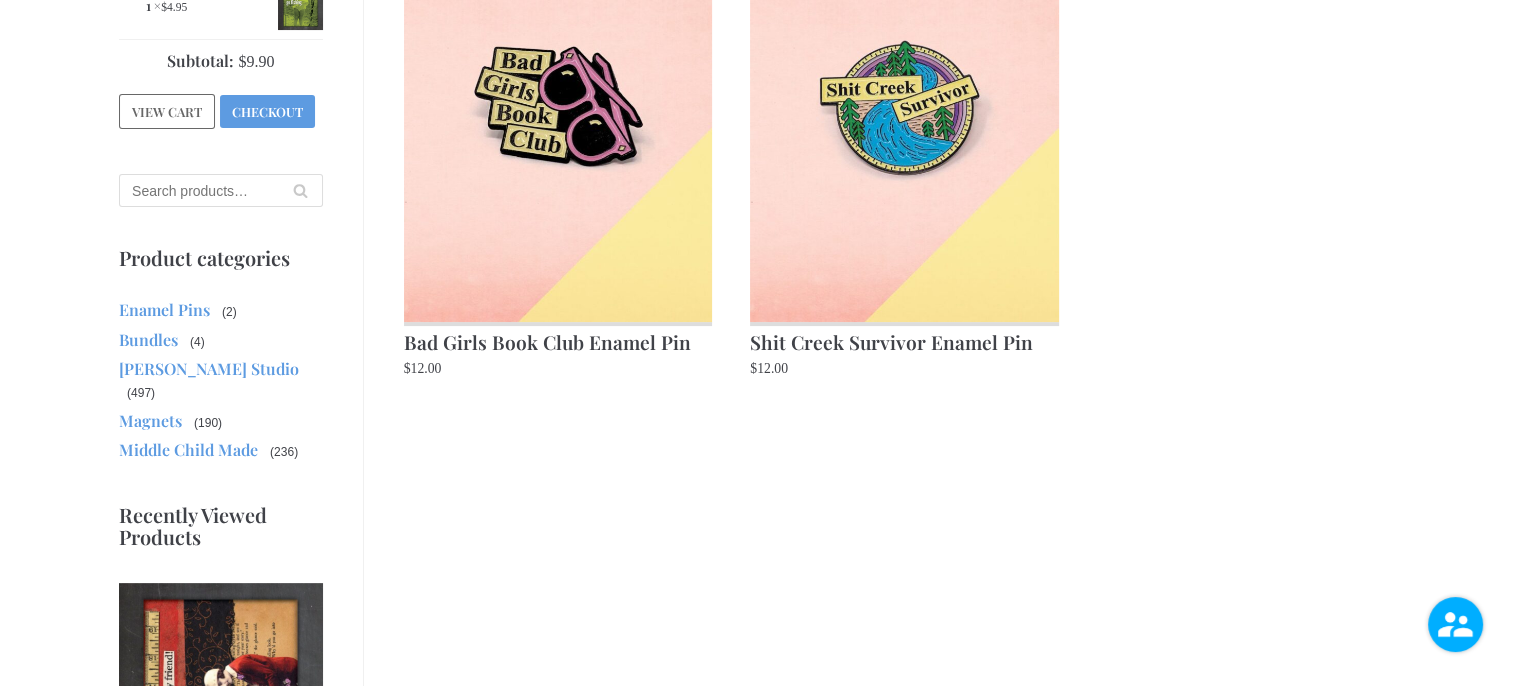 scroll, scrollTop: 500, scrollLeft: 0, axis: vertical 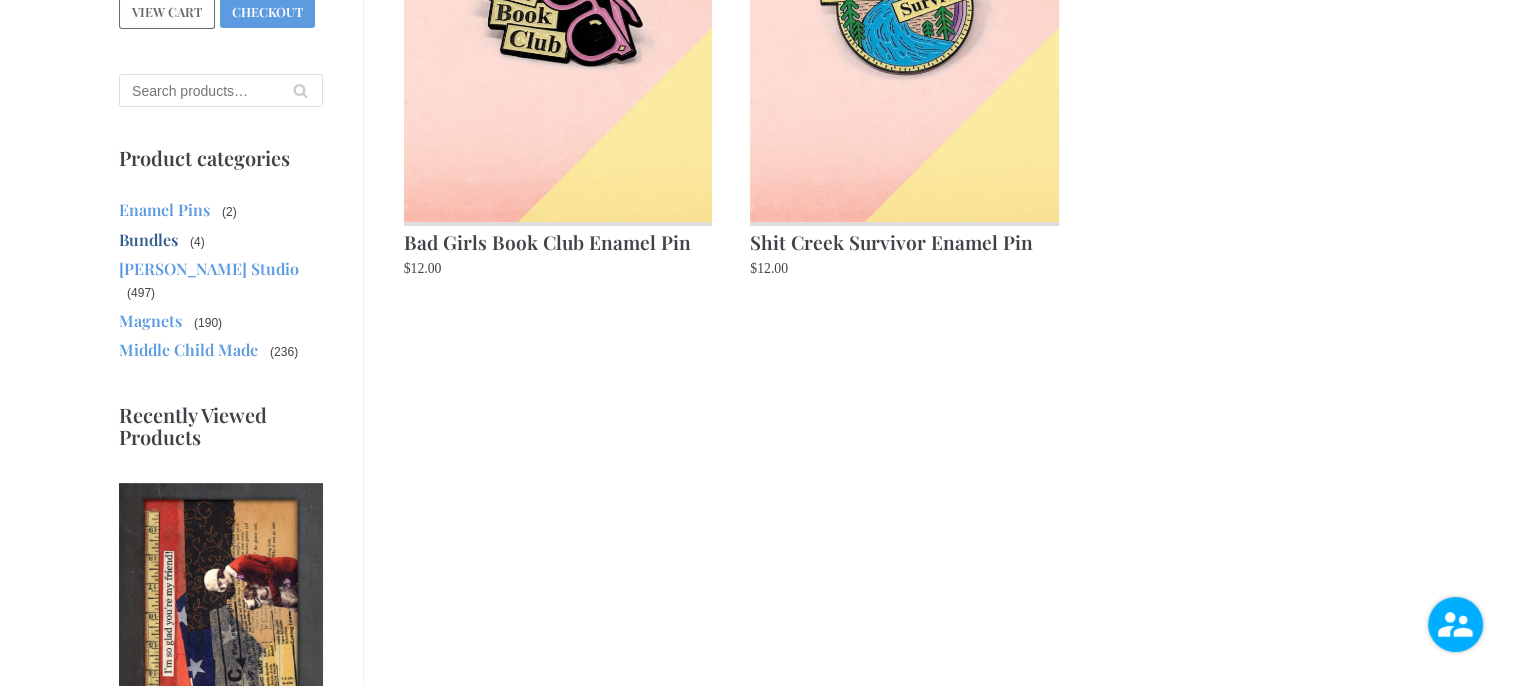 click on "Bundles" at bounding box center (148, 239) 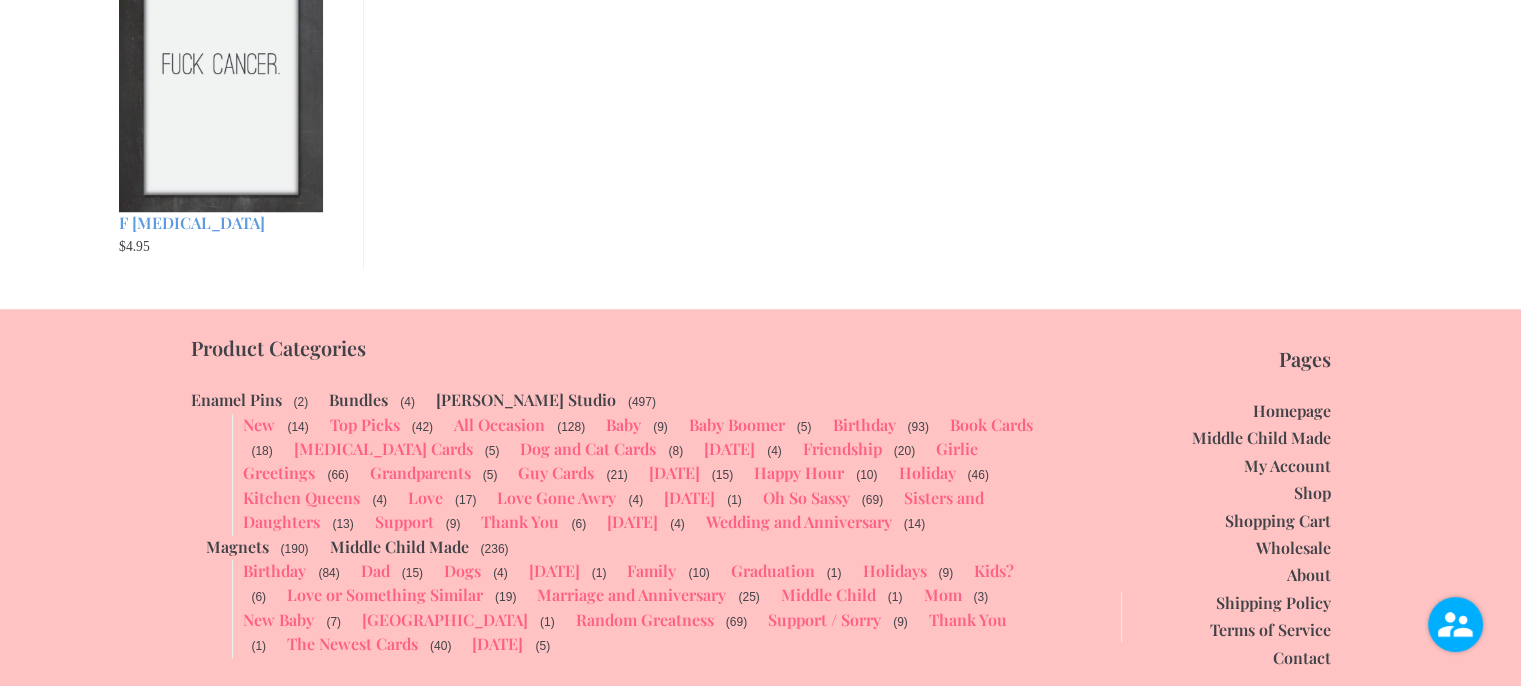 scroll, scrollTop: 1732, scrollLeft: 0, axis: vertical 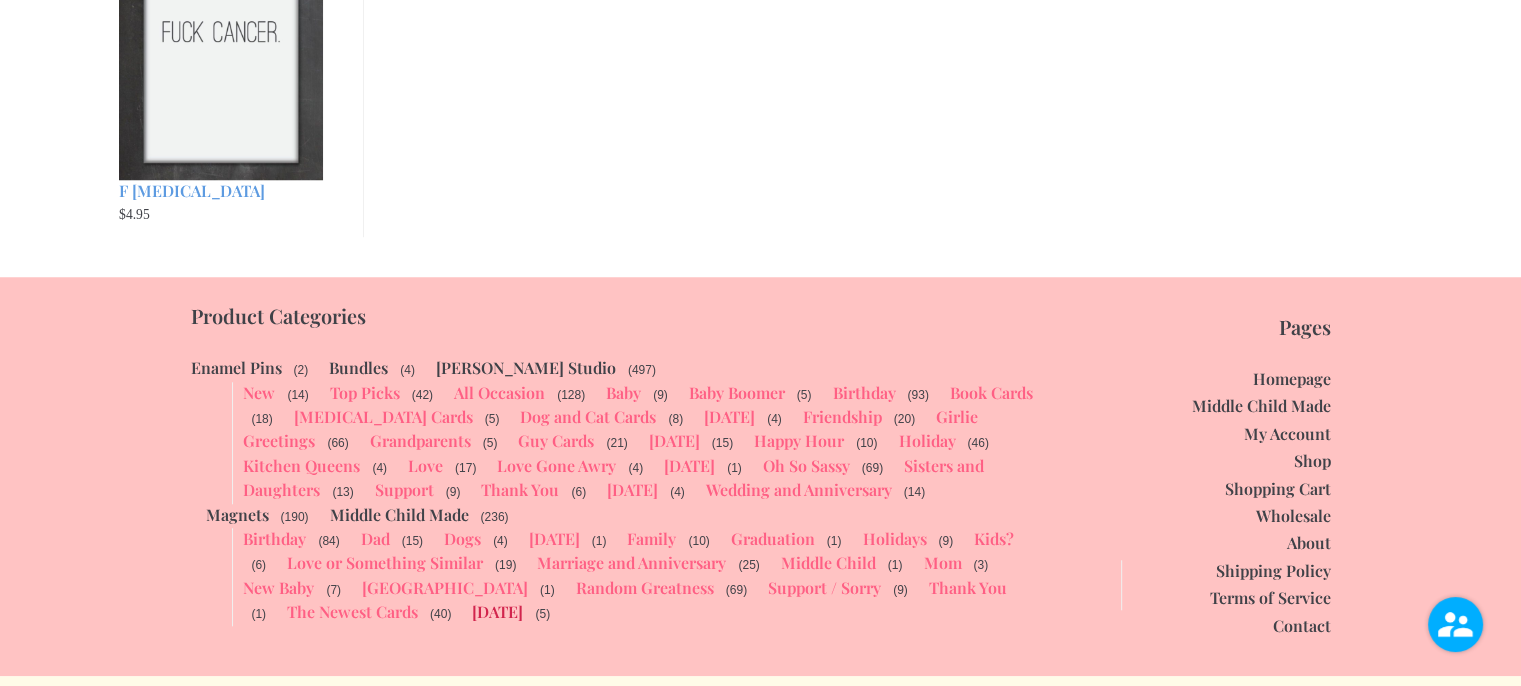 click on "[DATE]" at bounding box center (497, 611) 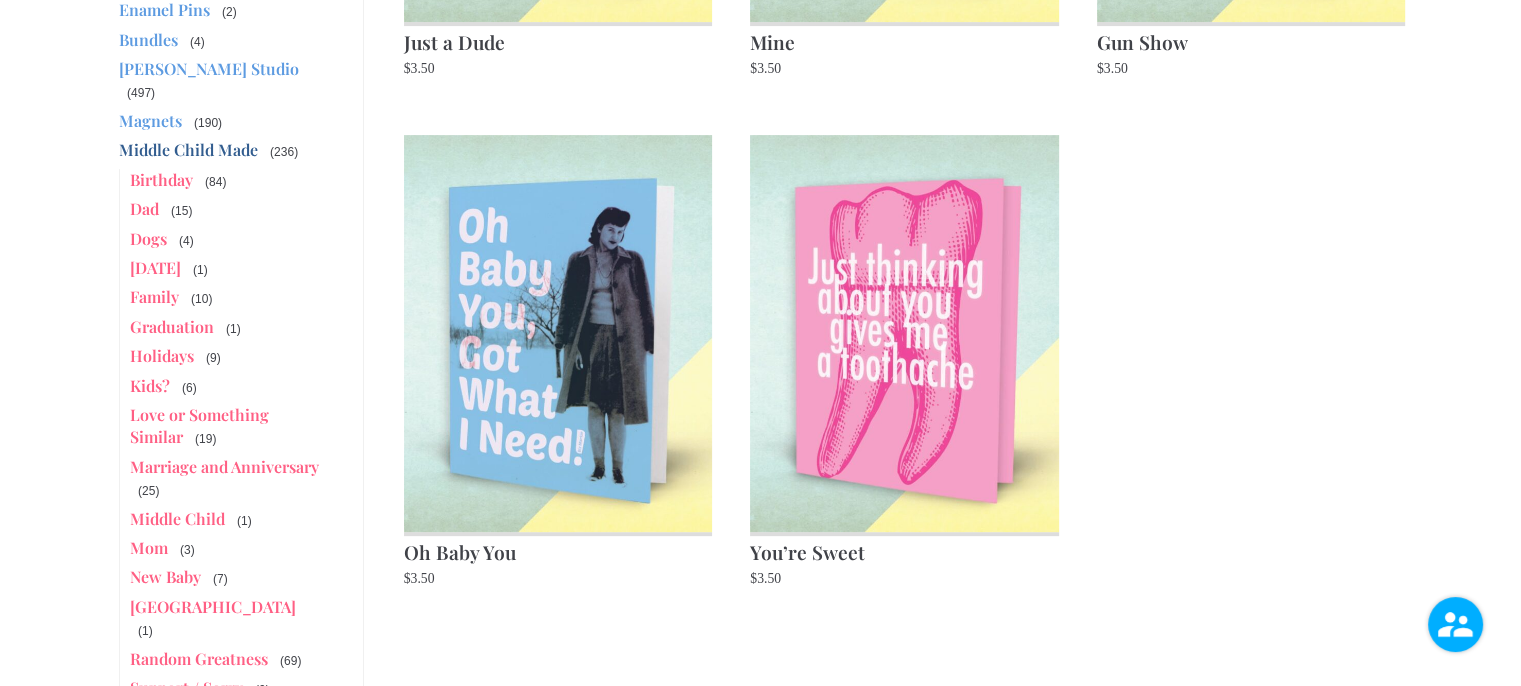 scroll, scrollTop: 800, scrollLeft: 0, axis: vertical 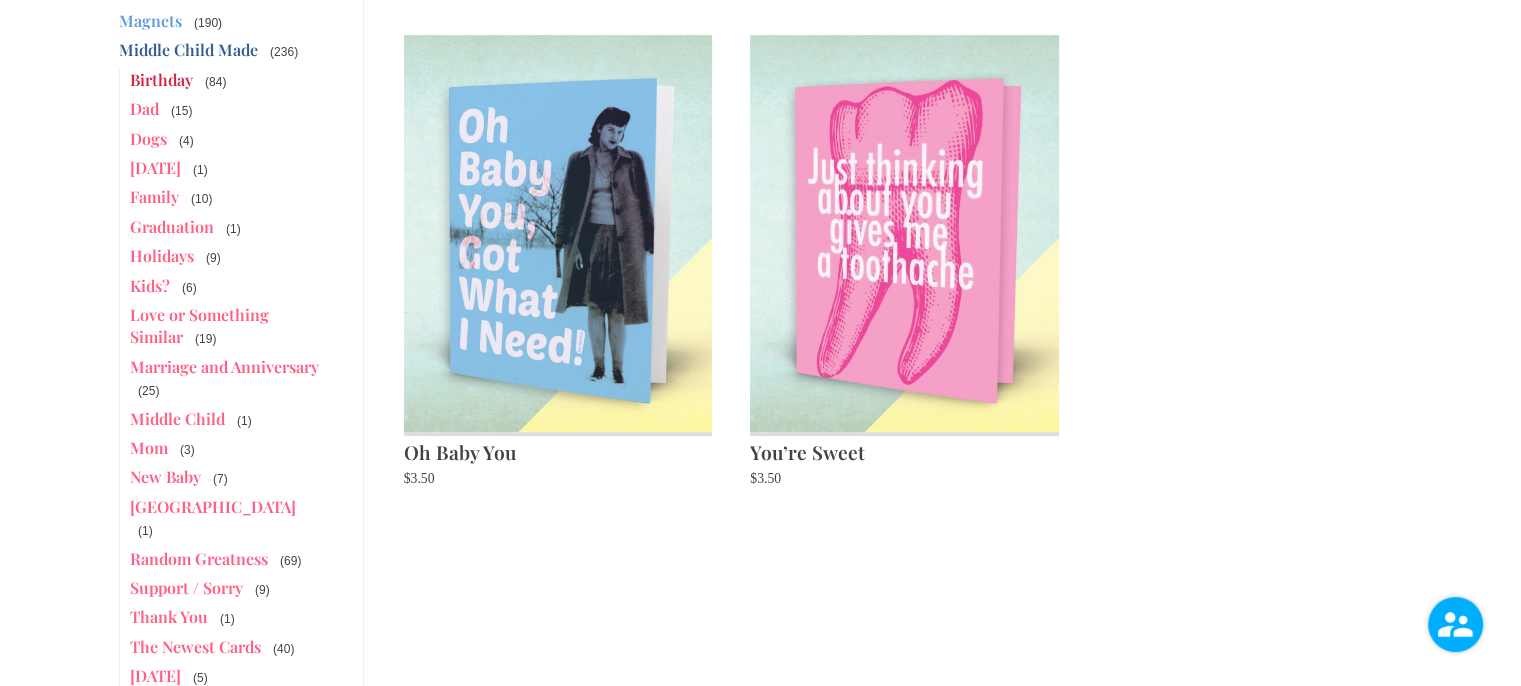 click on "Birthday" at bounding box center [161, 79] 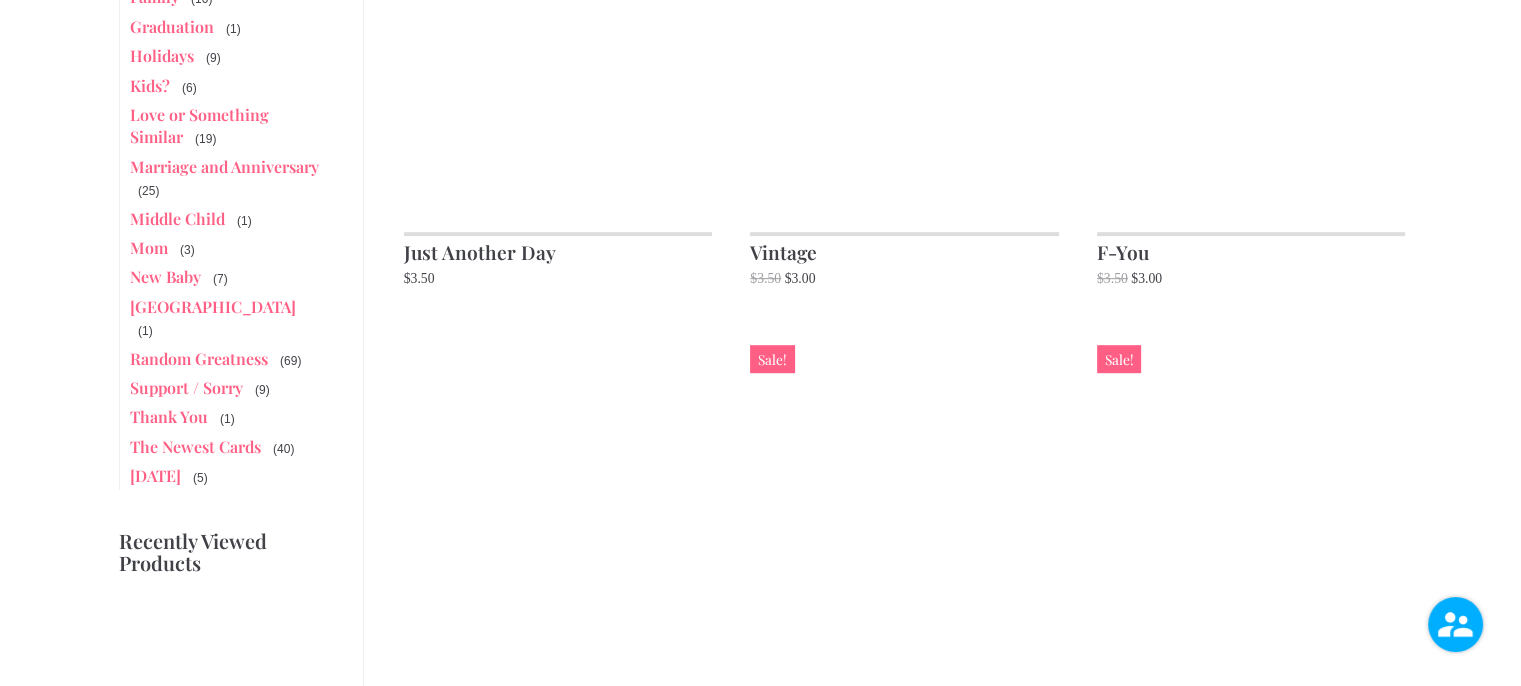 scroll, scrollTop: 1100, scrollLeft: 0, axis: vertical 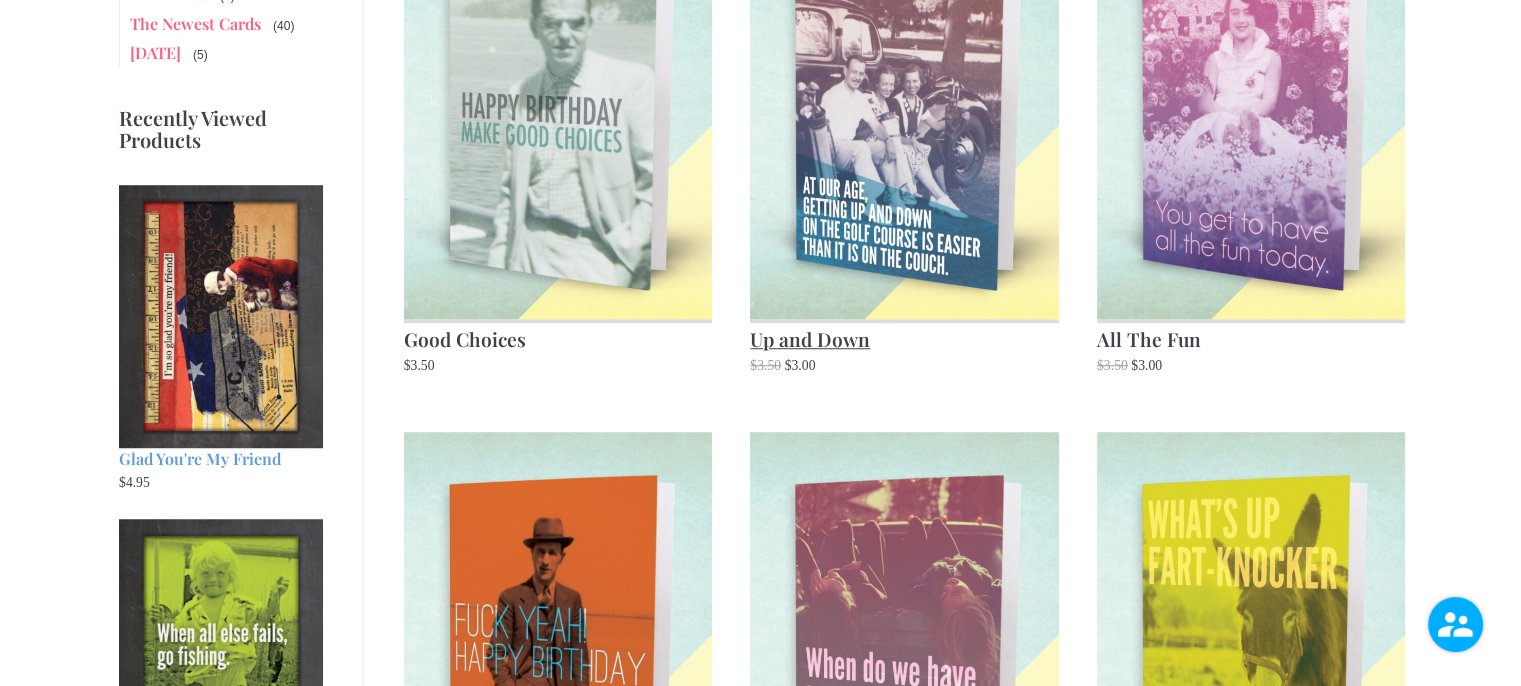 click 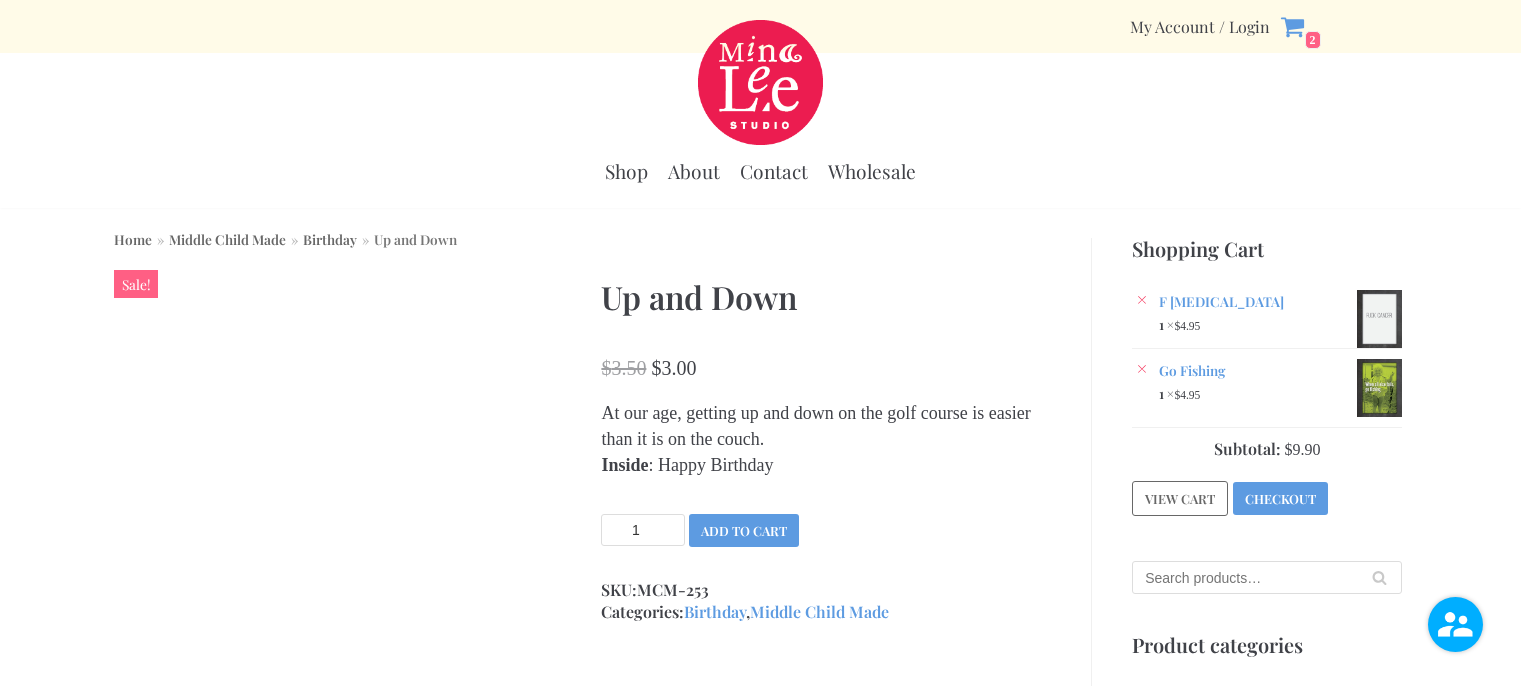 scroll, scrollTop: 0, scrollLeft: 0, axis: both 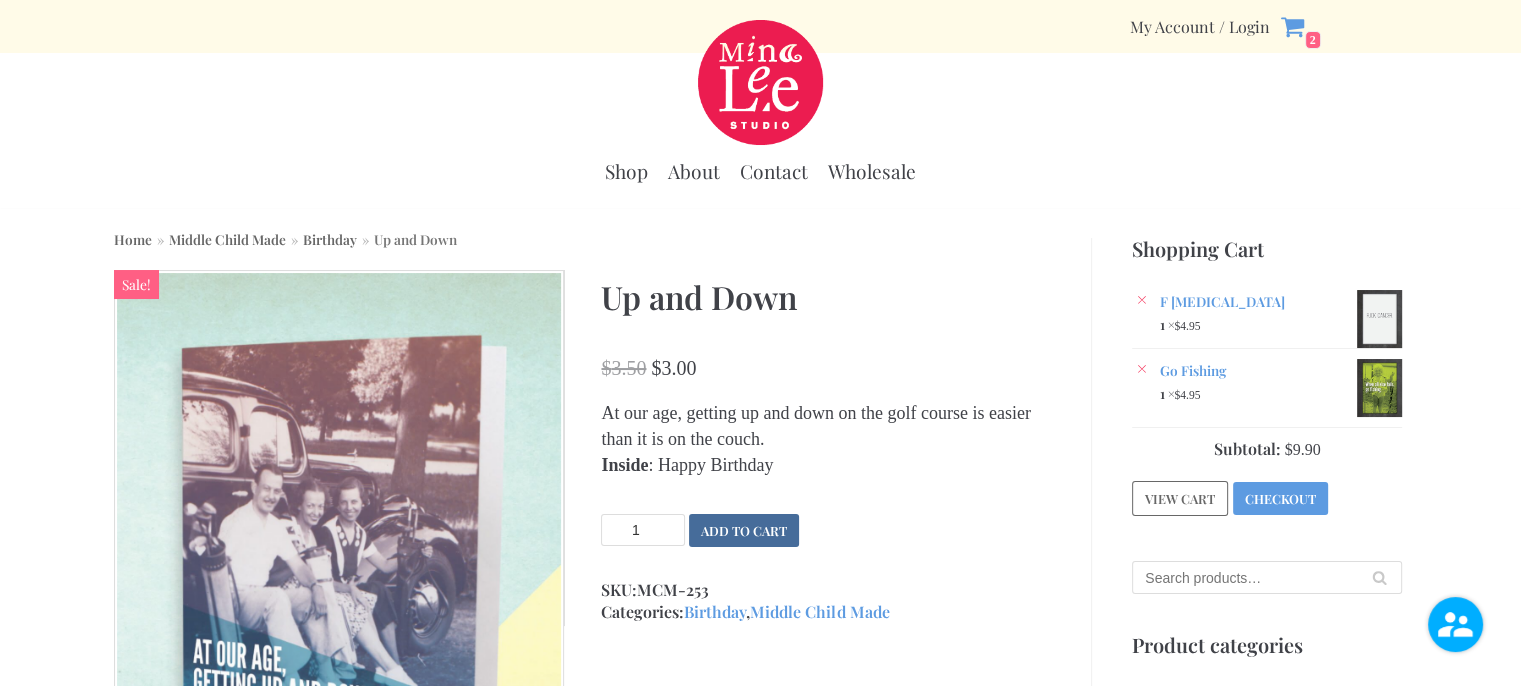 click on "Add to cart" at bounding box center [744, 530] 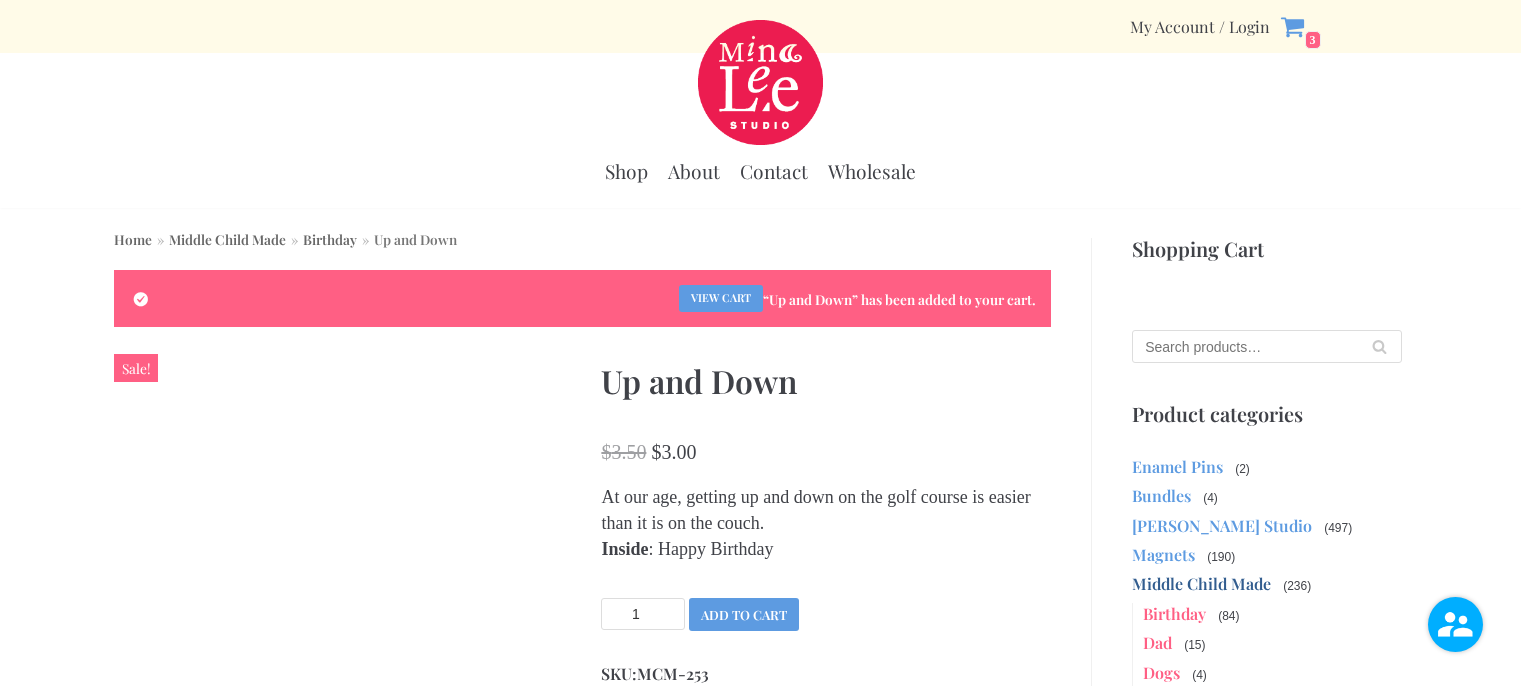 scroll, scrollTop: 0, scrollLeft: 0, axis: both 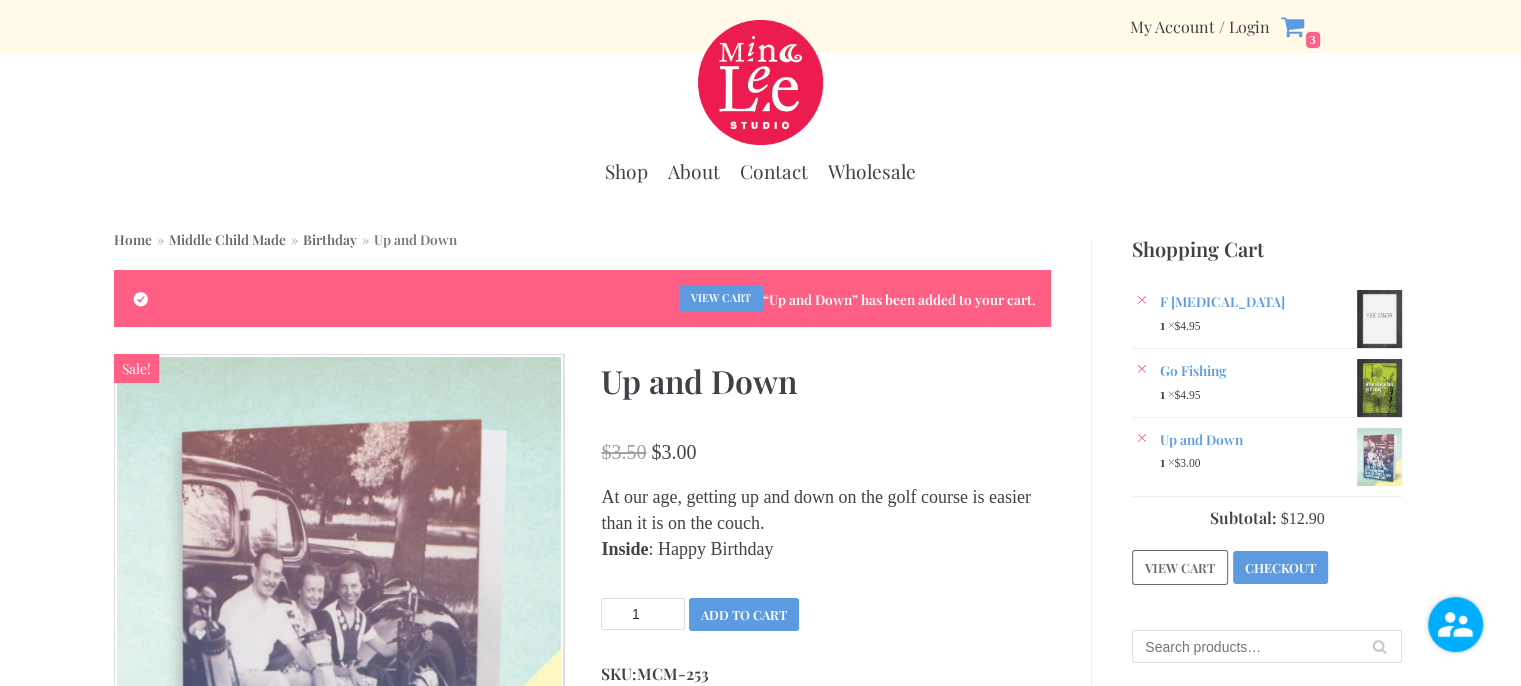 click on "Birthday" at bounding box center (330, 239) 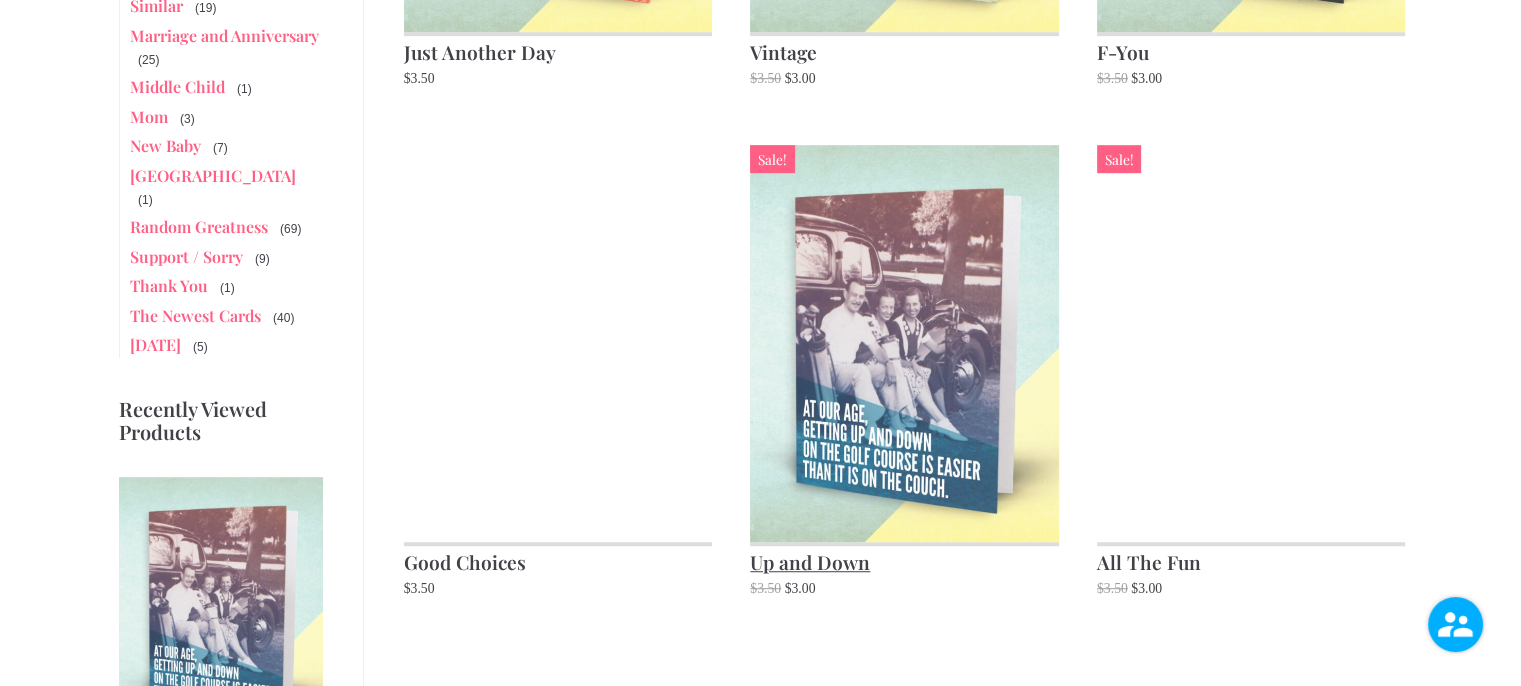 scroll, scrollTop: 1300, scrollLeft: 0, axis: vertical 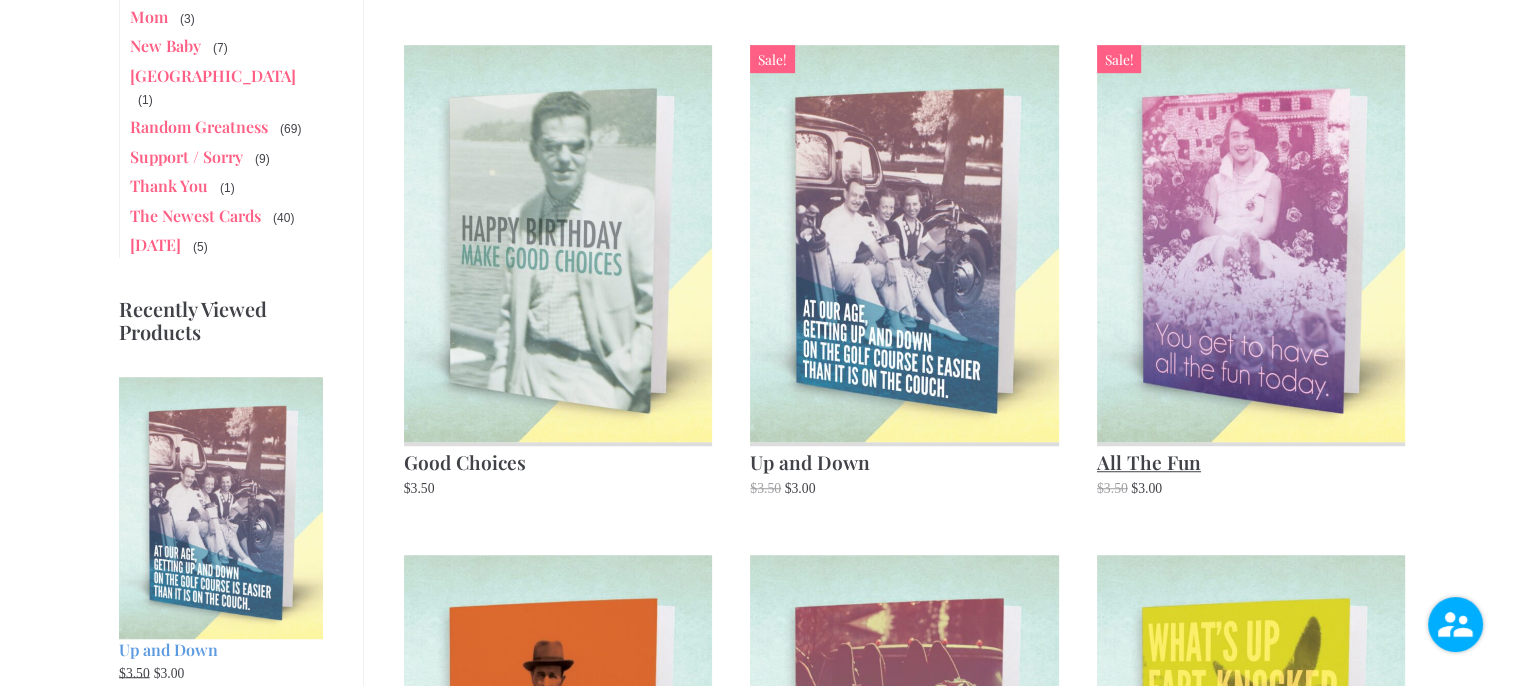 click at bounding box center [1251, 243] 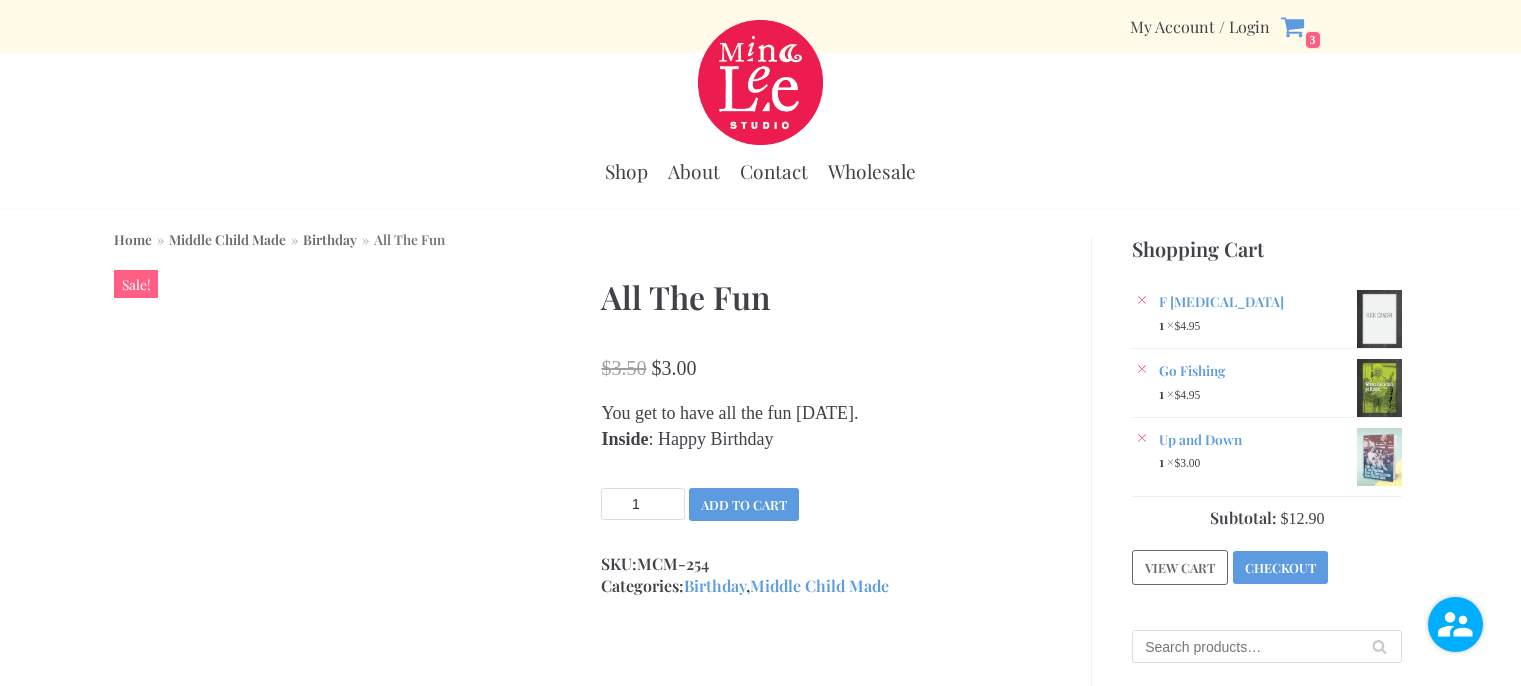 scroll, scrollTop: 0, scrollLeft: 0, axis: both 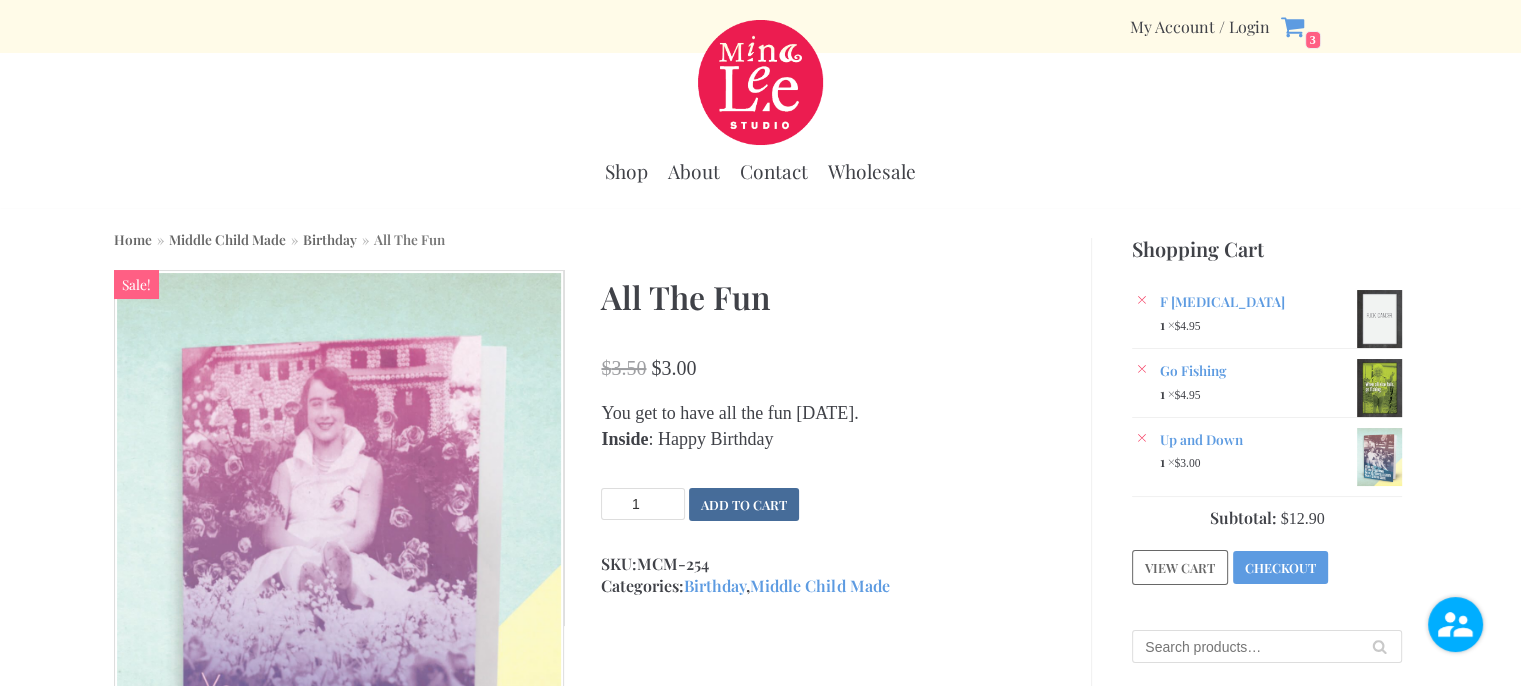 click on "Add to cart" at bounding box center (744, 504) 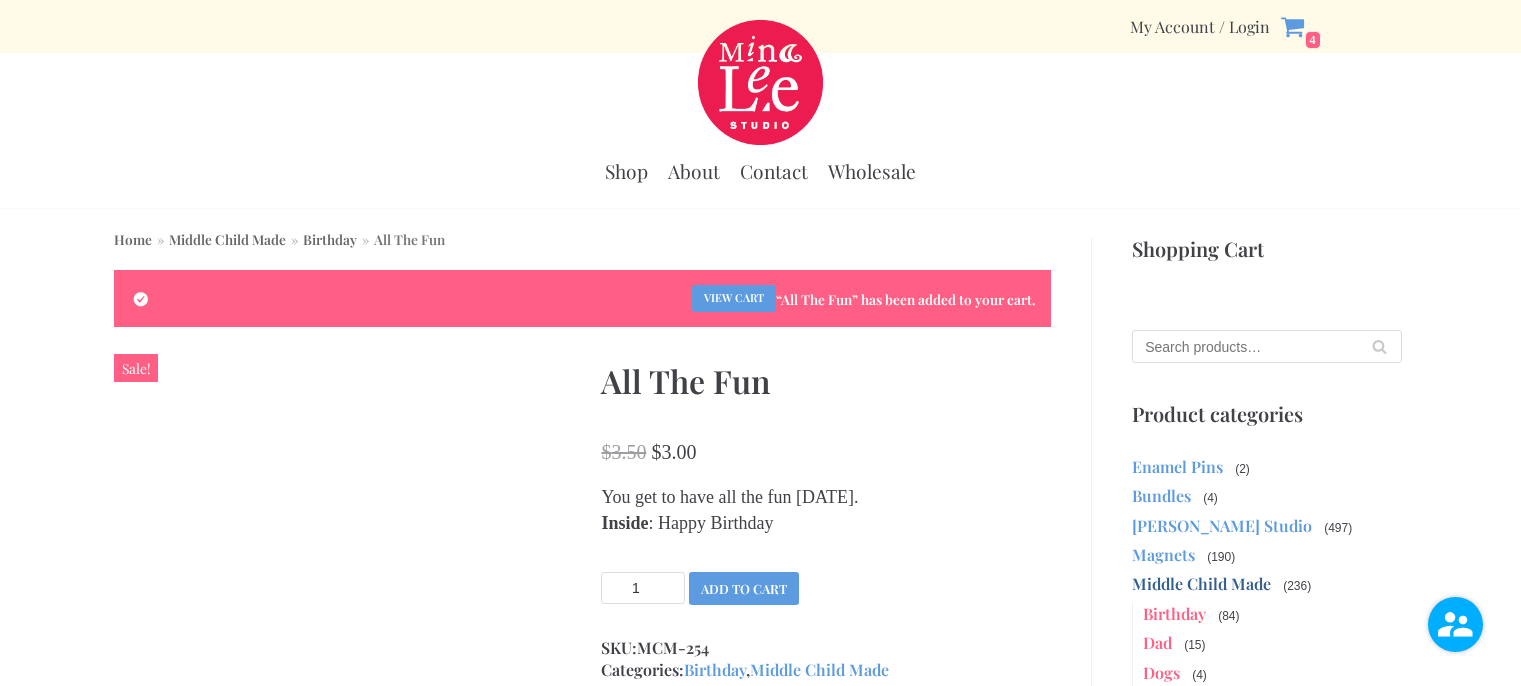 scroll, scrollTop: 0, scrollLeft: 0, axis: both 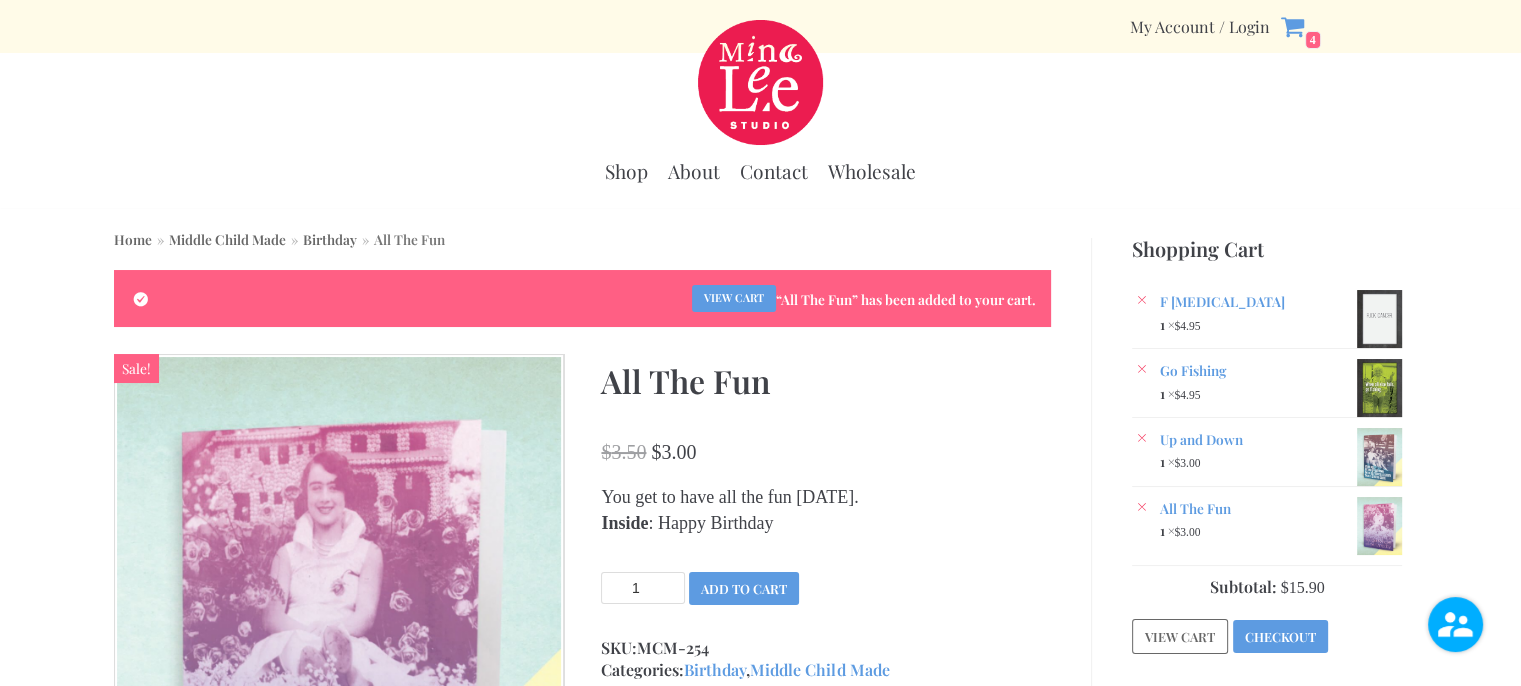 click on "Birthday" at bounding box center [330, 239] 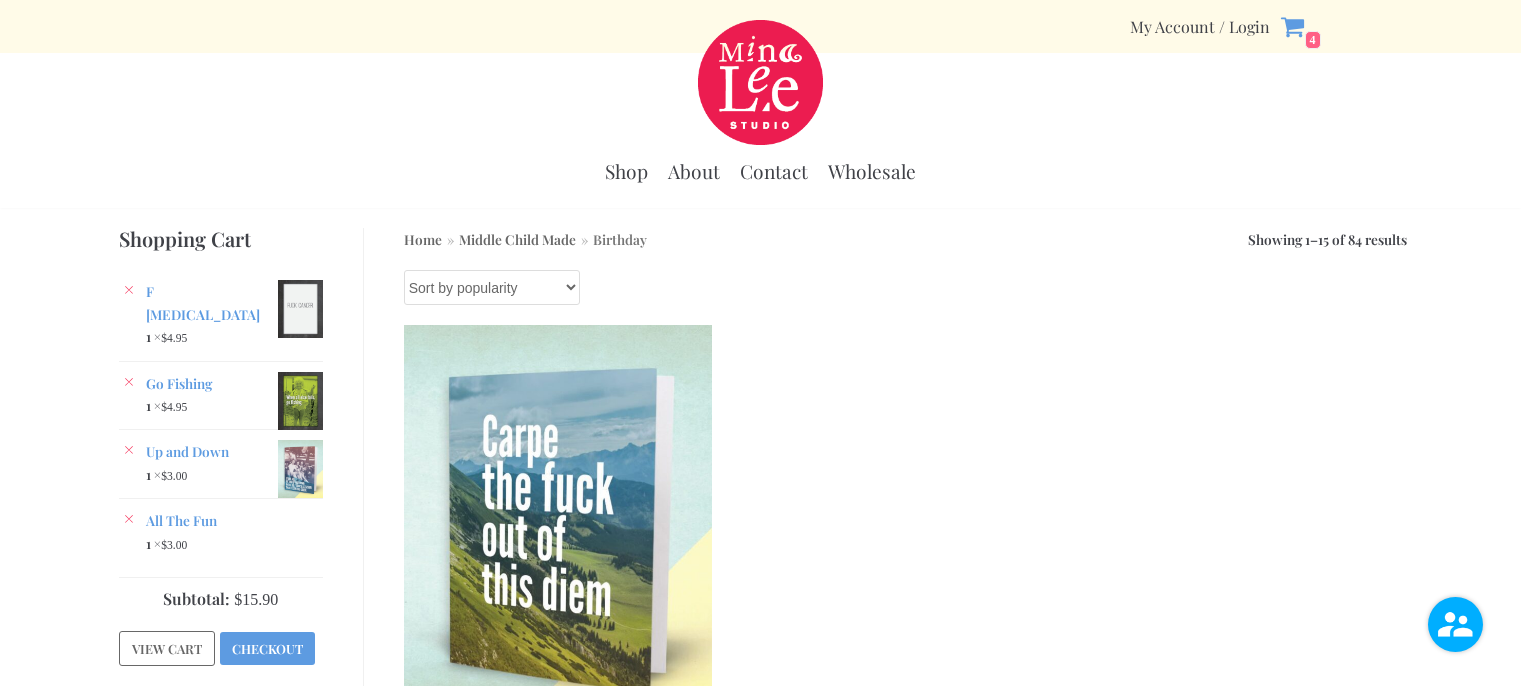 scroll, scrollTop: 0, scrollLeft: 0, axis: both 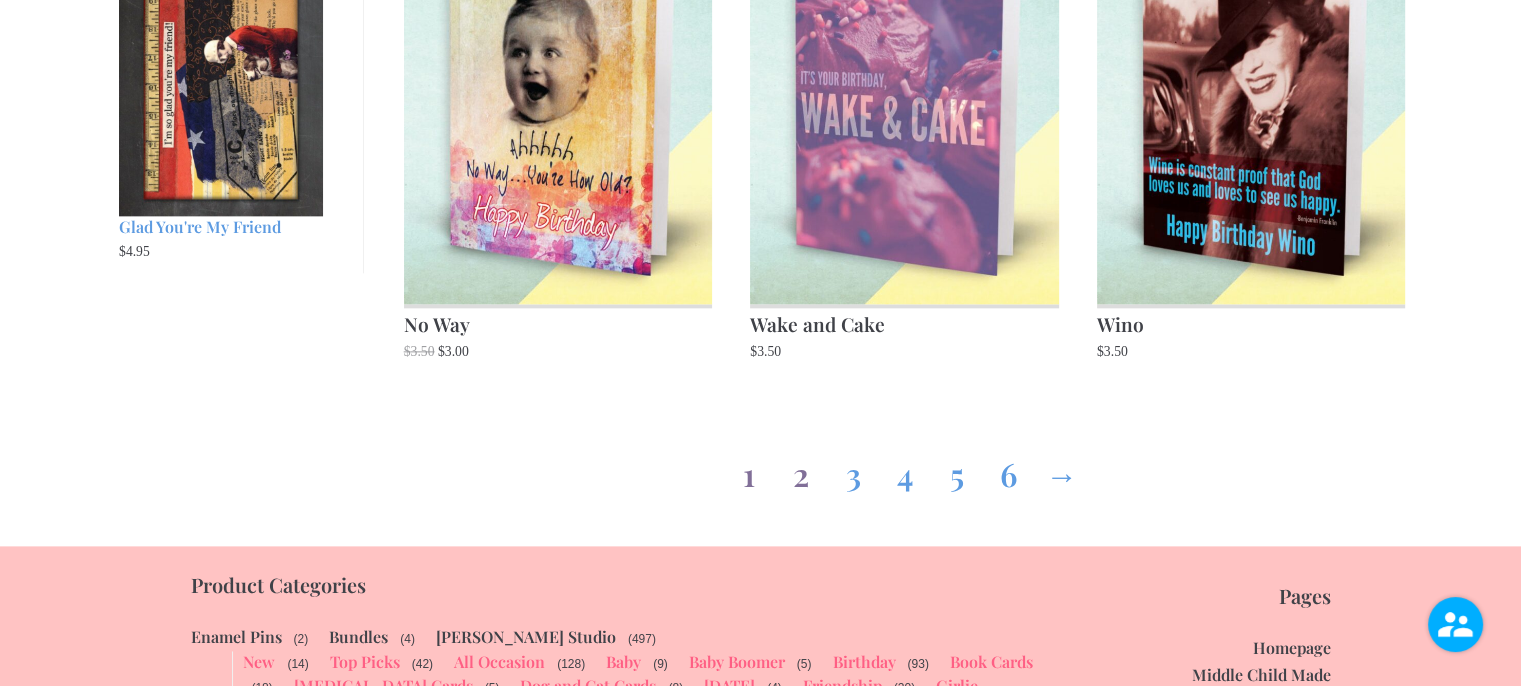 click on "2" at bounding box center [801, 470] 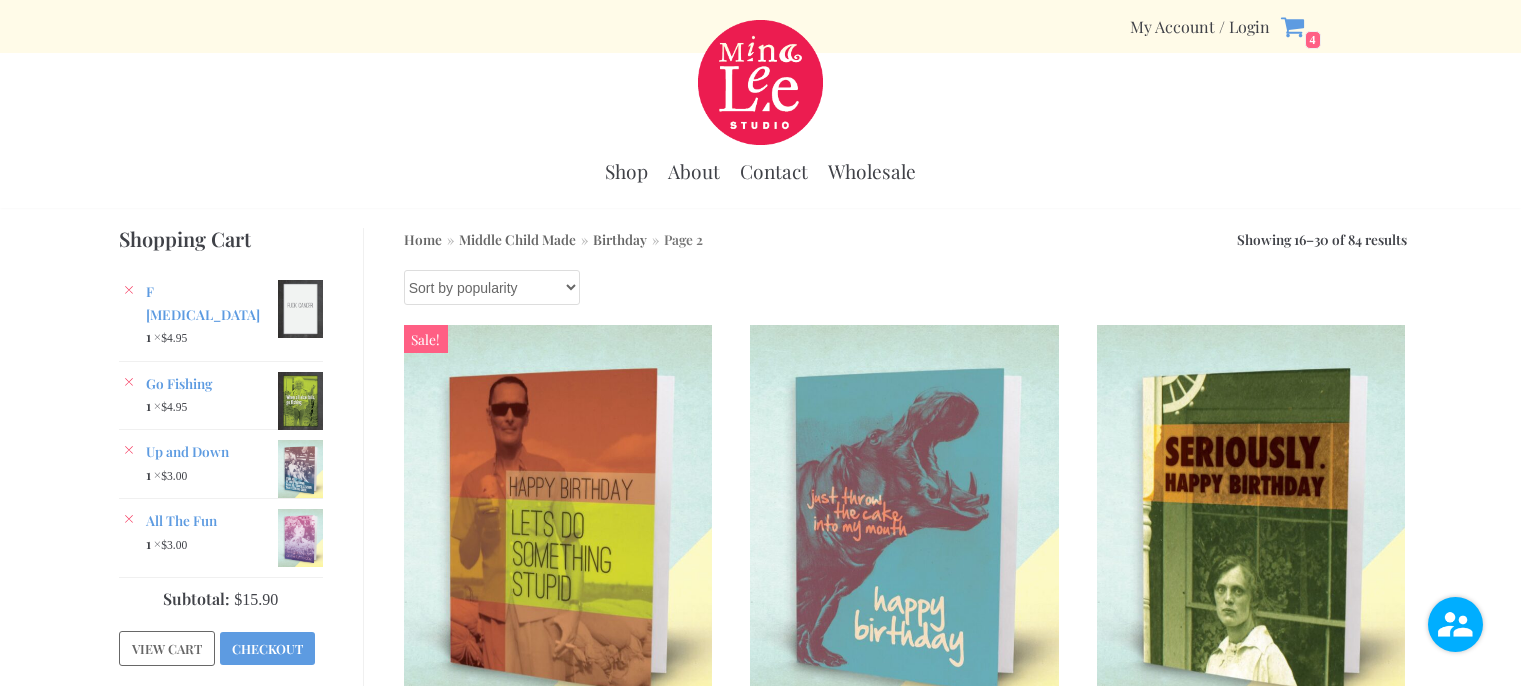 scroll, scrollTop: 0, scrollLeft: 0, axis: both 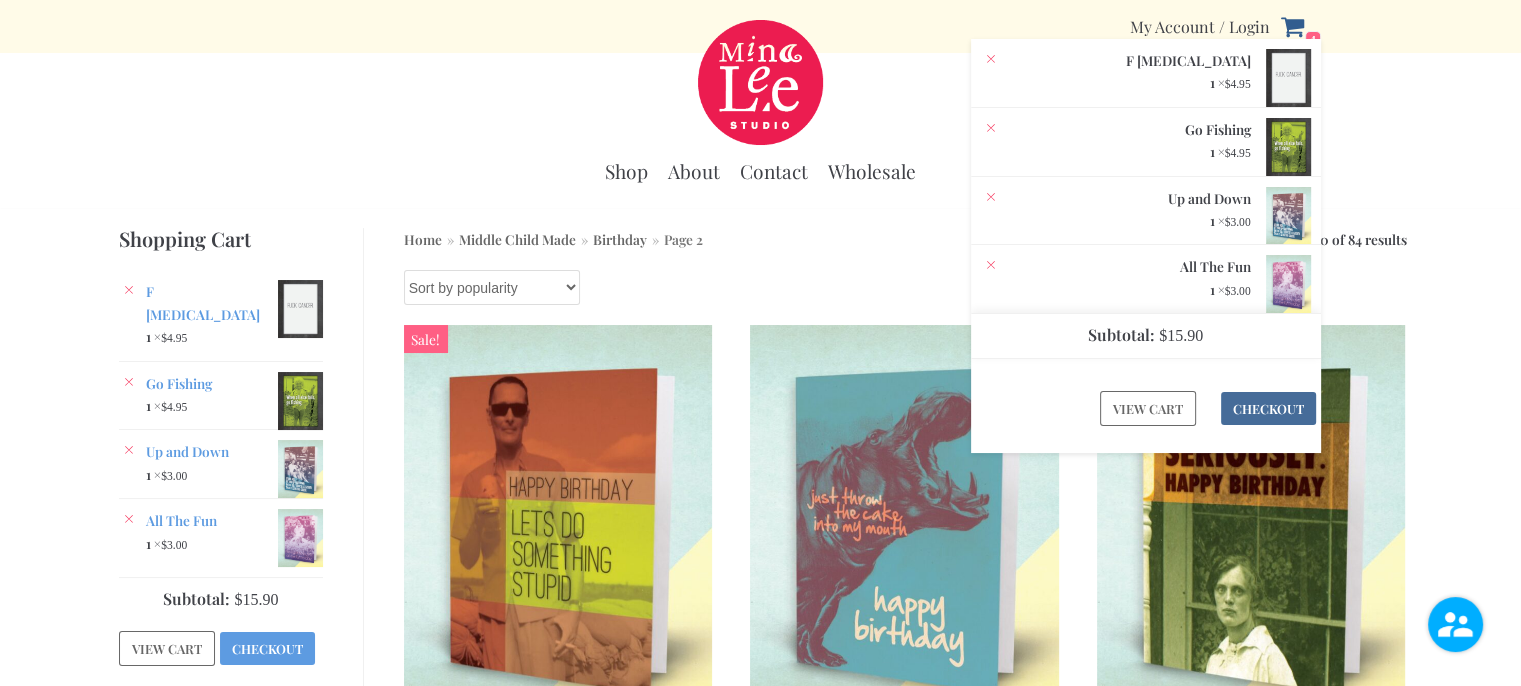 click on "Checkout" at bounding box center (1268, 408) 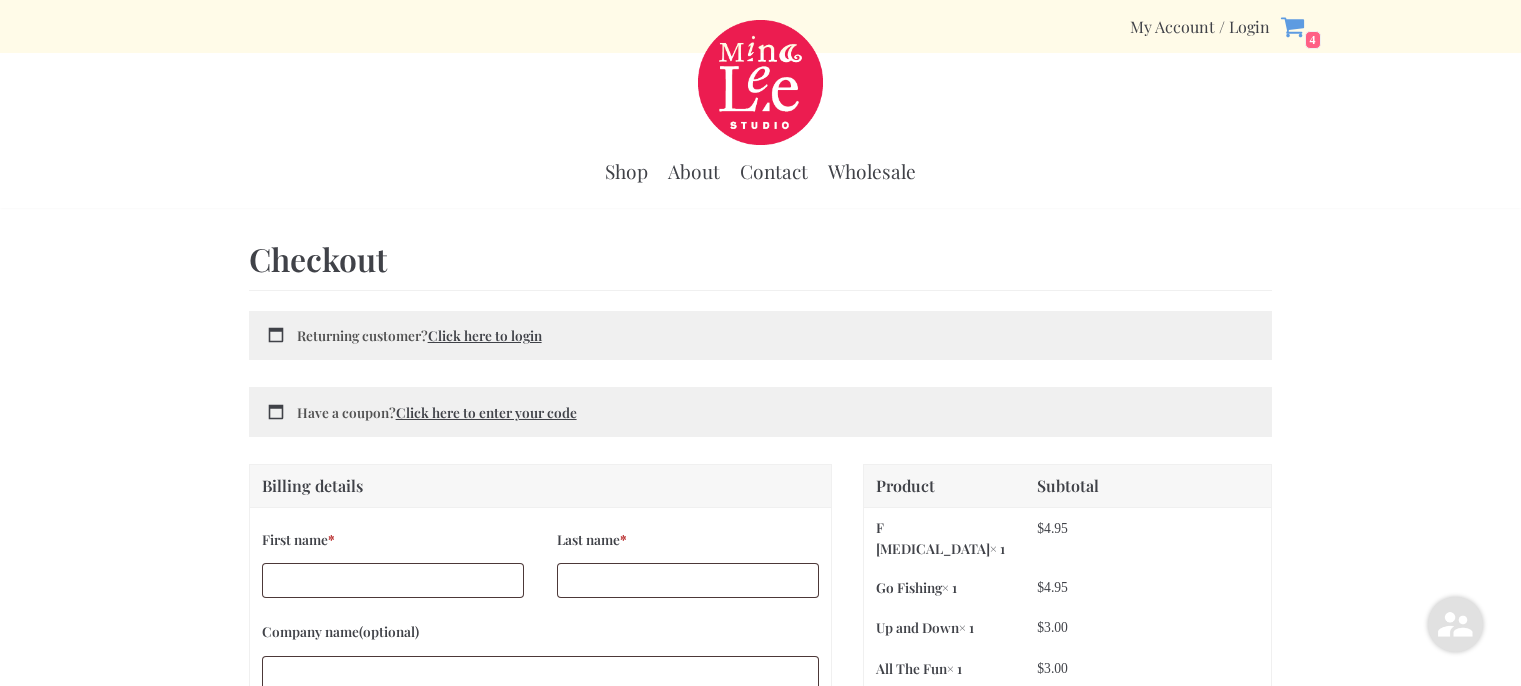 scroll, scrollTop: 0, scrollLeft: 0, axis: both 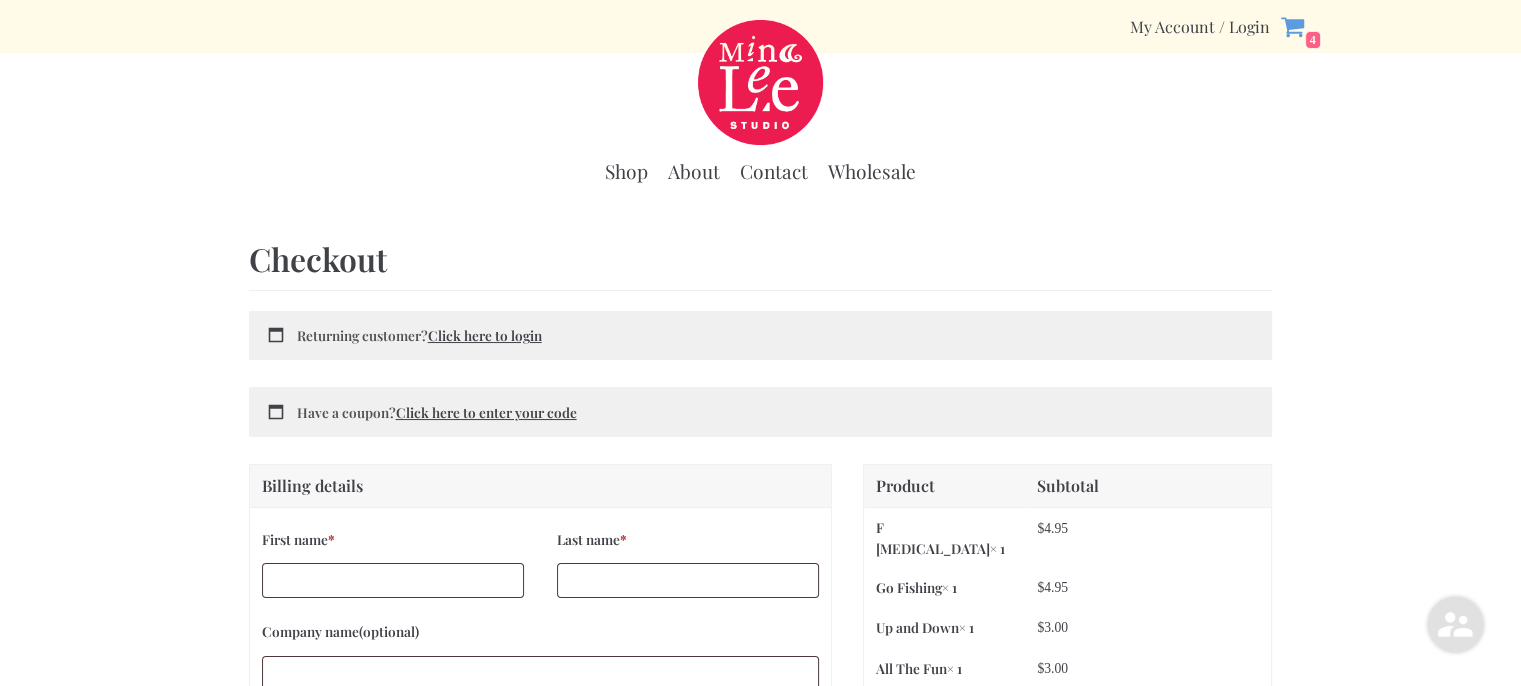 select on "WI" 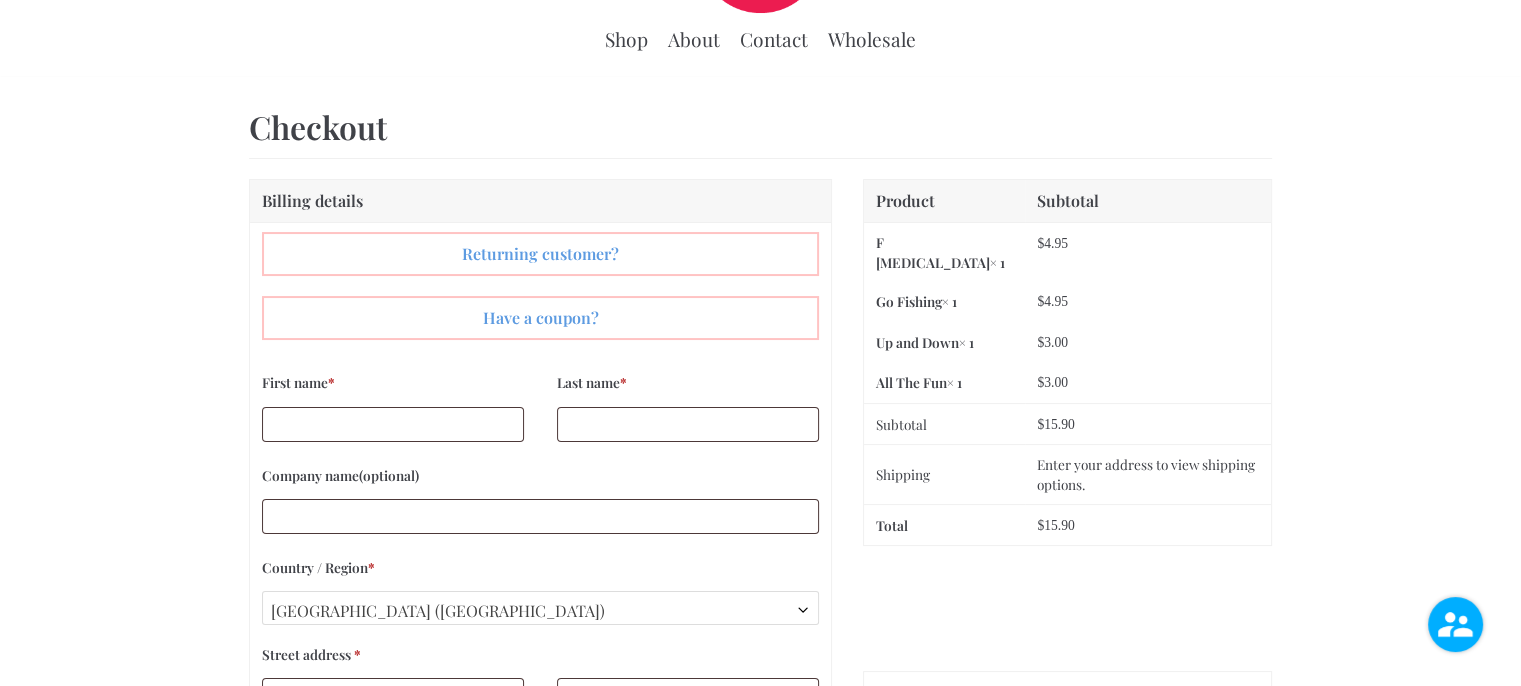 scroll, scrollTop: 276, scrollLeft: 0, axis: vertical 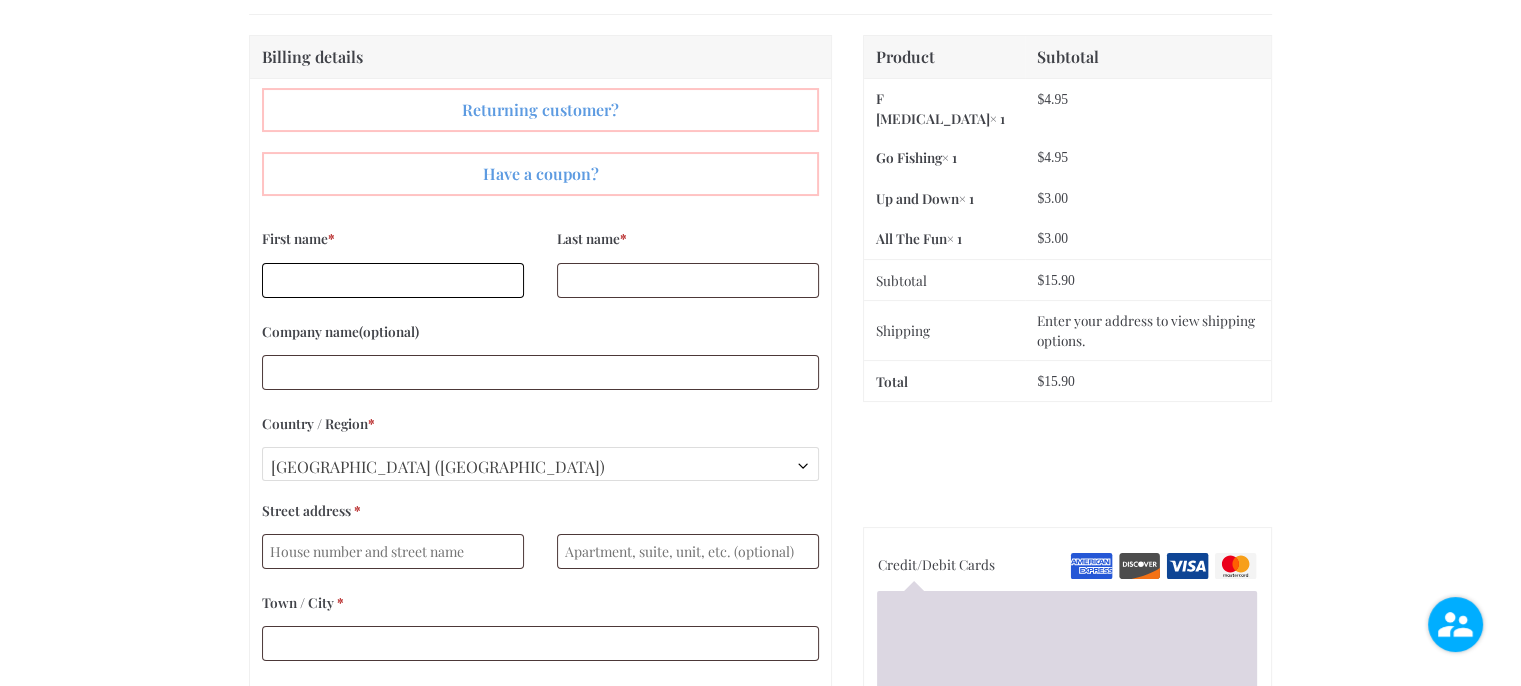 click on "First name  *" at bounding box center [393, 280] 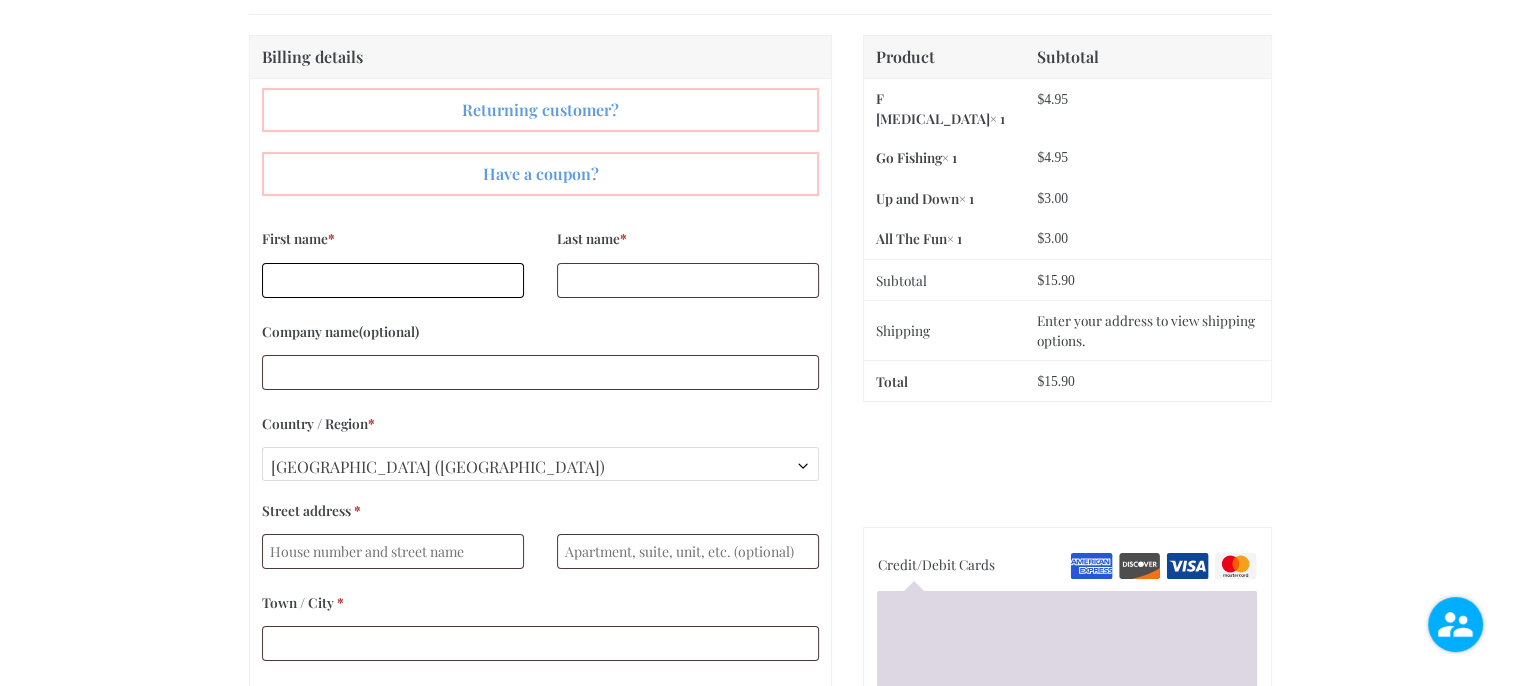 type on "[PERSON_NAME]" 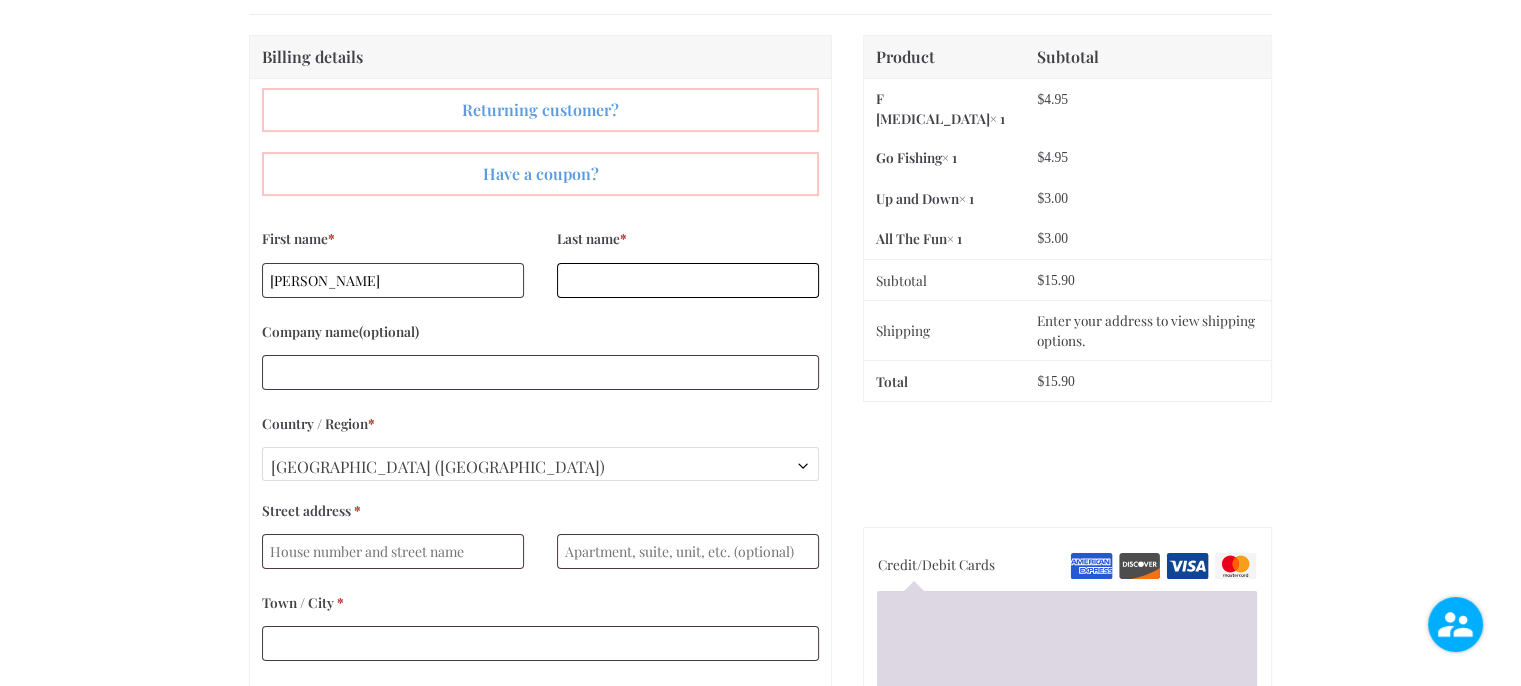 type on "[PERSON_NAME]" 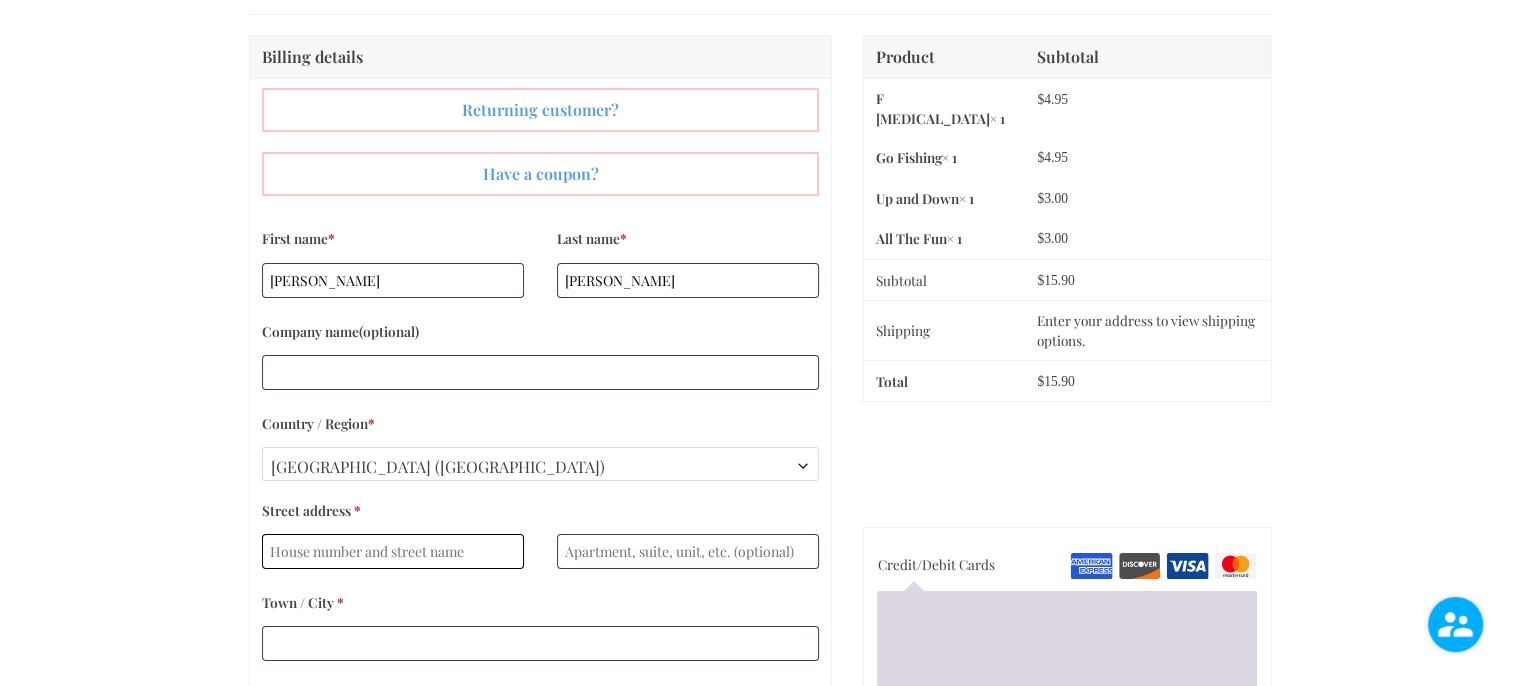 type on "1035 Ellsworth Drive" 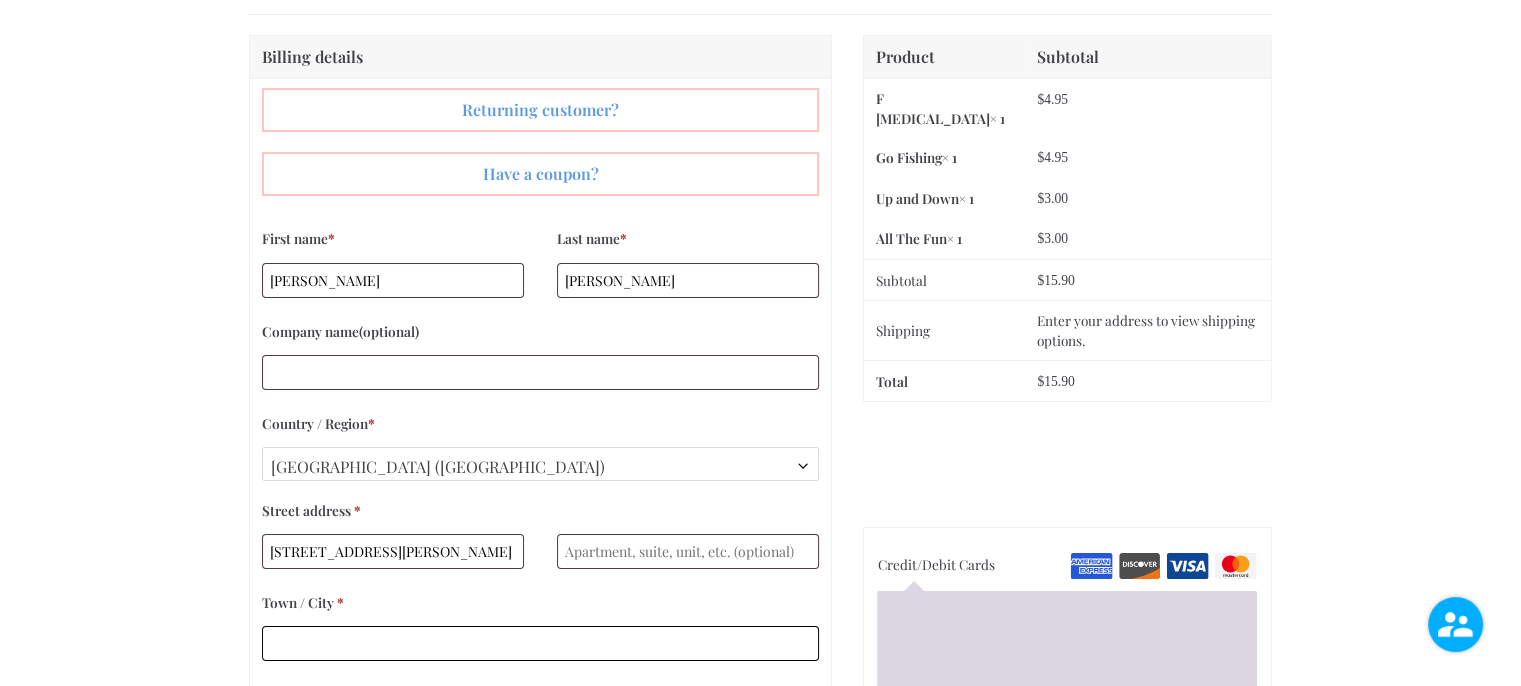type on "GRAYSLAKE" 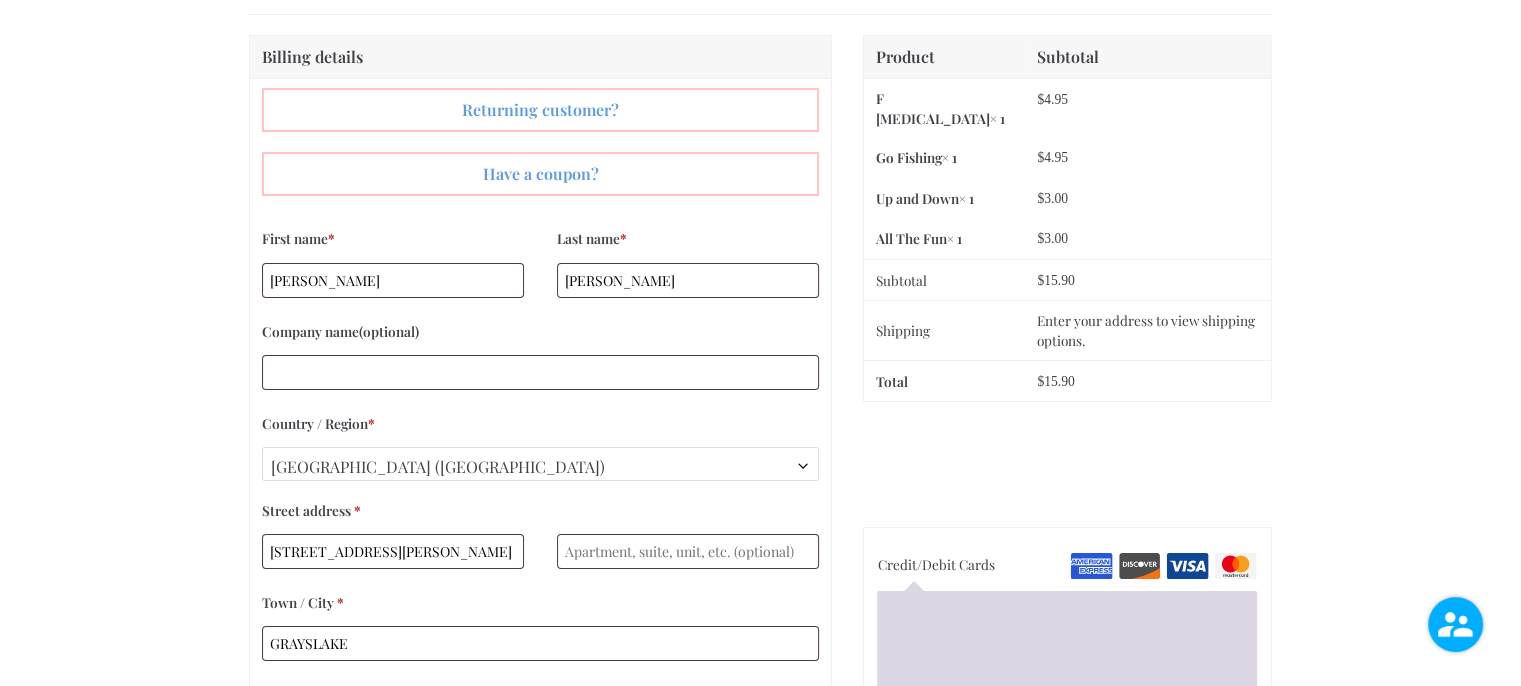 select on "IL" 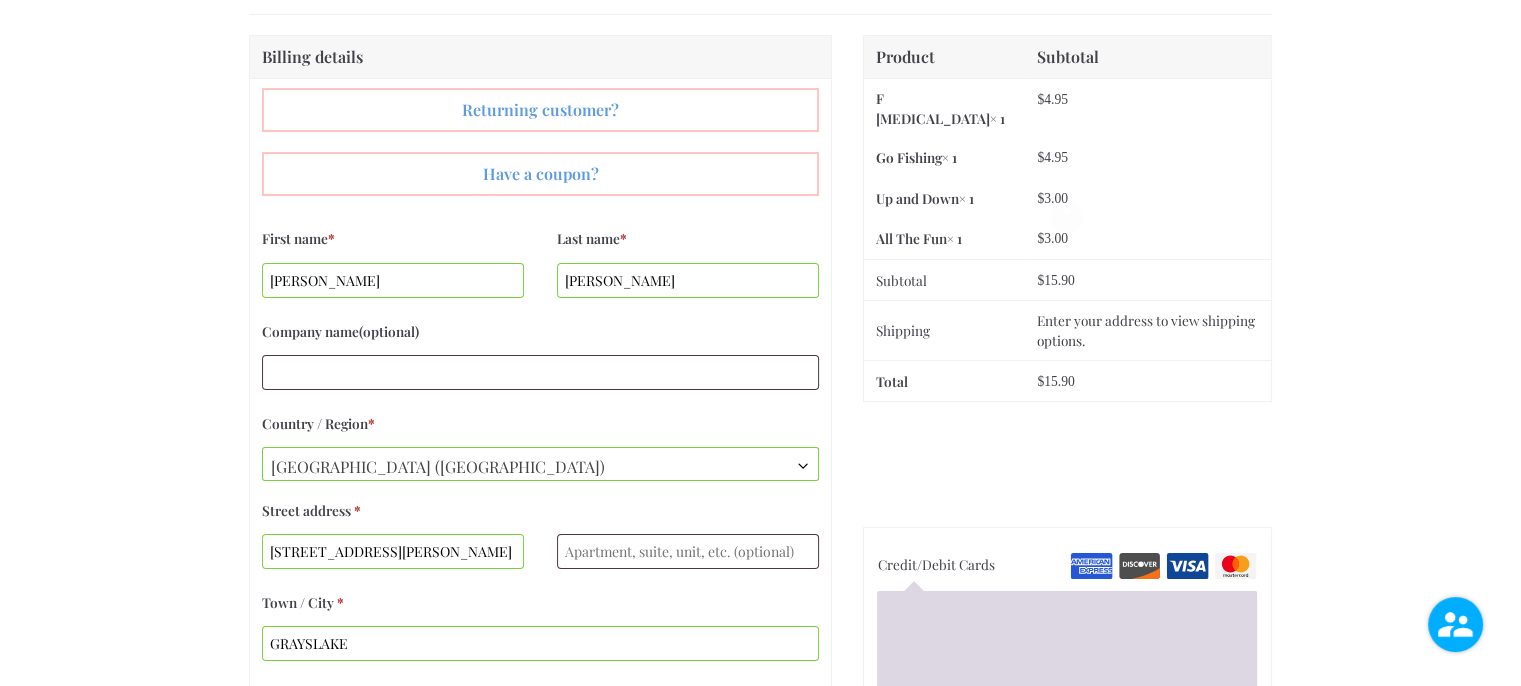 scroll, scrollTop: 662, scrollLeft: 0, axis: vertical 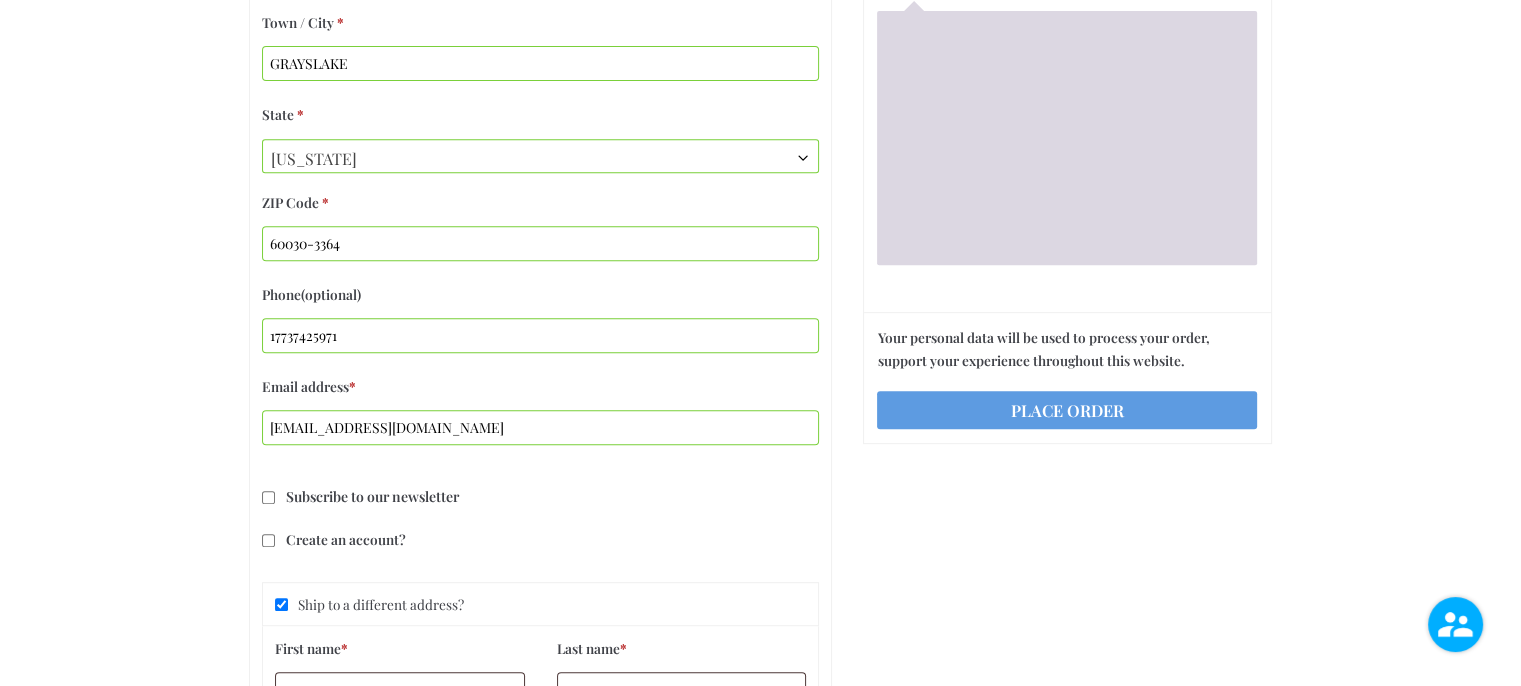click on "francineporembski@gmail.com" at bounding box center (540, 427) 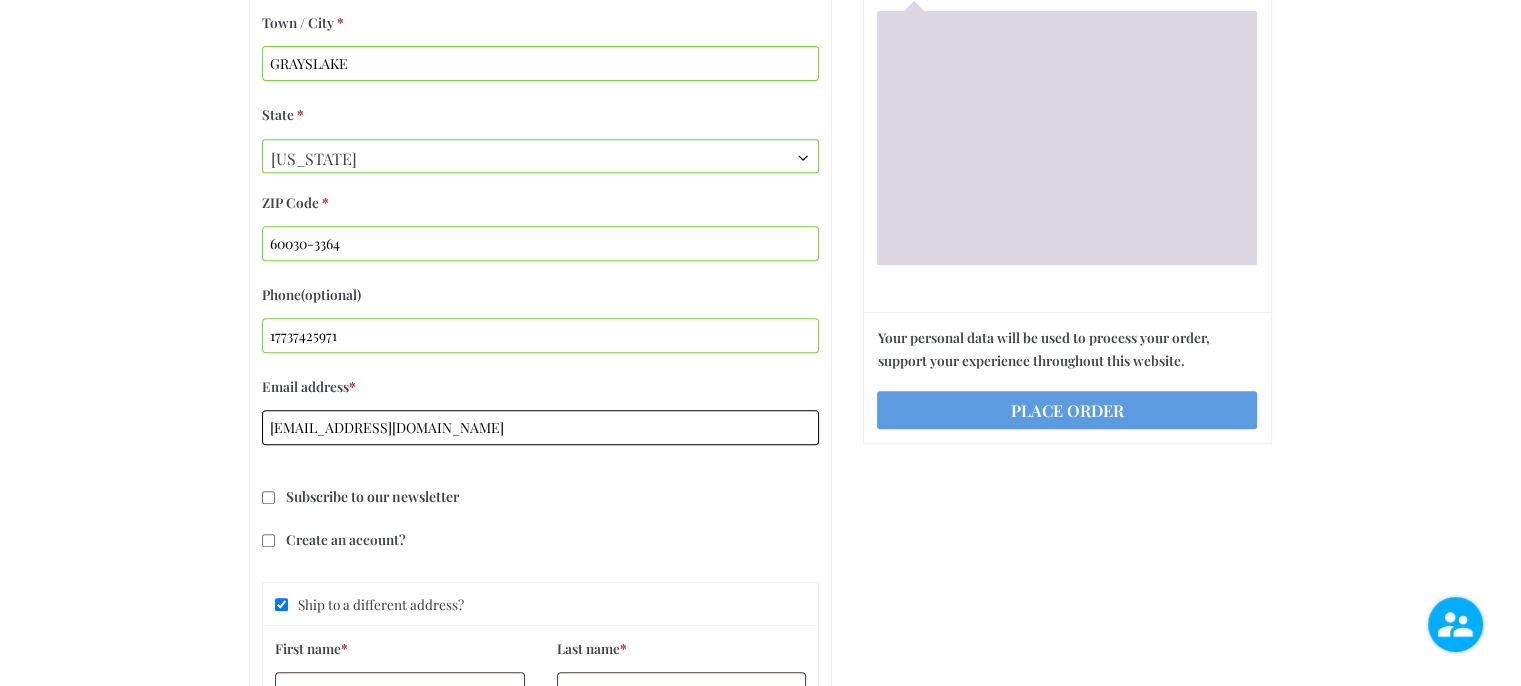type on "[EMAIL_ADDRESS][DOMAIN_NAME]" 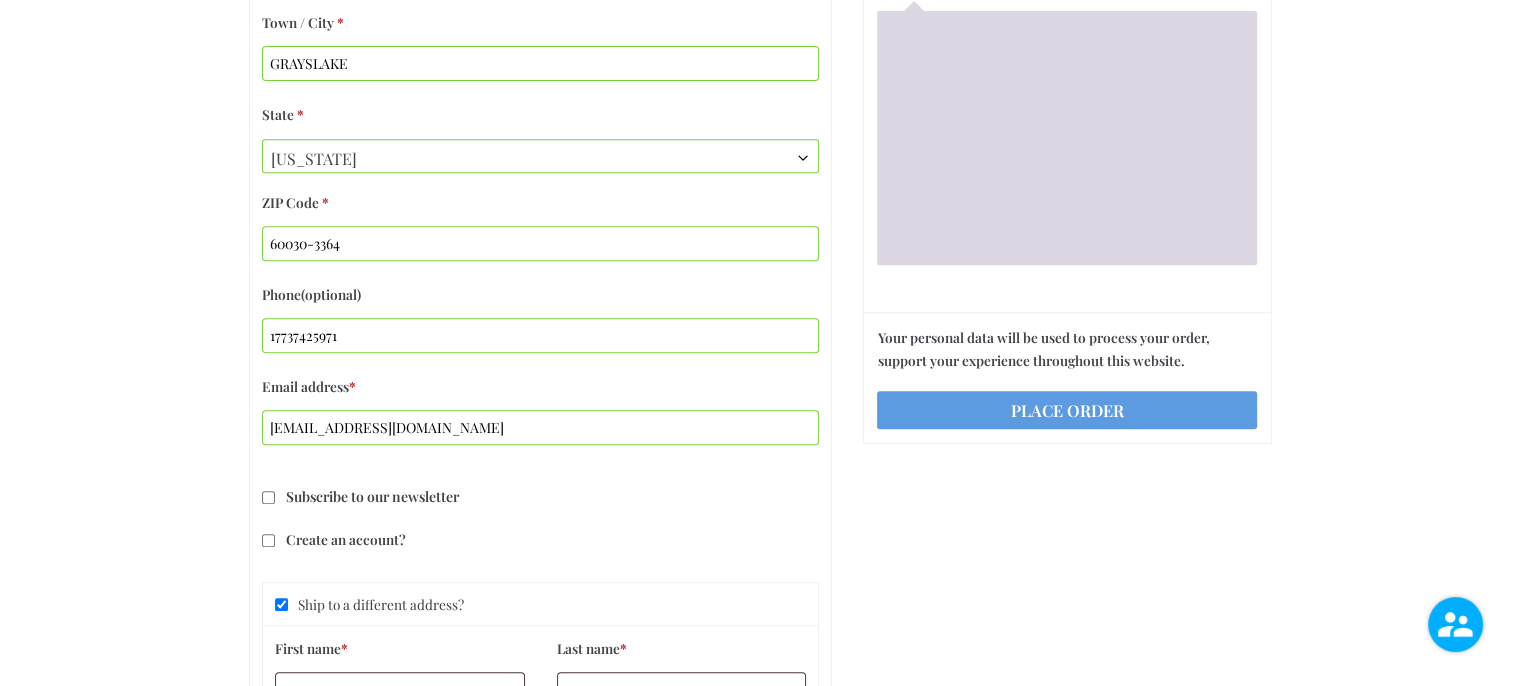 click on "Subscribe to our newsletter" at bounding box center [268, 497] 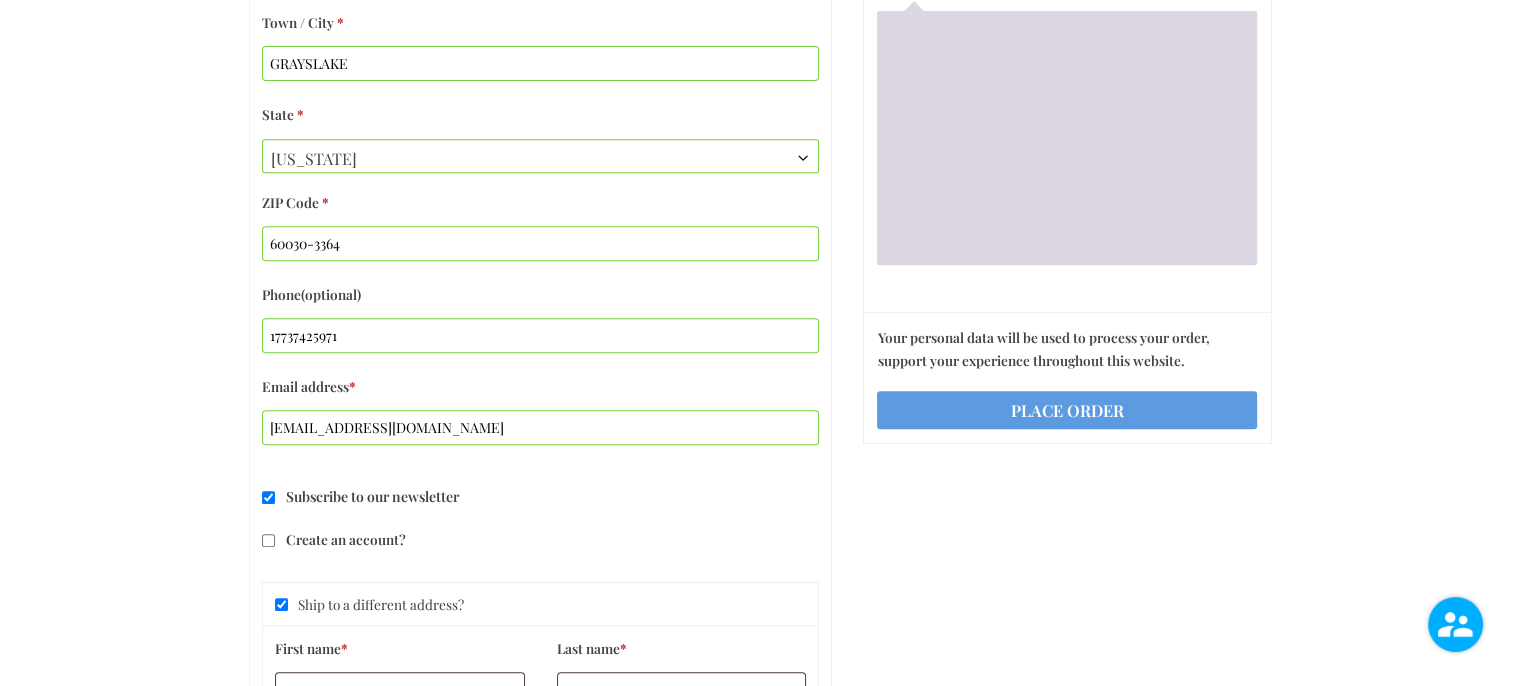 click on "Create an account?" at bounding box center [268, 540] 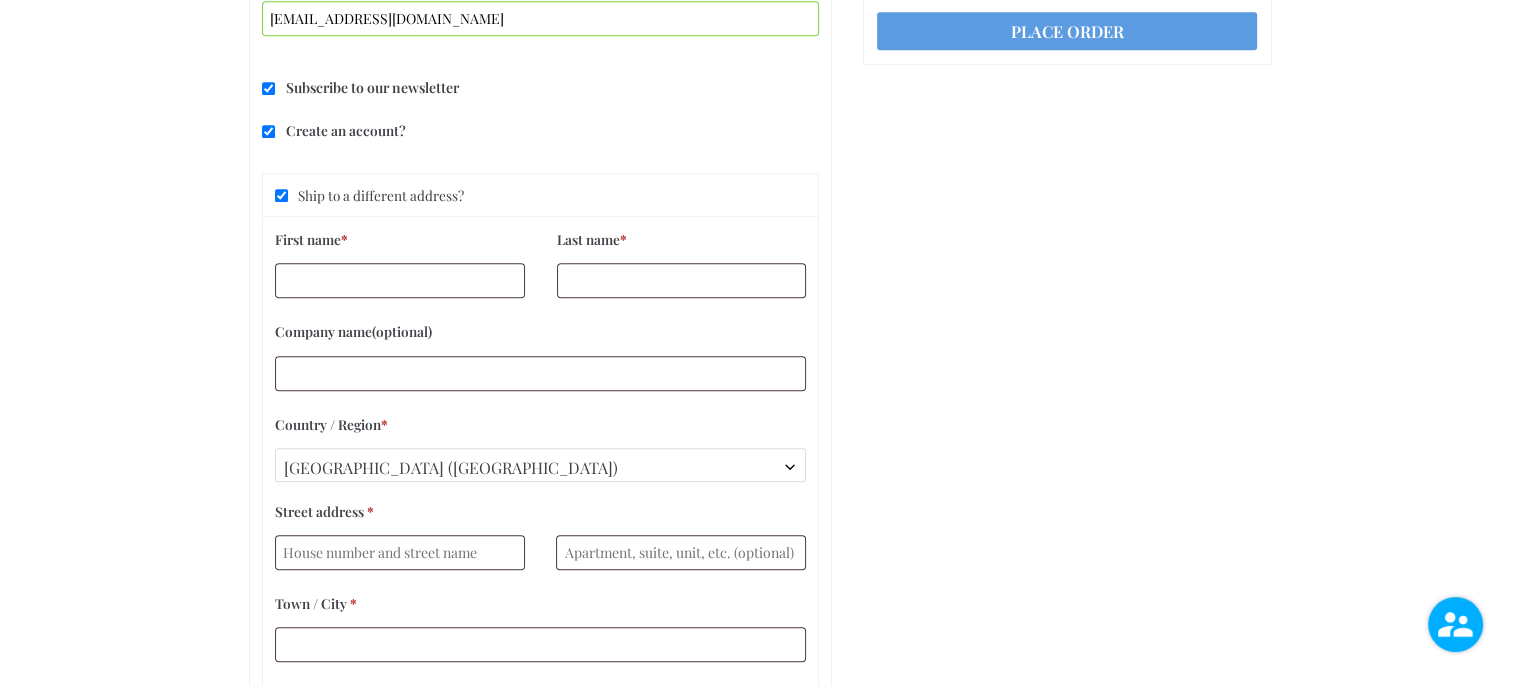scroll, scrollTop: 1268, scrollLeft: 0, axis: vertical 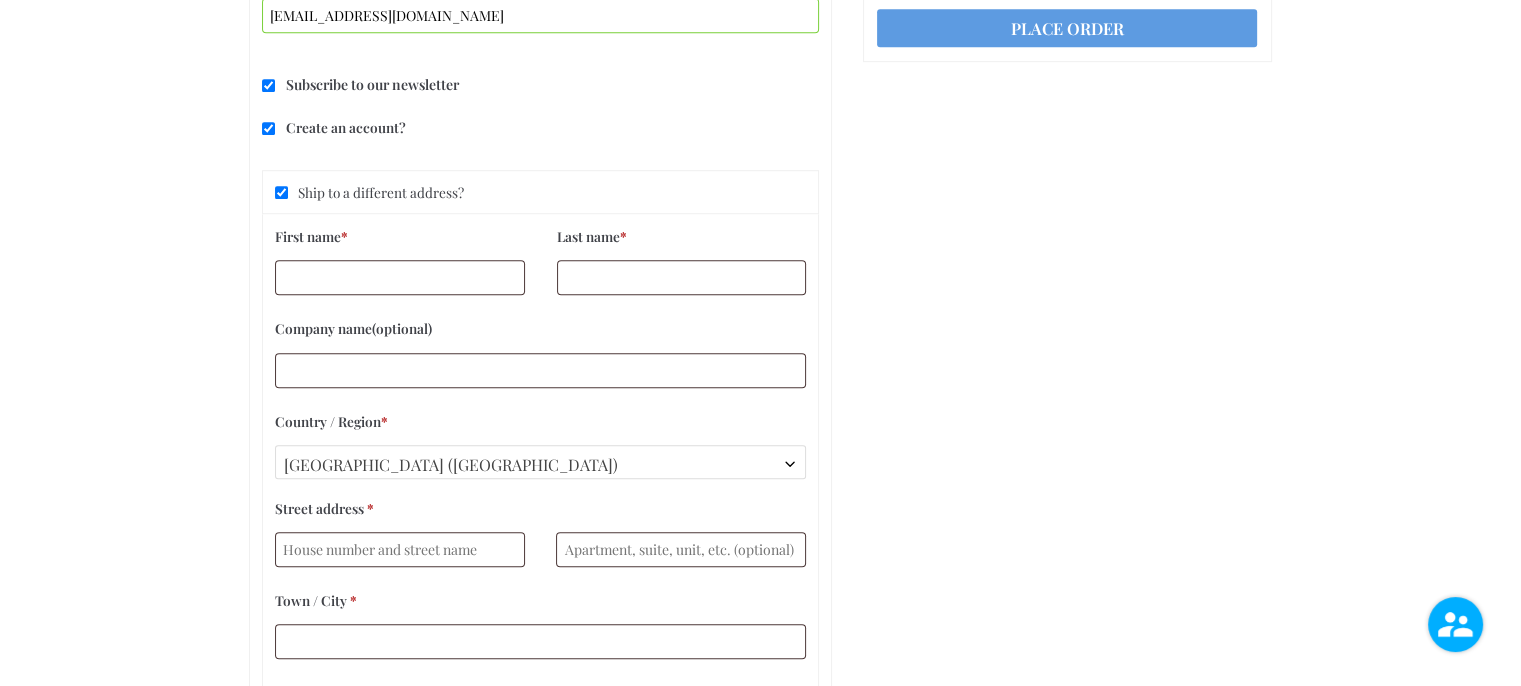 click on "Ship to a different address?" at bounding box center (281, 192) 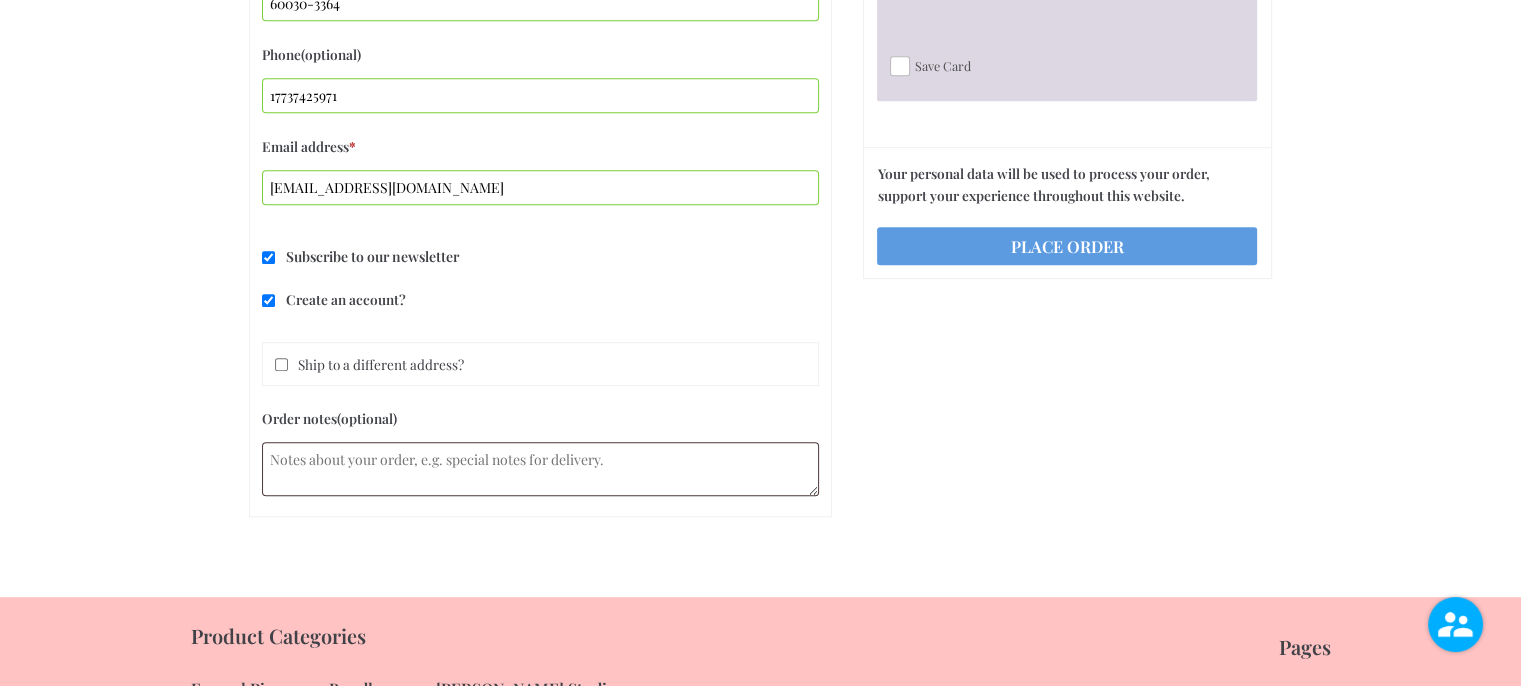scroll, scrollTop: 1112, scrollLeft: 0, axis: vertical 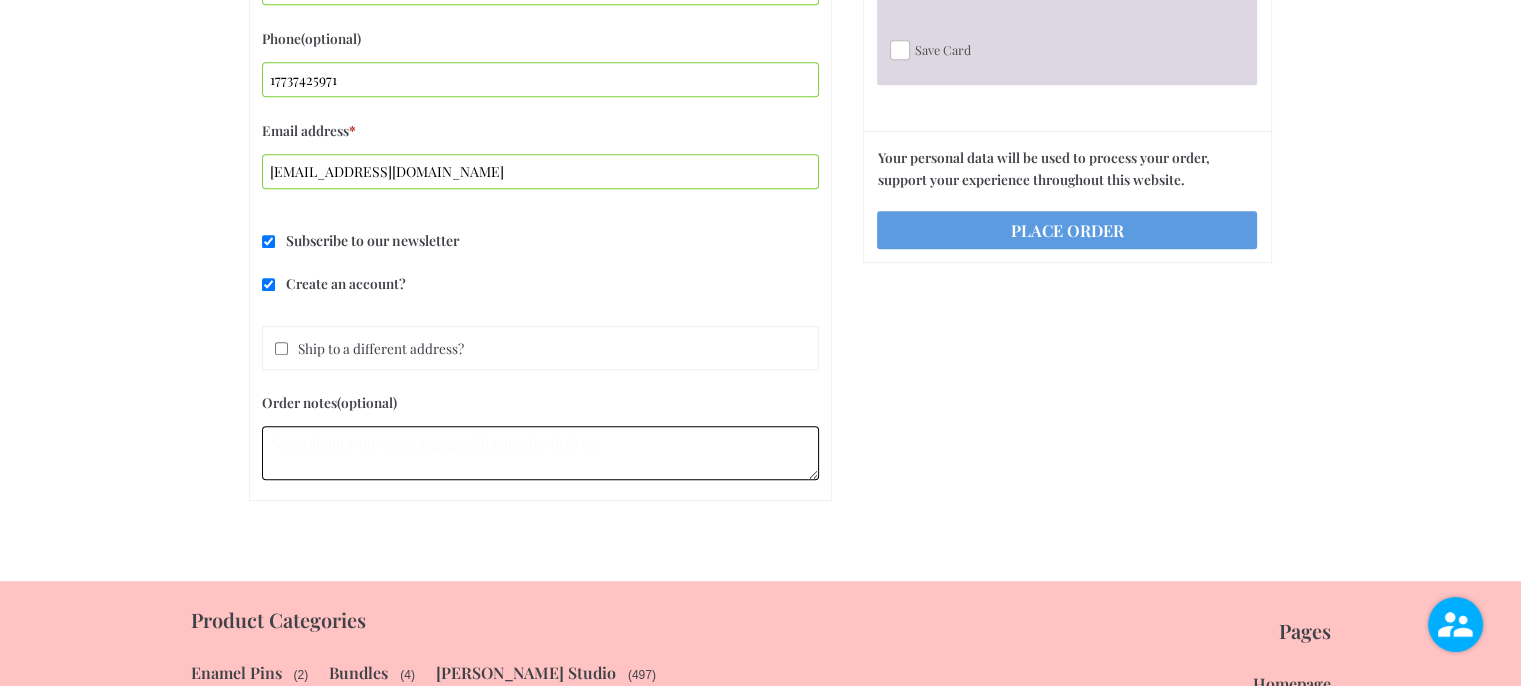 click on "Order notes  (optional)" at bounding box center [540, 453] 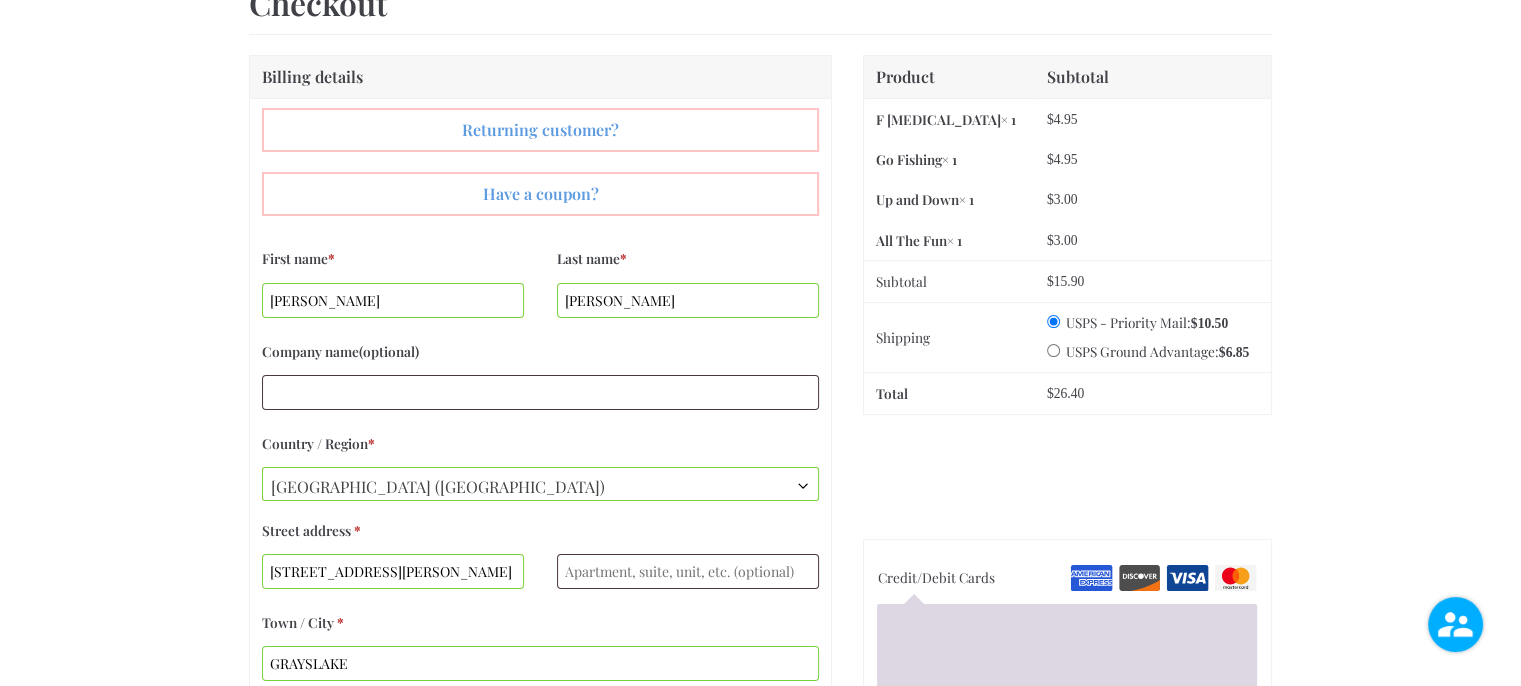 scroll, scrollTop: 240, scrollLeft: 0, axis: vertical 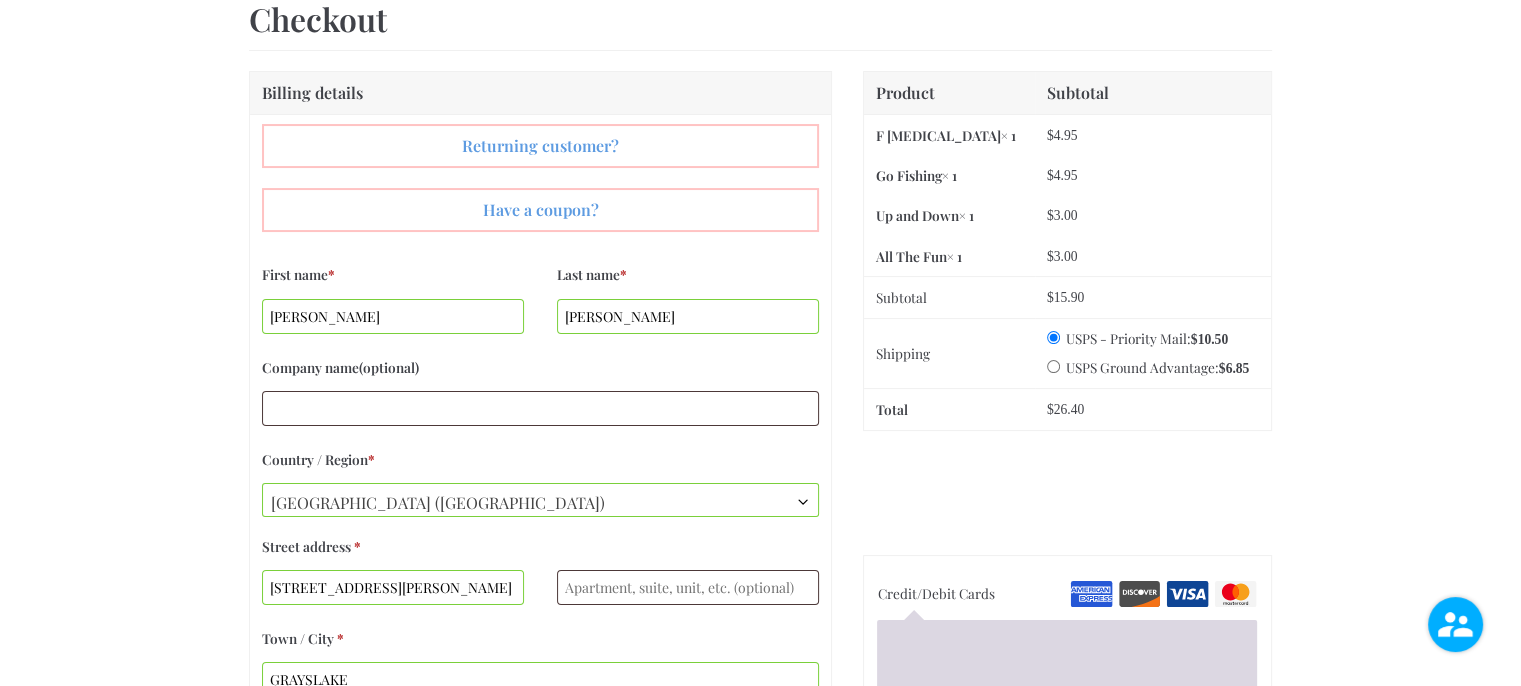 type on "Thank you so much!" 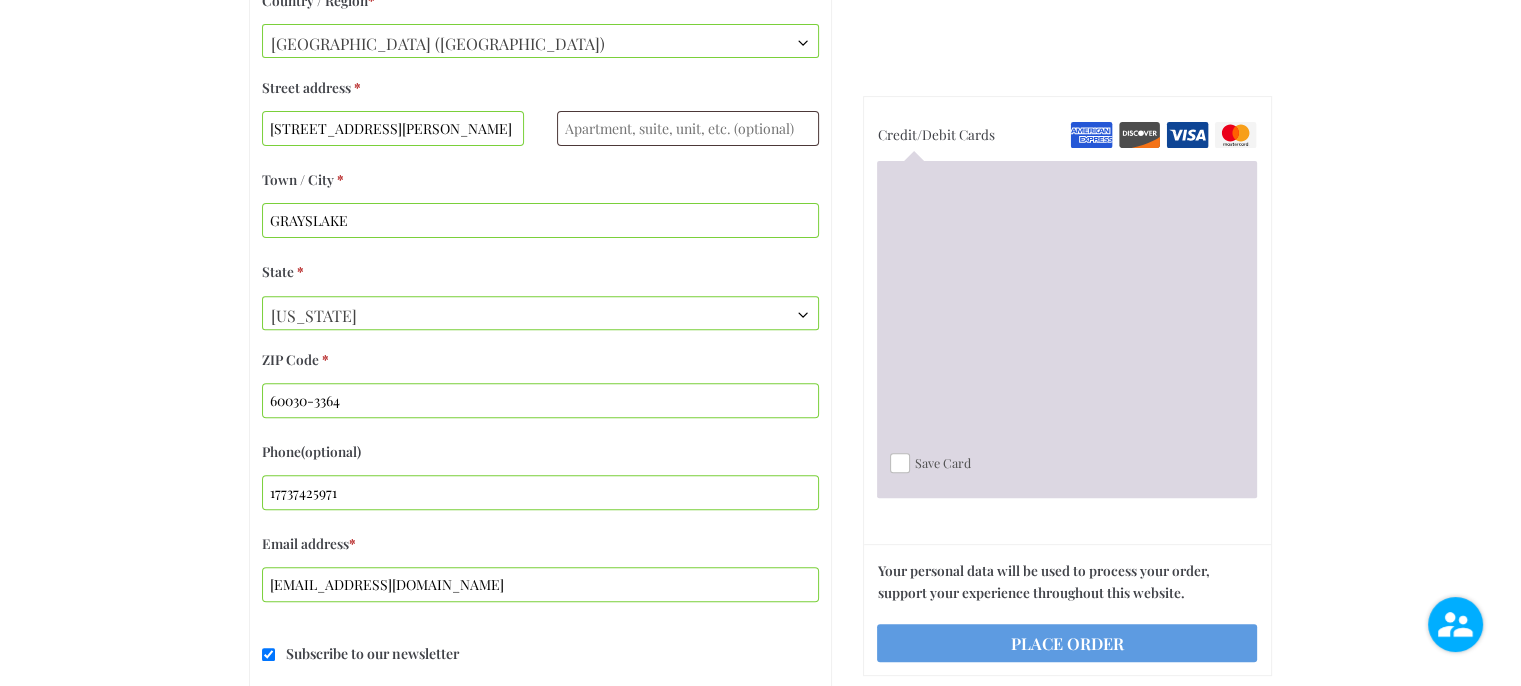 scroll, scrollTop: 720, scrollLeft: 0, axis: vertical 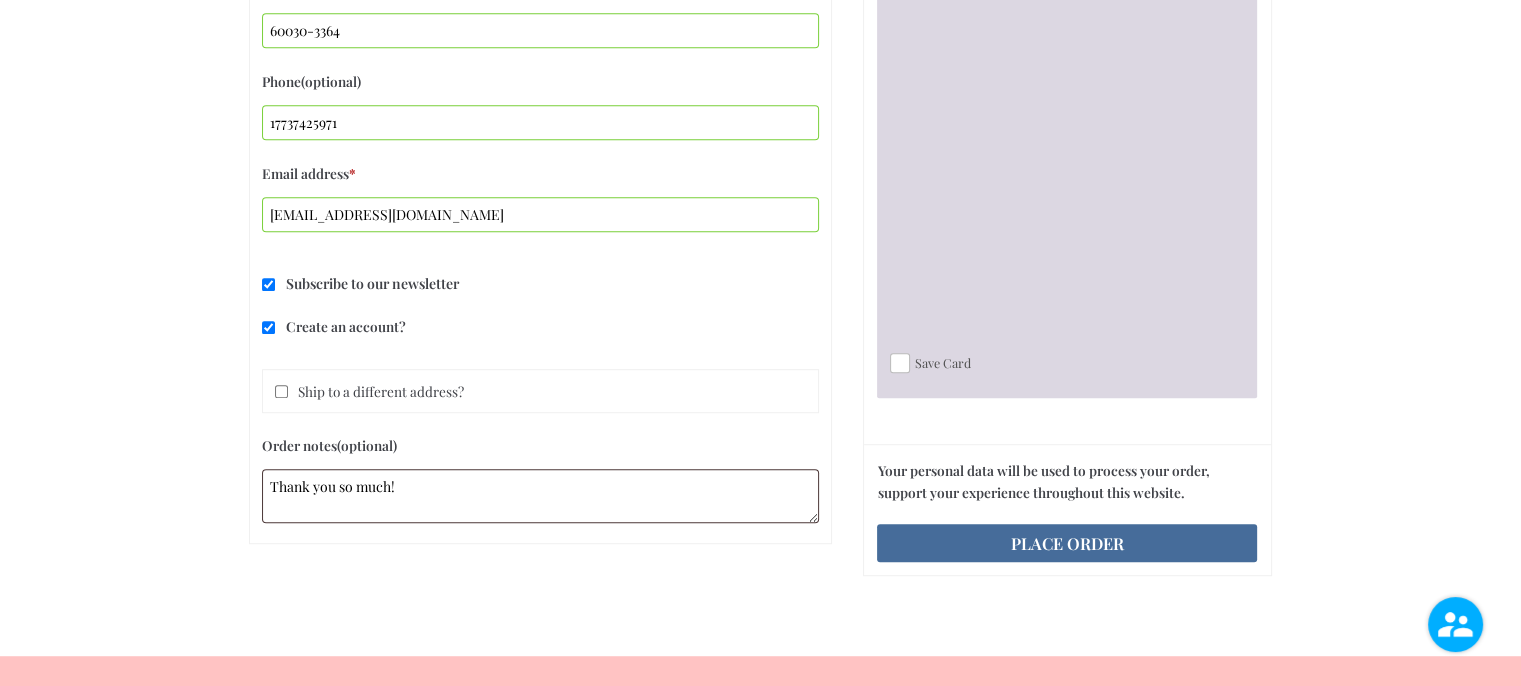 click on "Place order" at bounding box center [1067, 543] 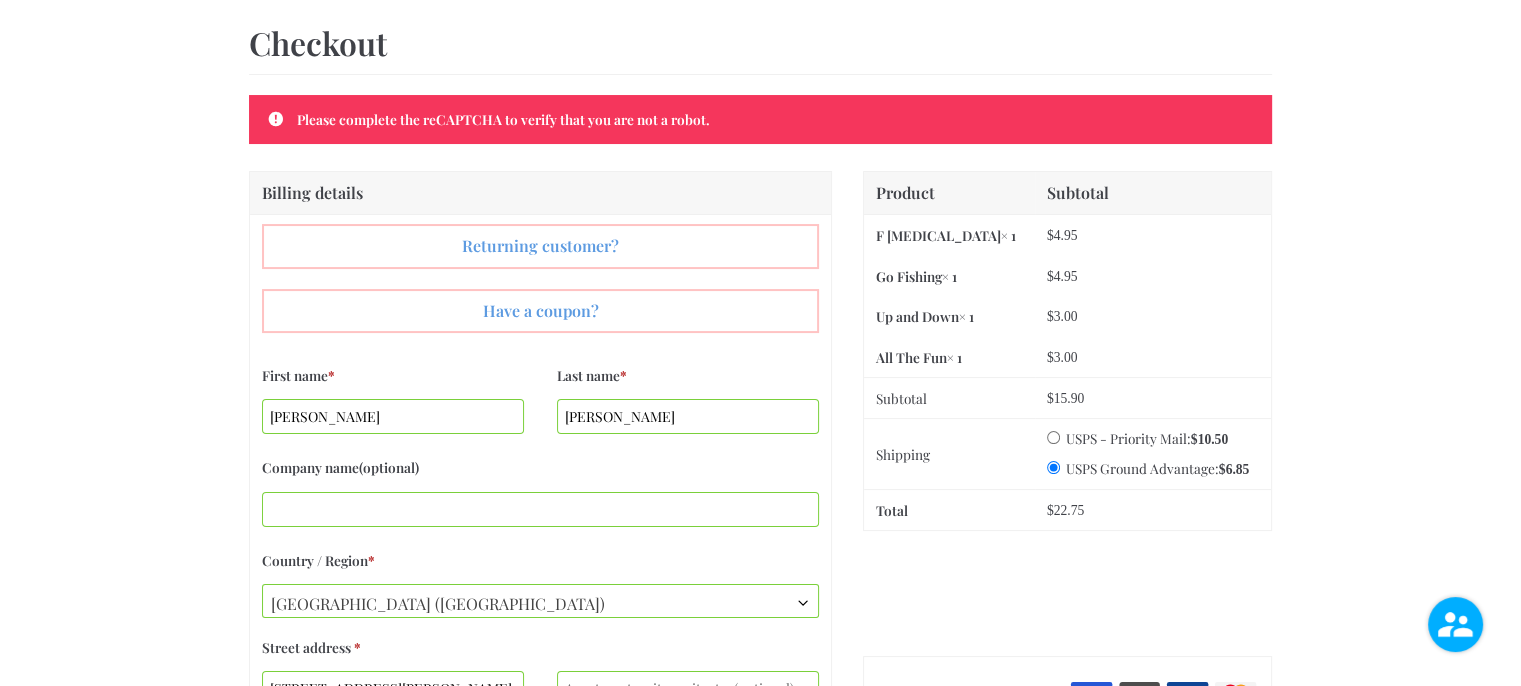 scroll, scrollTop: 210, scrollLeft: 0, axis: vertical 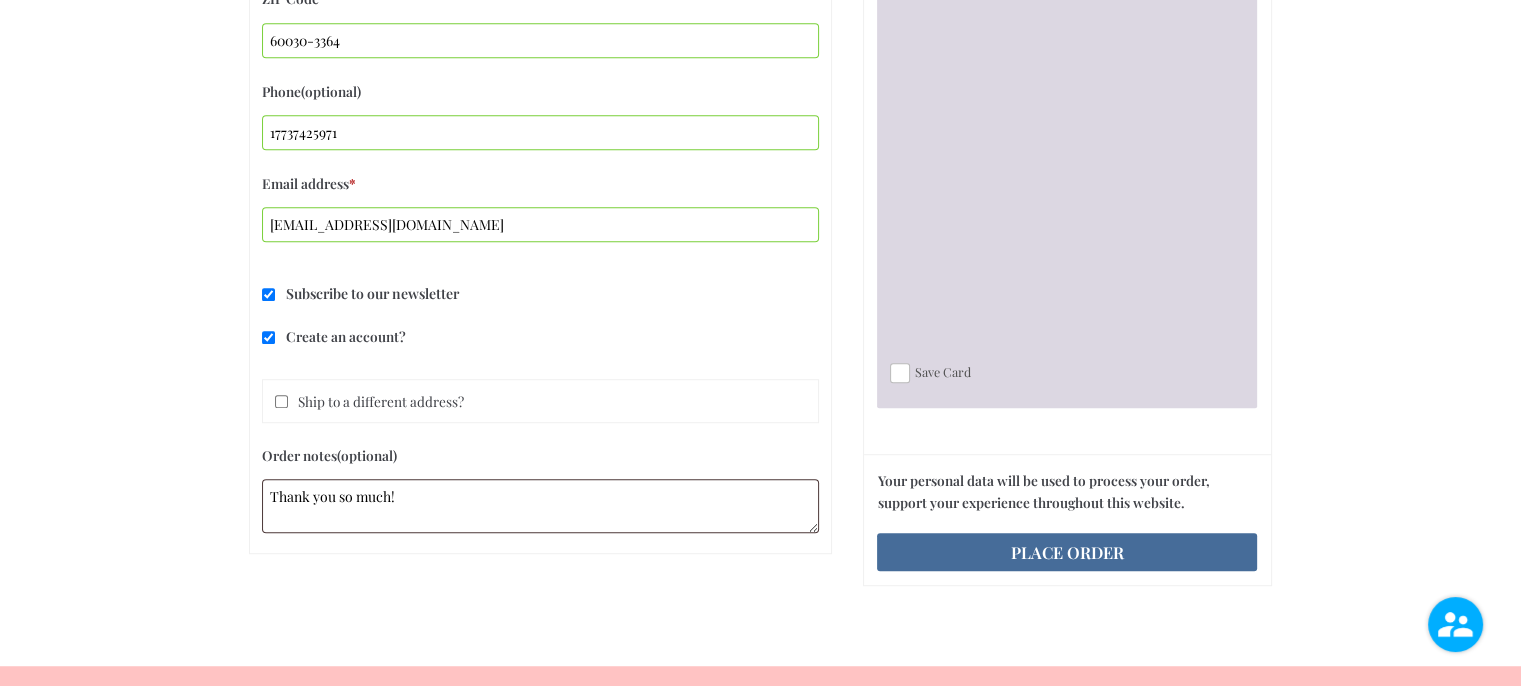 click on "Place order" at bounding box center [1067, 552] 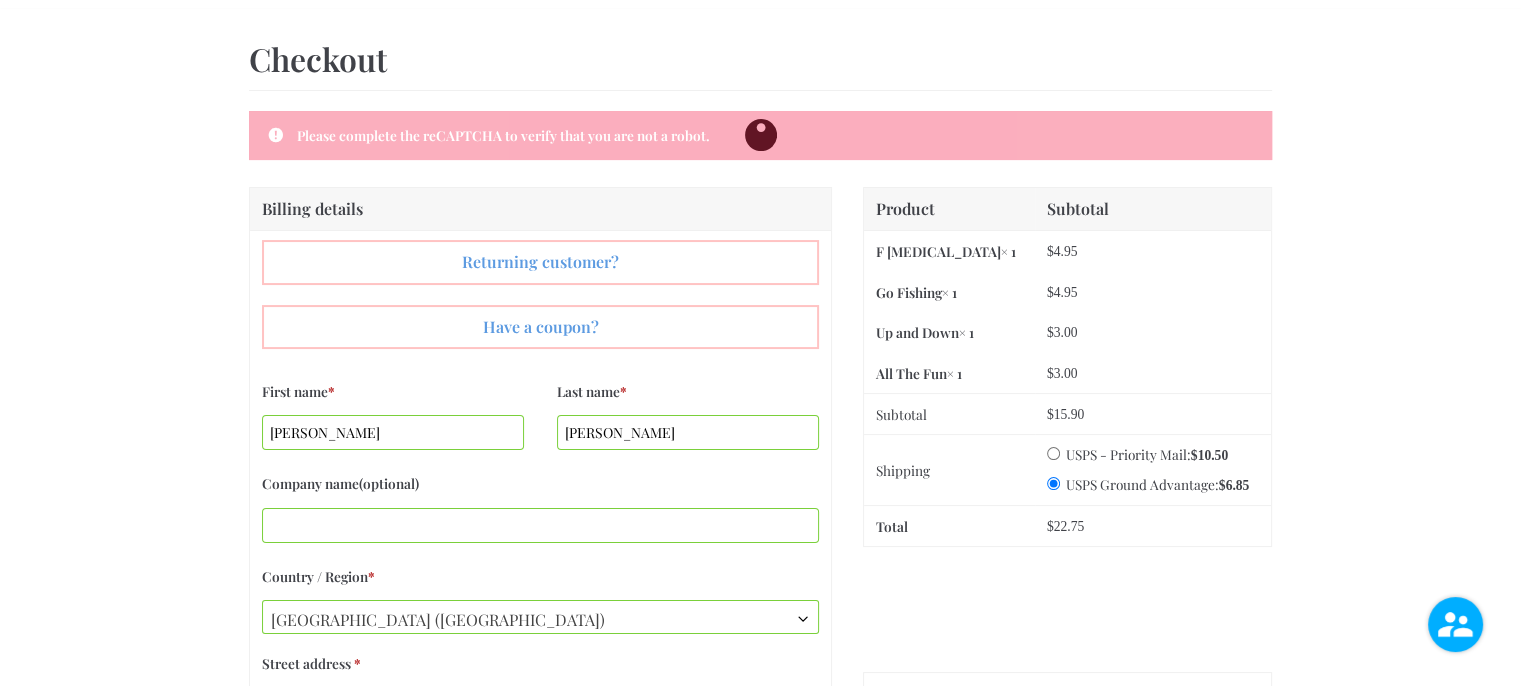 scroll, scrollTop: 195, scrollLeft: 0, axis: vertical 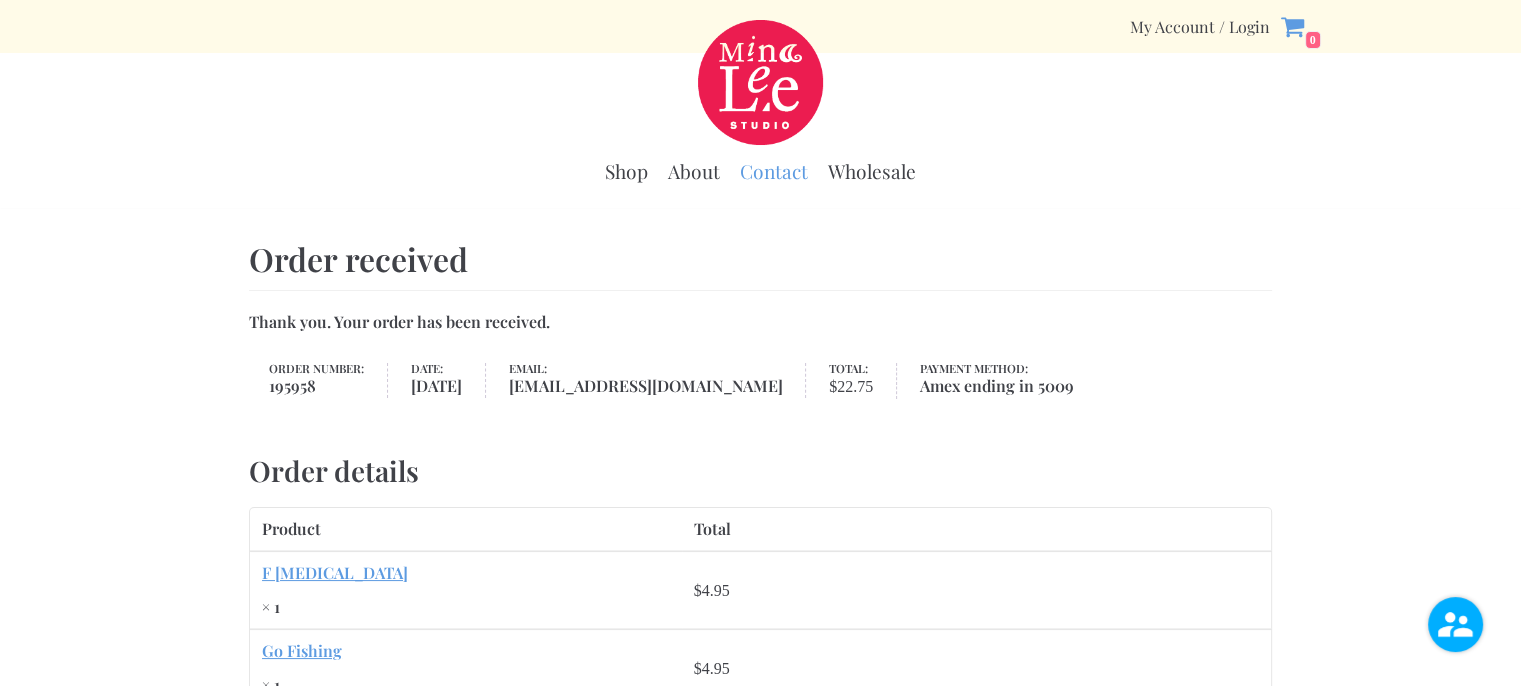 click on "Contact" at bounding box center [774, 171] 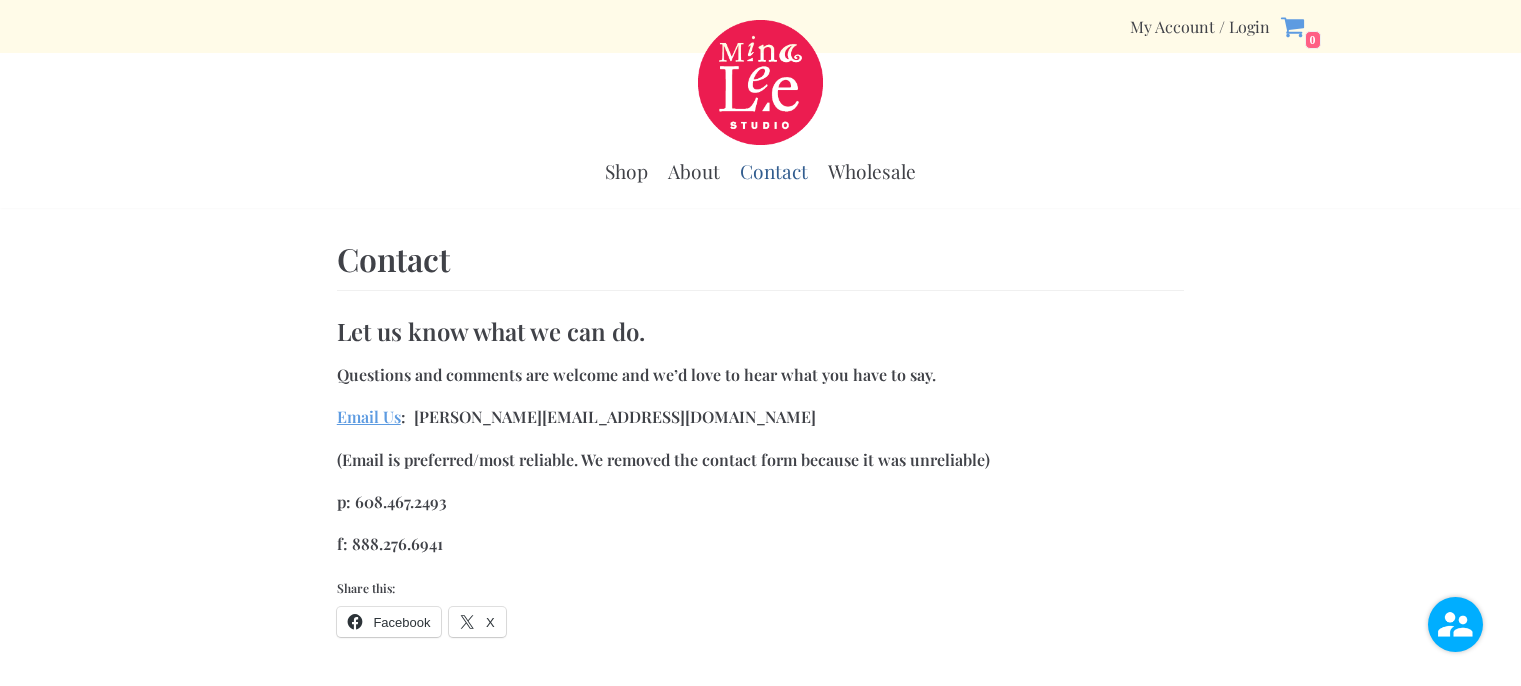 scroll, scrollTop: 0, scrollLeft: 0, axis: both 